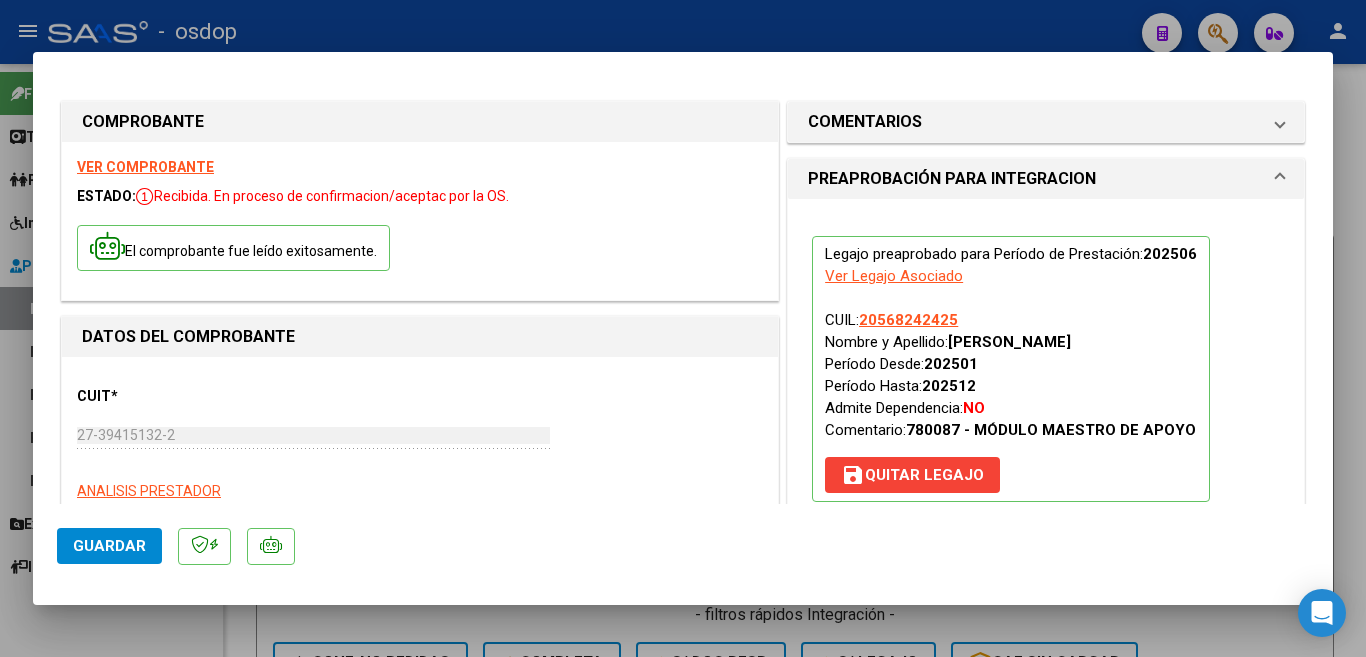 scroll, scrollTop: 0, scrollLeft: 0, axis: both 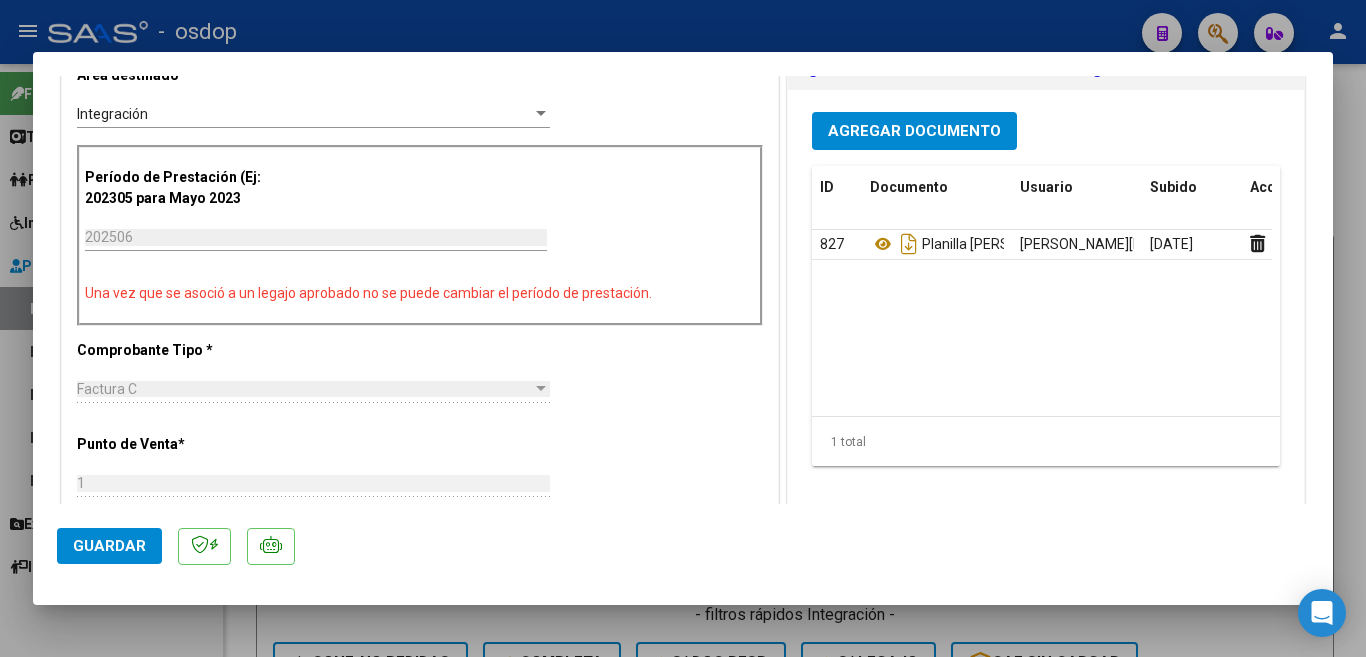 click at bounding box center (683, 328) 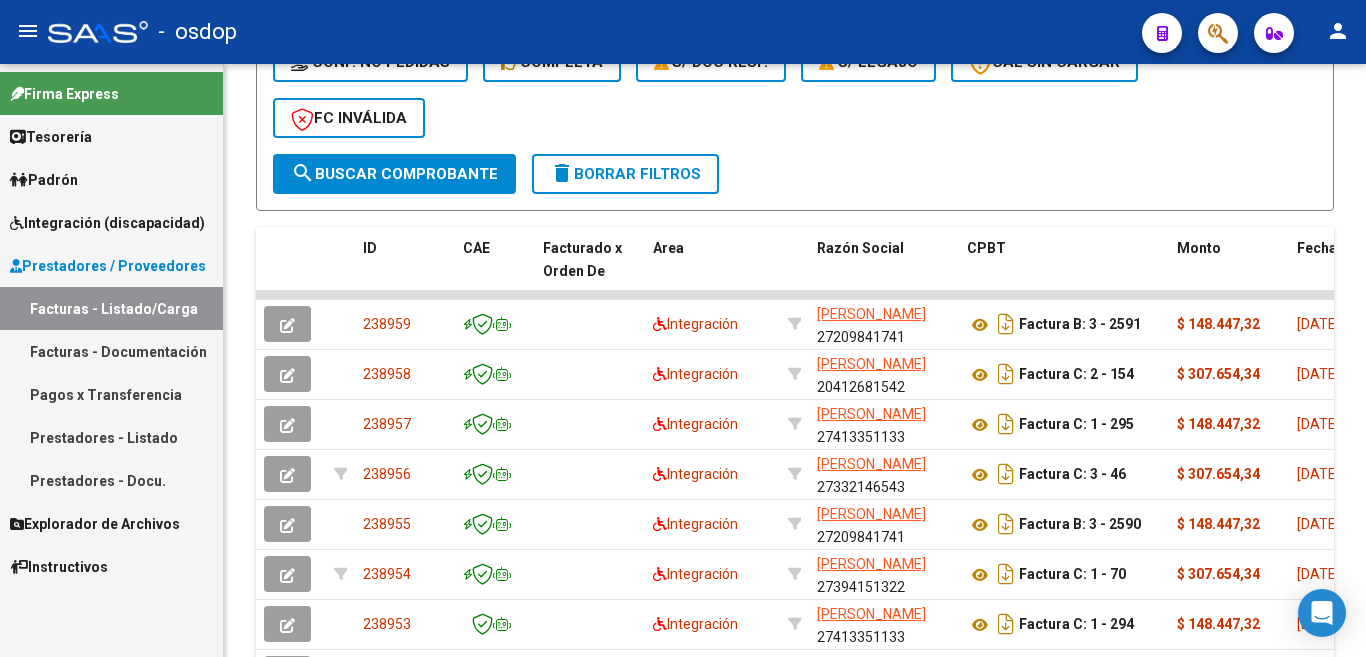 scroll, scrollTop: 0, scrollLeft: 0, axis: both 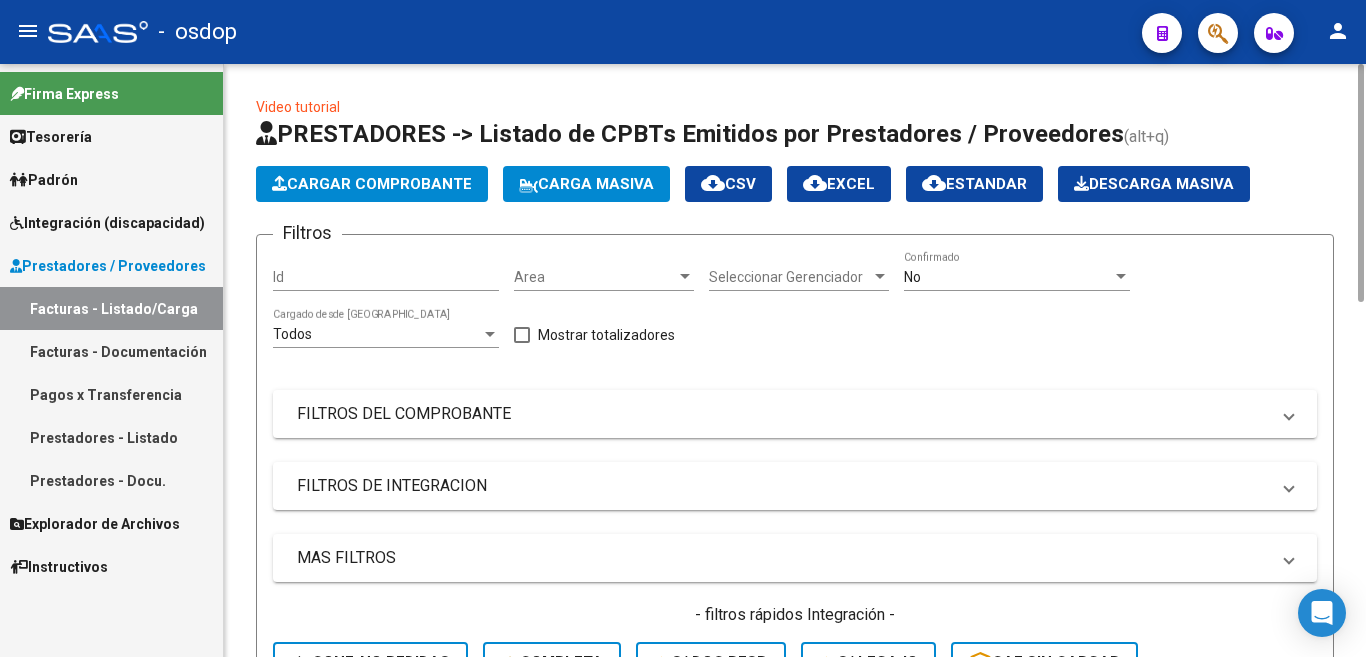 click on "Cargar Comprobante" 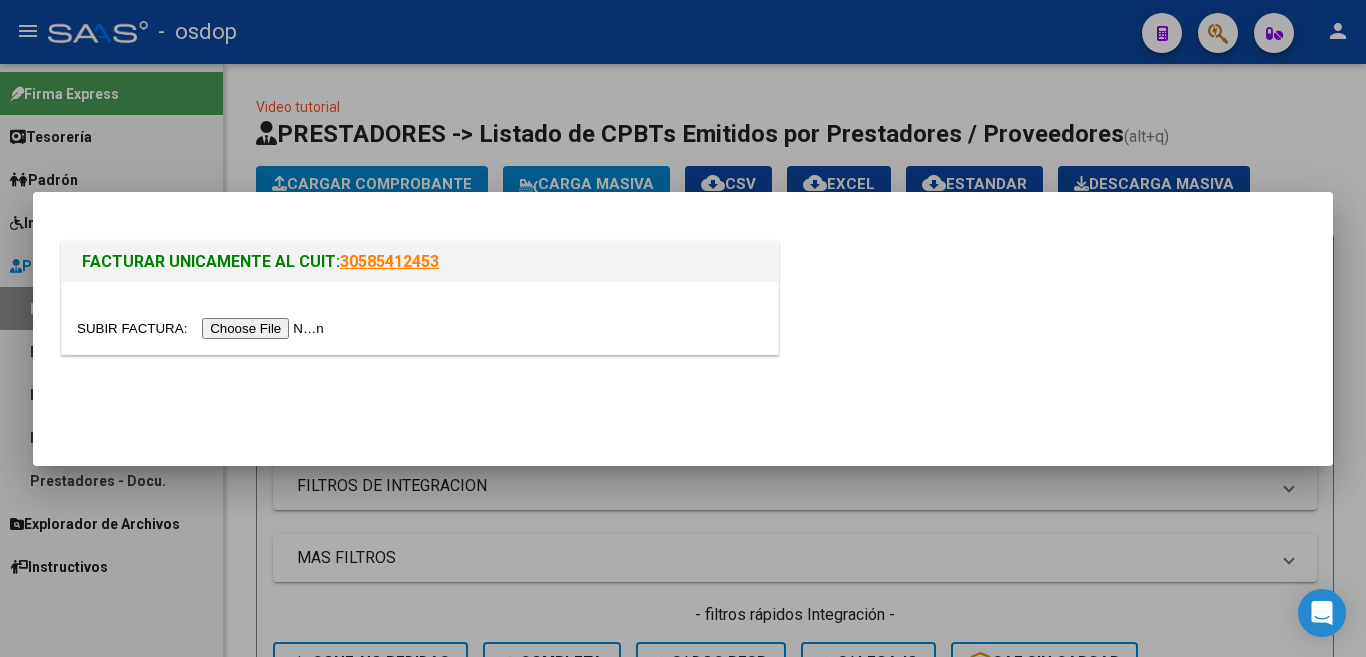 click at bounding box center (203, 328) 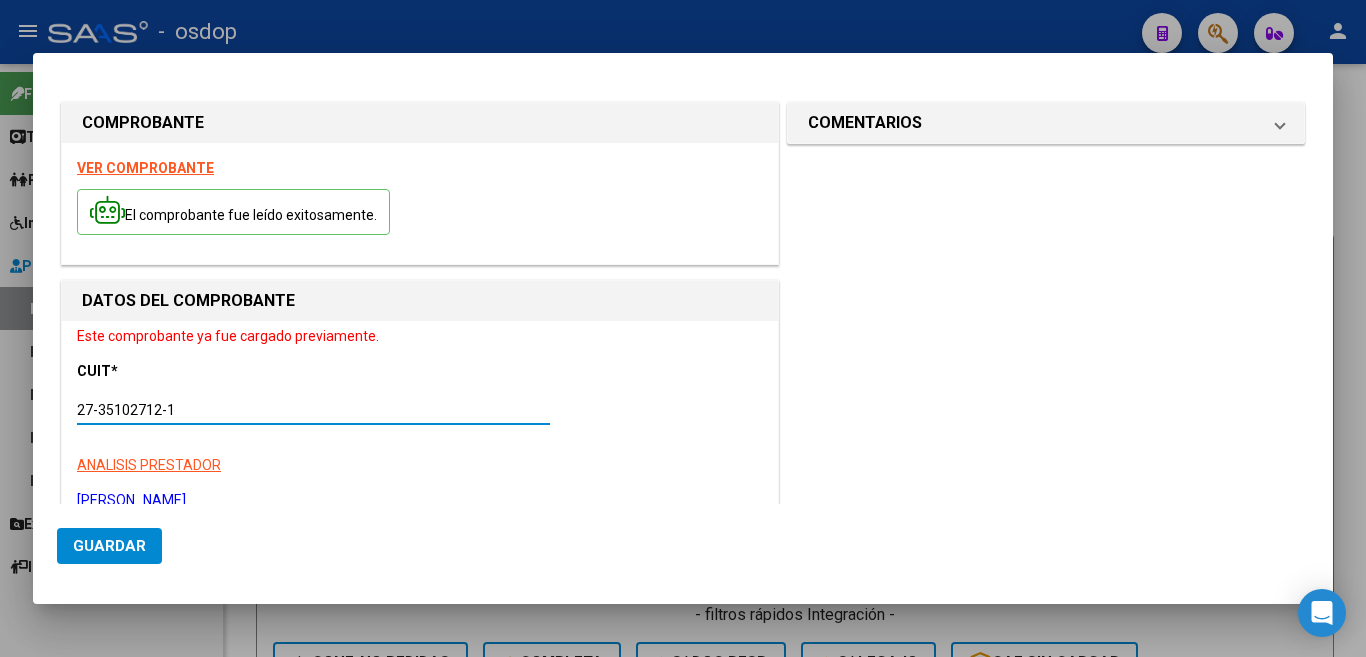 click on "27-35102712-1" at bounding box center [313, 410] 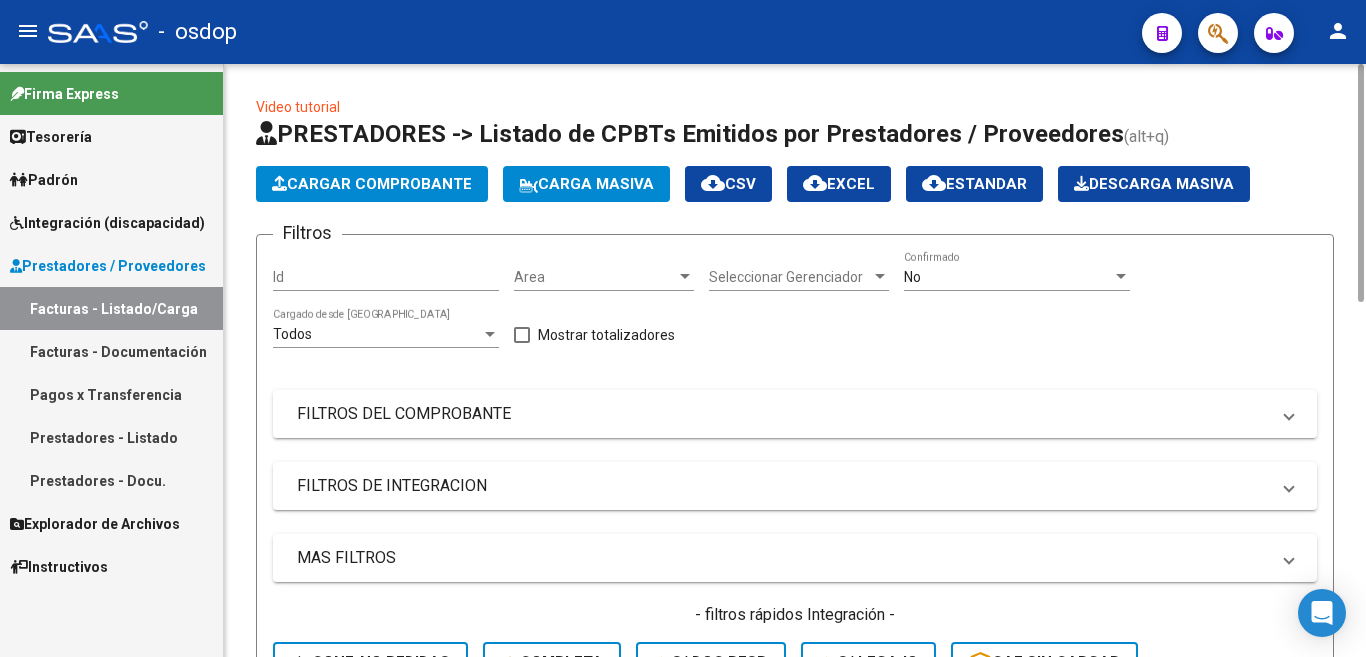 click on "FILTROS DEL COMPROBANTE" at bounding box center [783, 414] 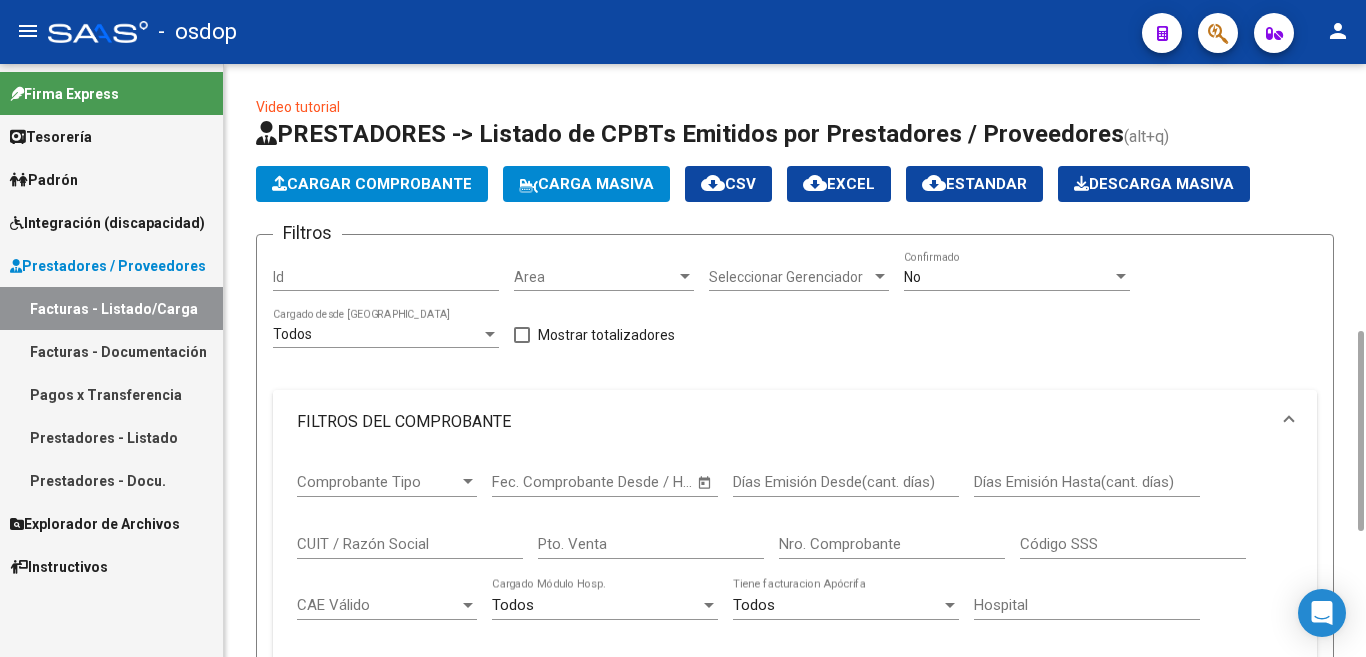 scroll, scrollTop: 200, scrollLeft: 0, axis: vertical 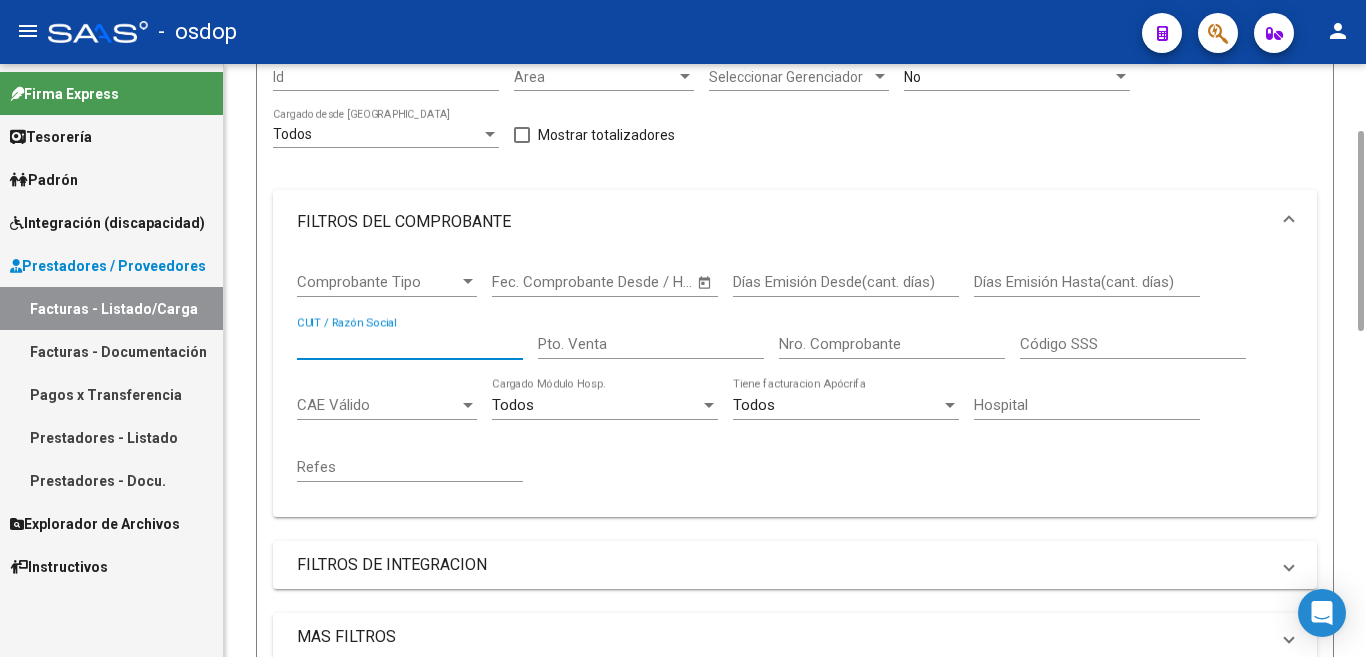 click on "CUIT / Razón Social" at bounding box center [410, 344] 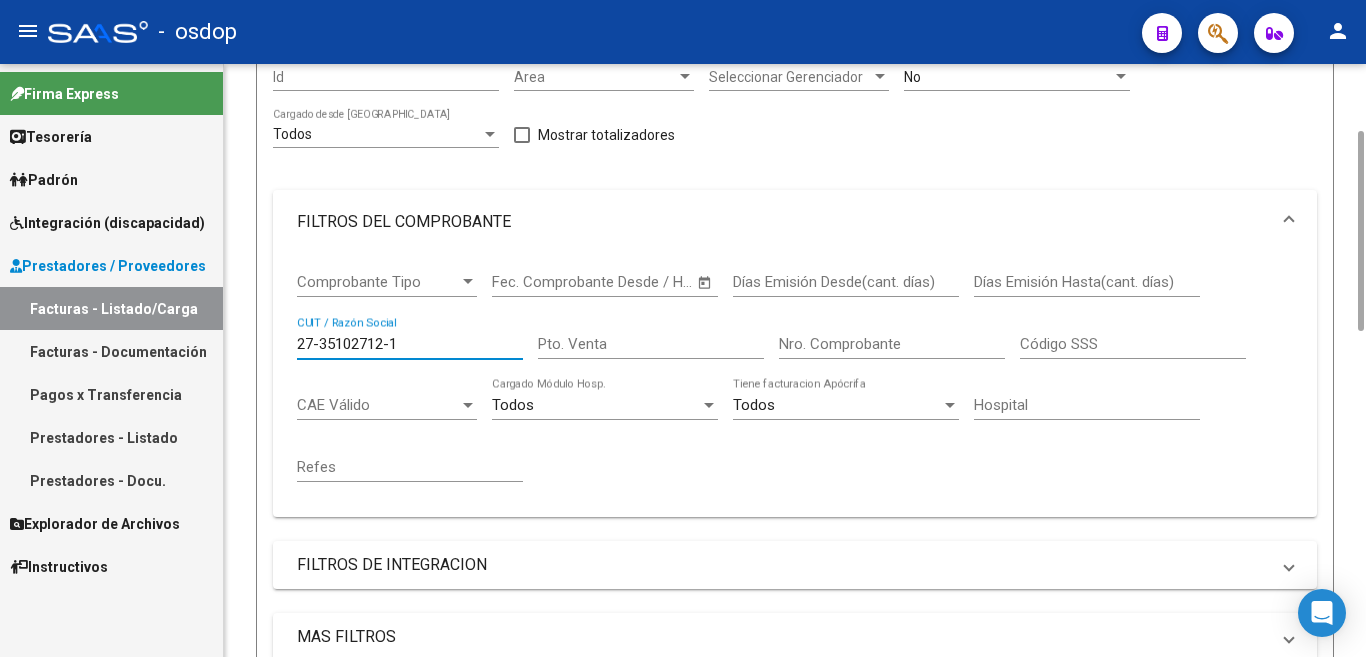 scroll, scrollTop: 600, scrollLeft: 0, axis: vertical 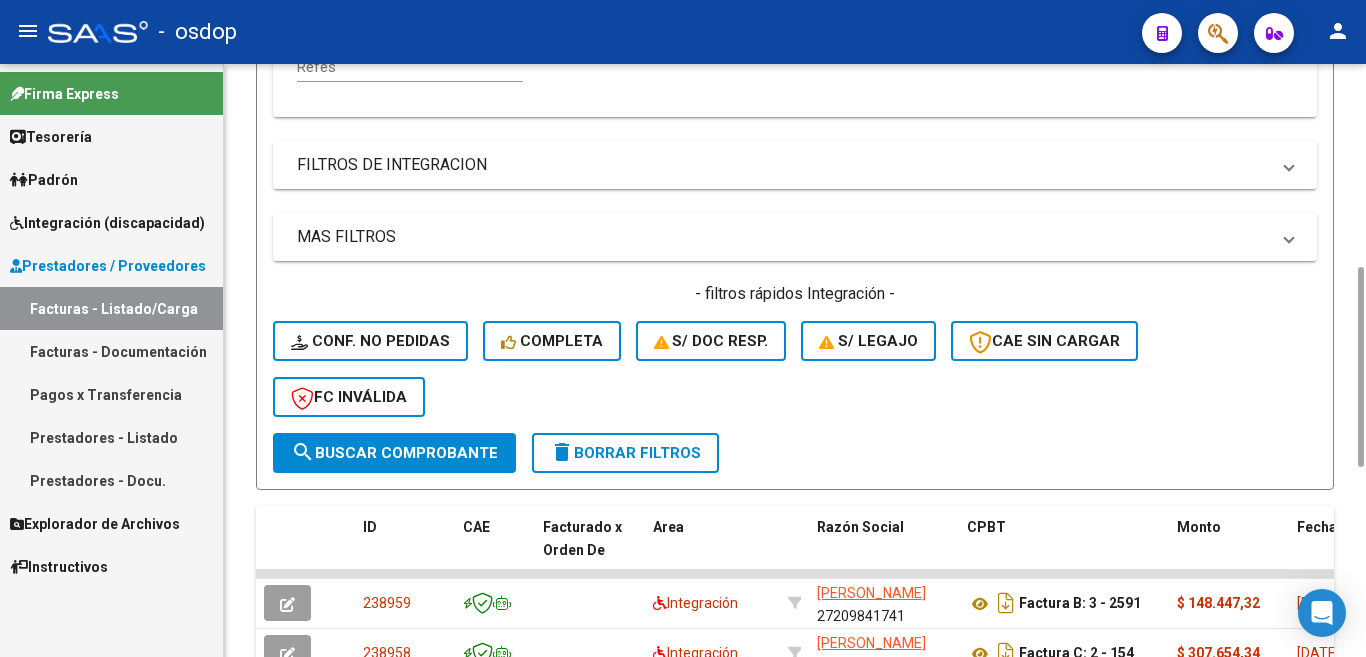 click on "search  Buscar Comprobante" 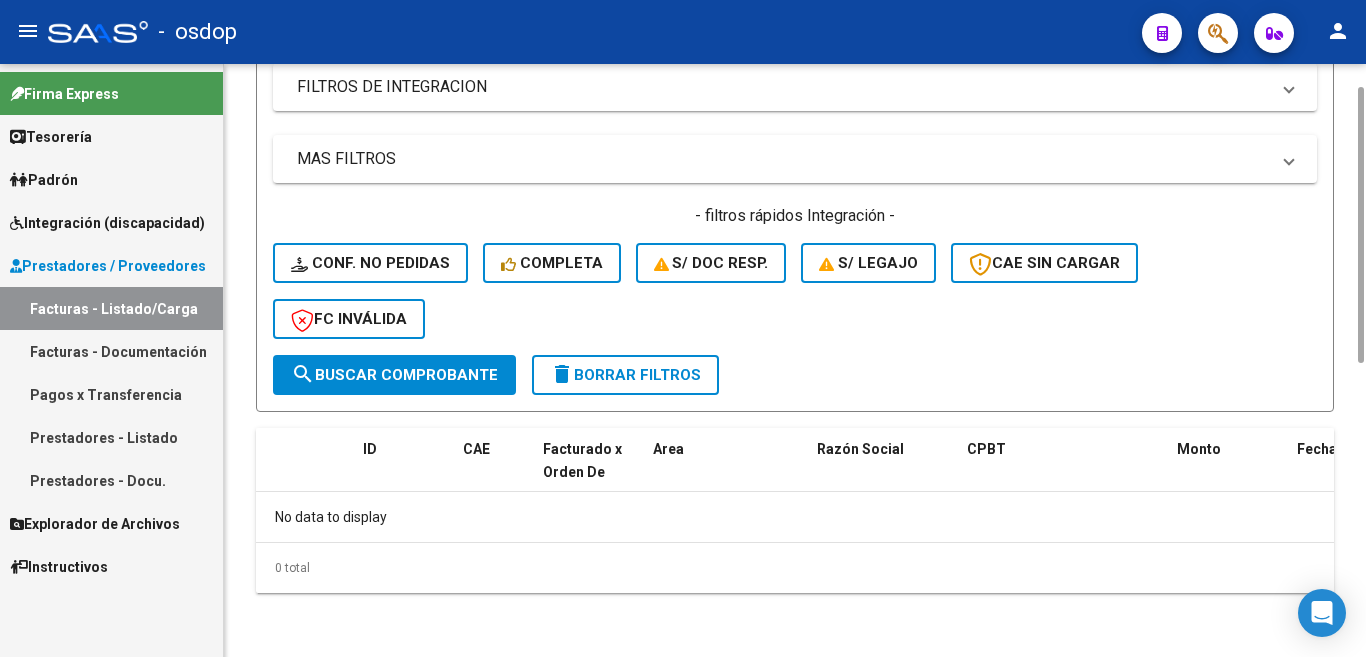 scroll, scrollTop: 278, scrollLeft: 0, axis: vertical 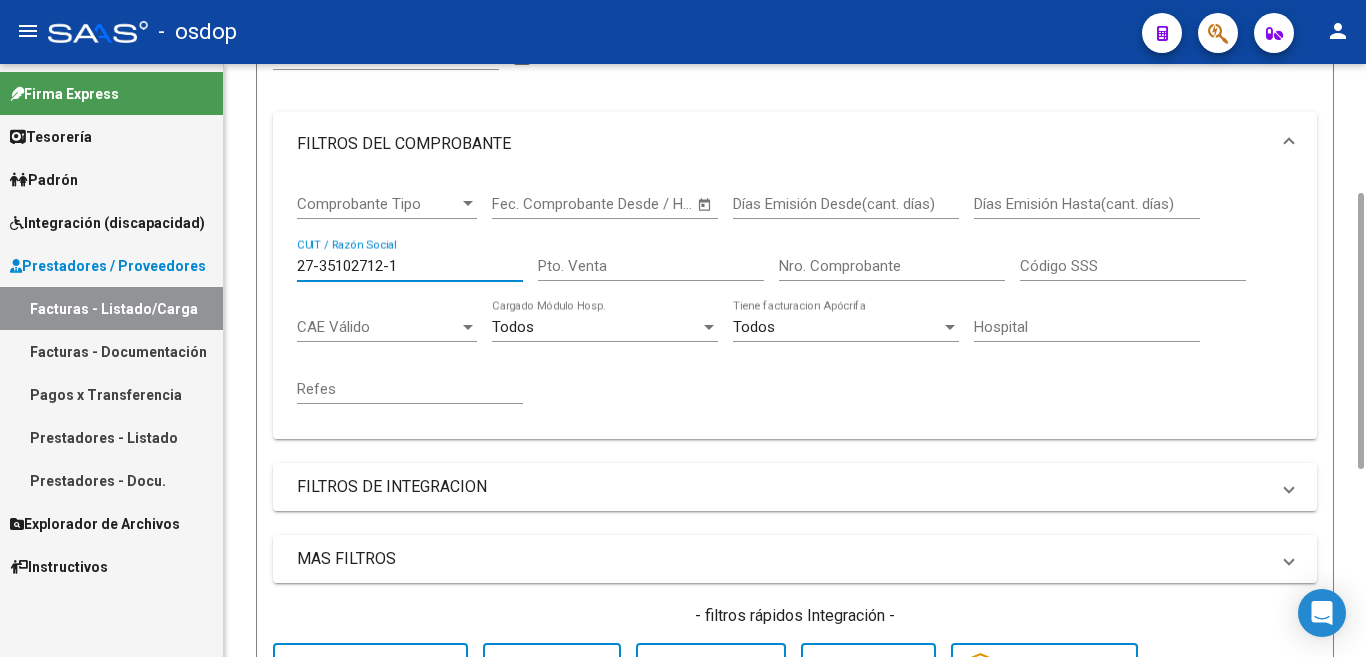 click on "27-35102712-1" at bounding box center [410, 266] 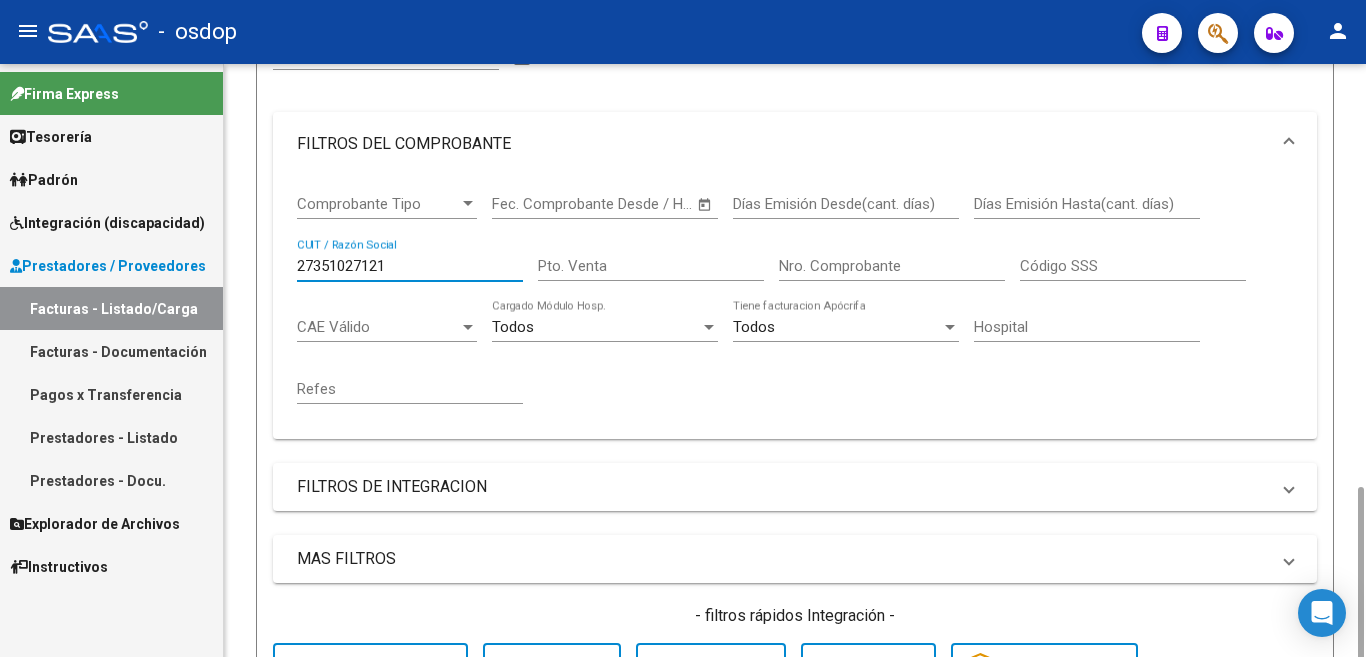 scroll, scrollTop: 678, scrollLeft: 0, axis: vertical 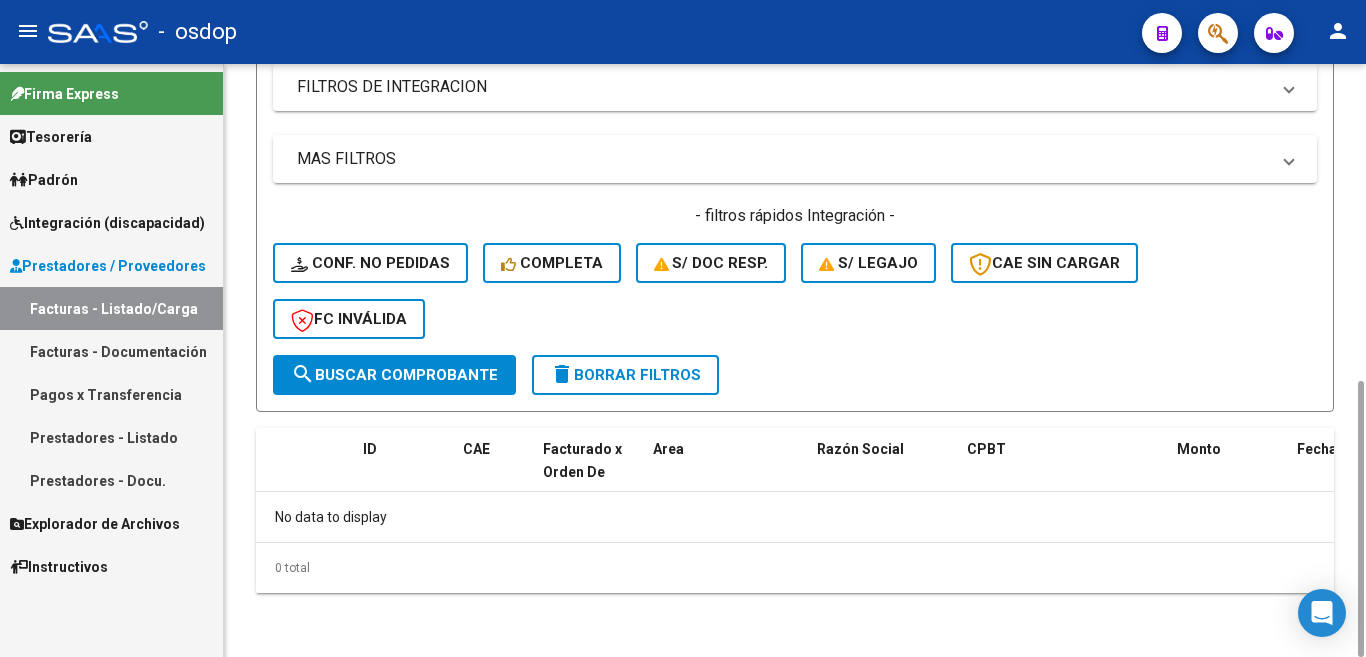 type on "27351027121" 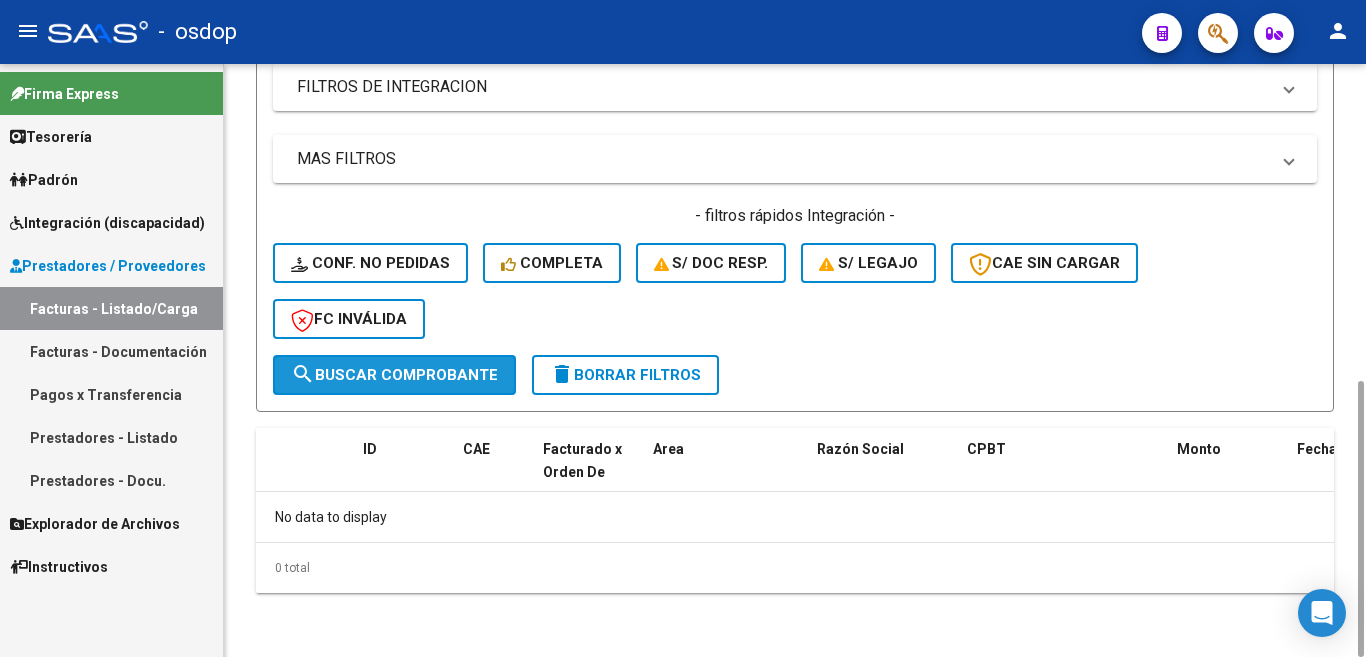 click on "search  Buscar Comprobante" 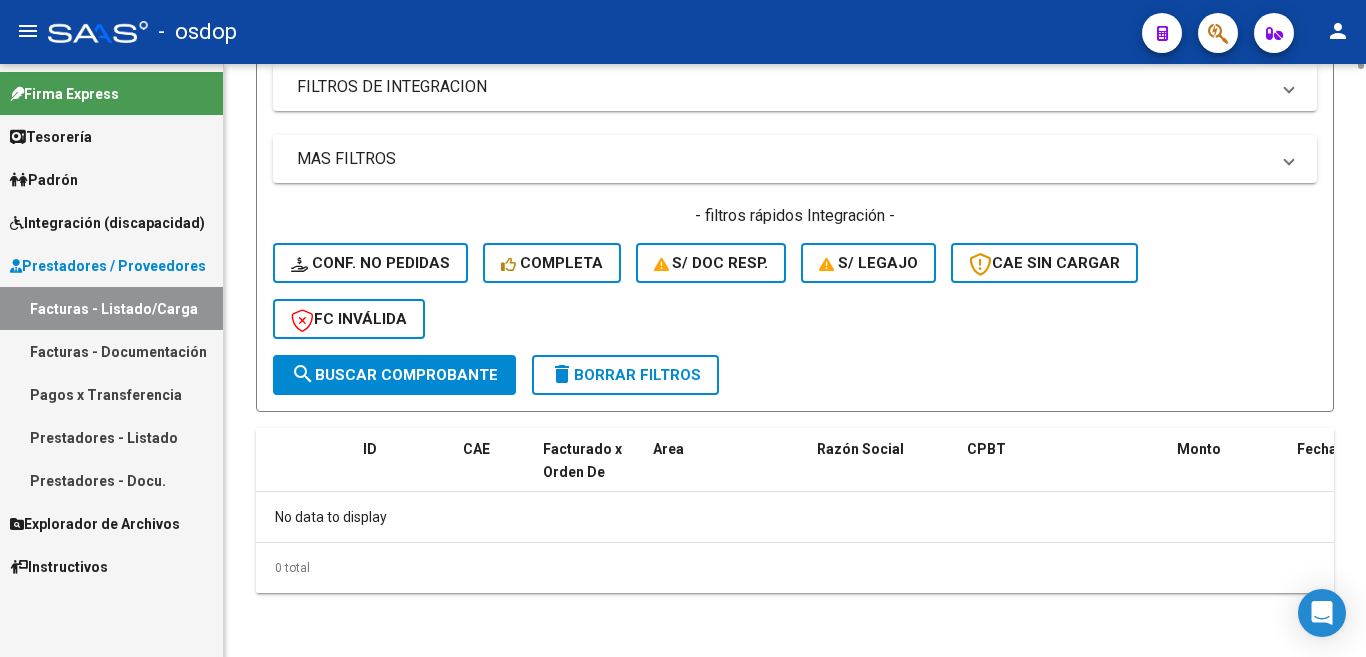 scroll, scrollTop: 278, scrollLeft: 0, axis: vertical 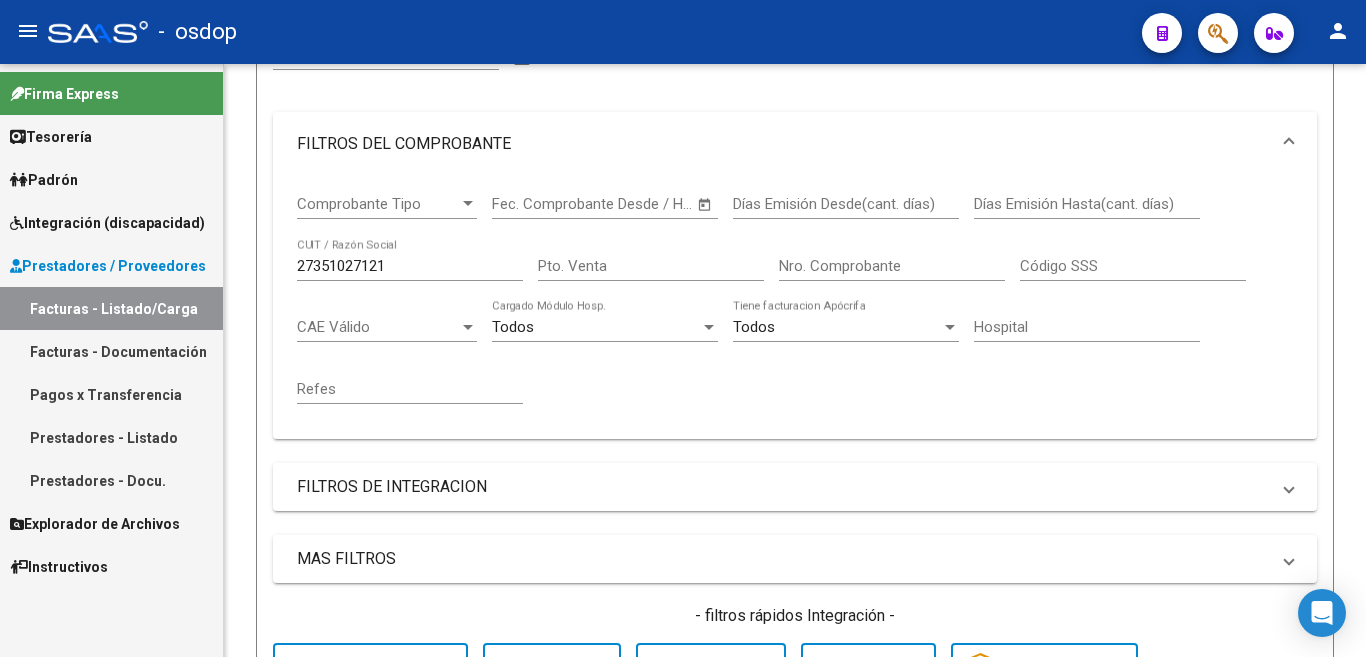 click on "Prestadores - Listado" at bounding box center [111, 437] 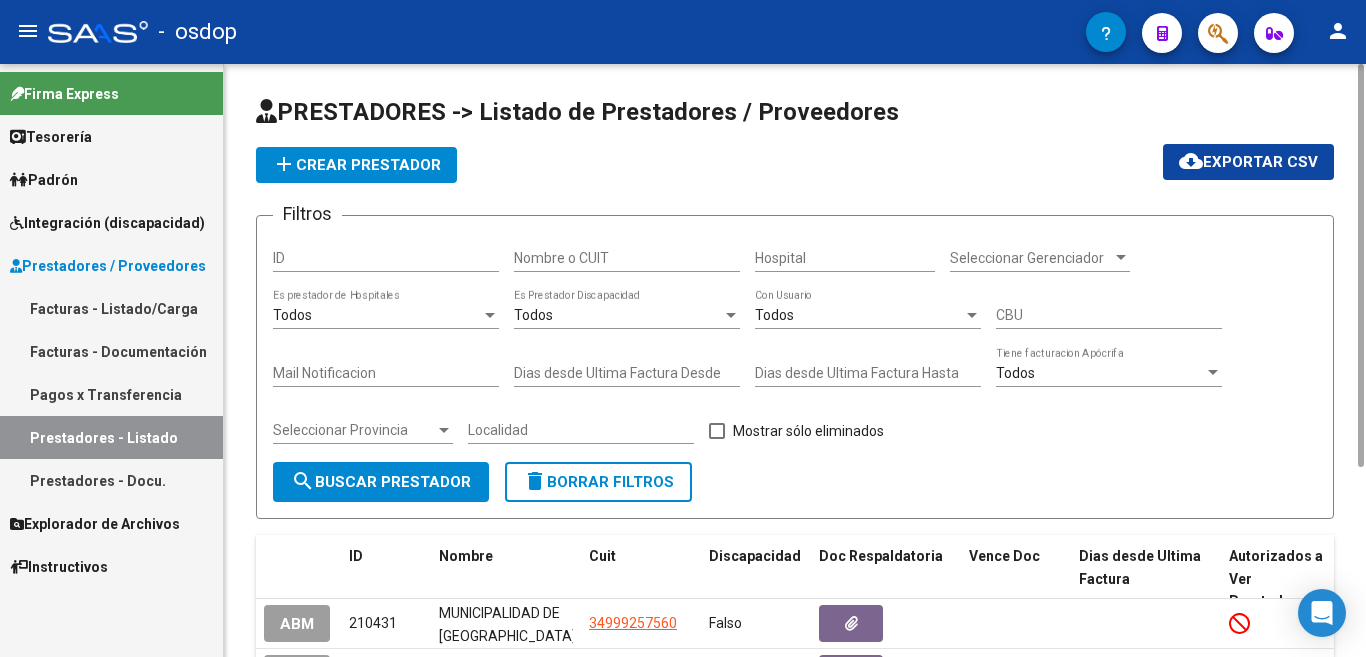 scroll, scrollTop: 200, scrollLeft: 0, axis: vertical 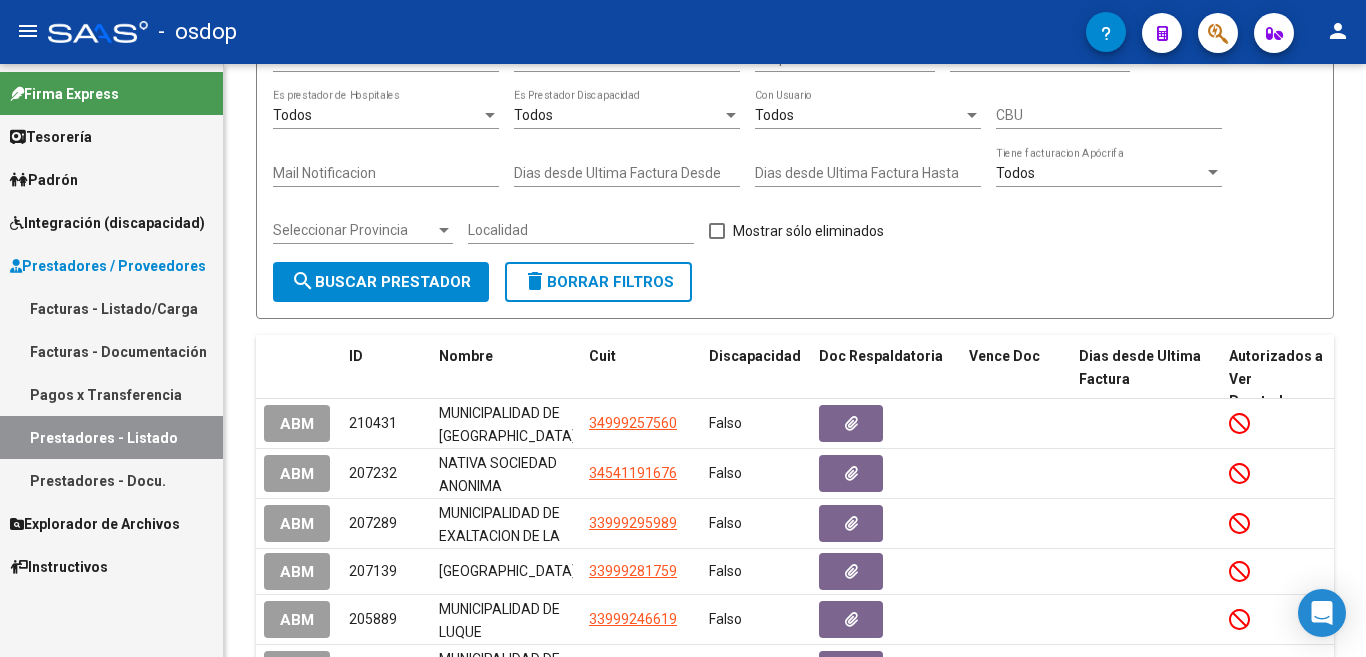 click on "Pagos x Transferencia" at bounding box center [111, 394] 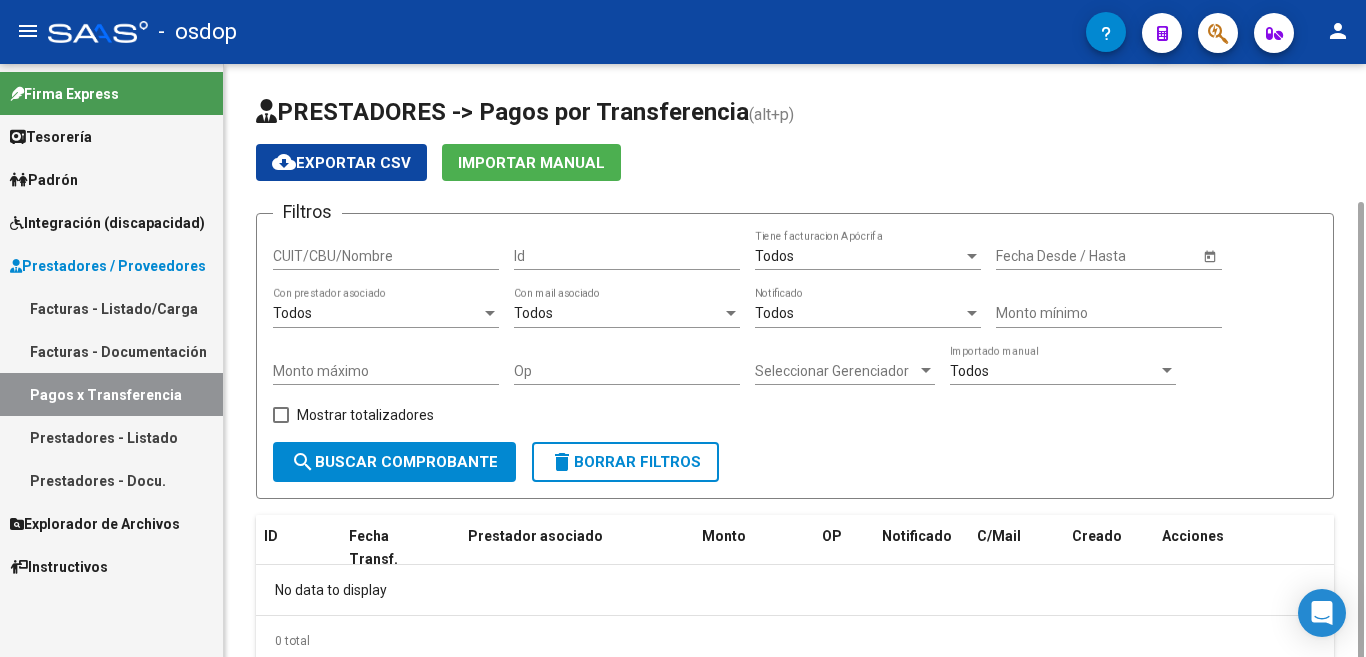 scroll, scrollTop: 73, scrollLeft: 0, axis: vertical 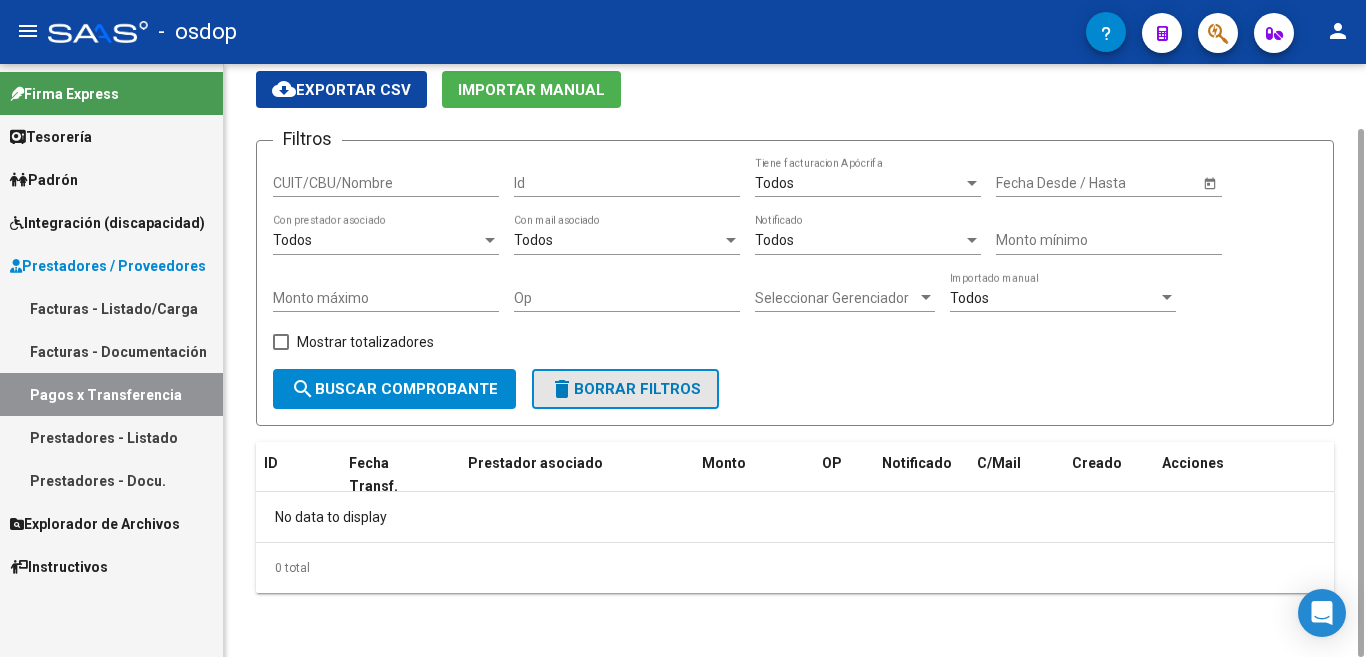 click on "delete  Borrar Filtros" 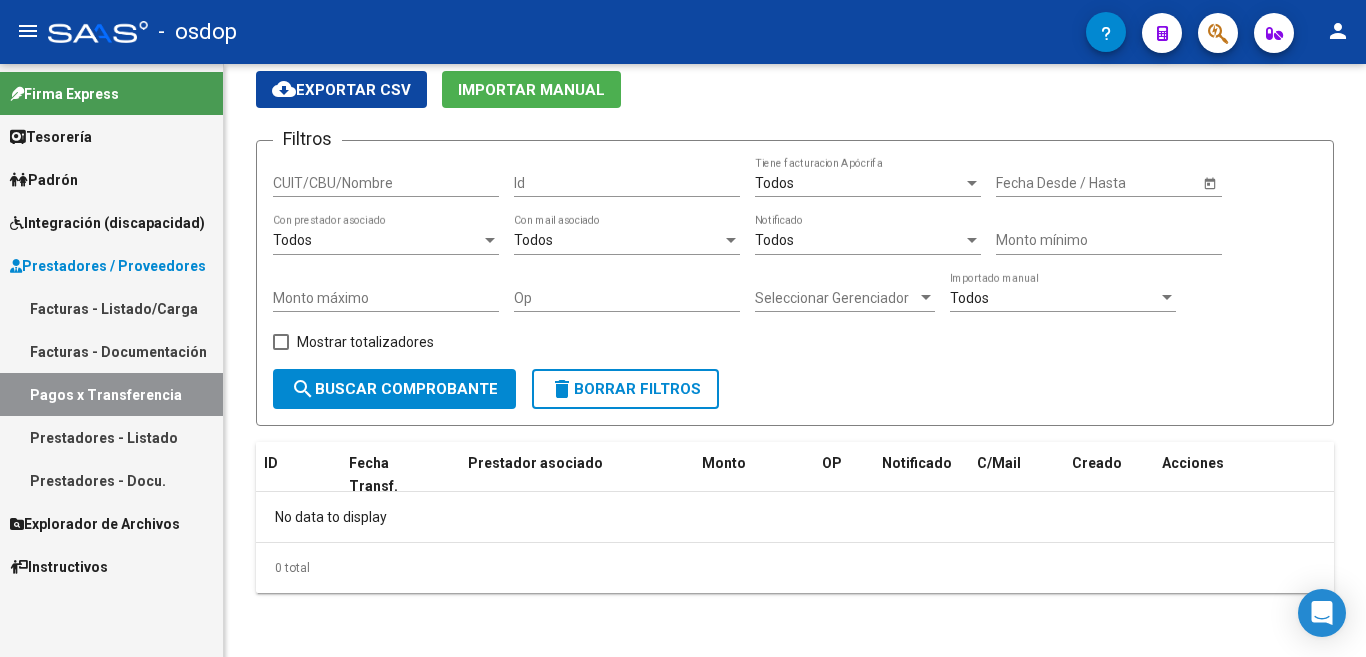 click on "Facturas - Documentación" at bounding box center [111, 351] 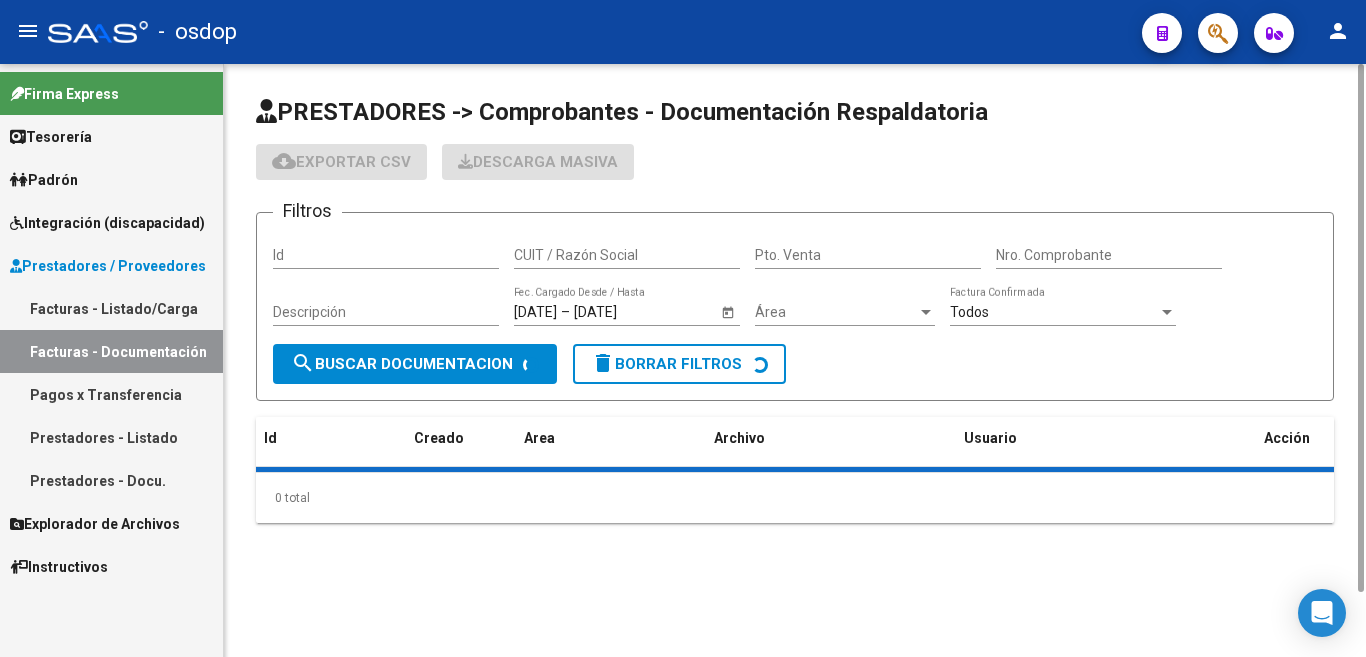 scroll, scrollTop: 0, scrollLeft: 0, axis: both 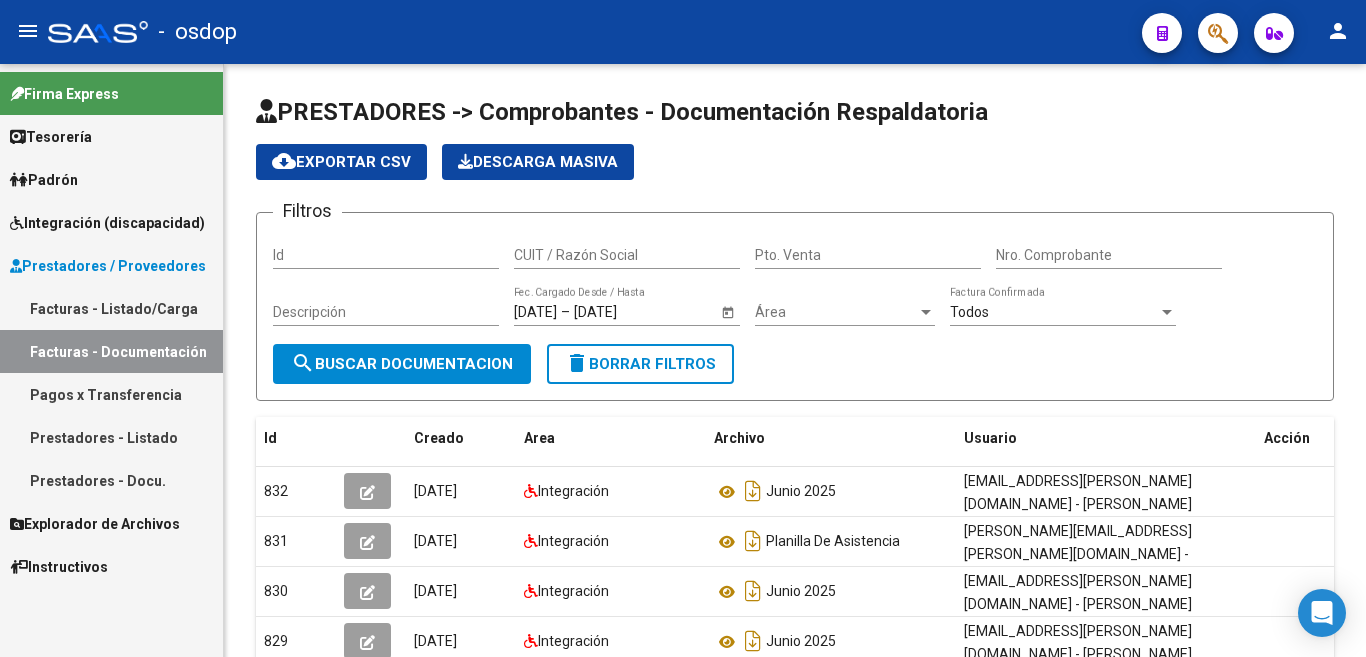click on "Facturas - Listado/Carga" at bounding box center (111, 308) 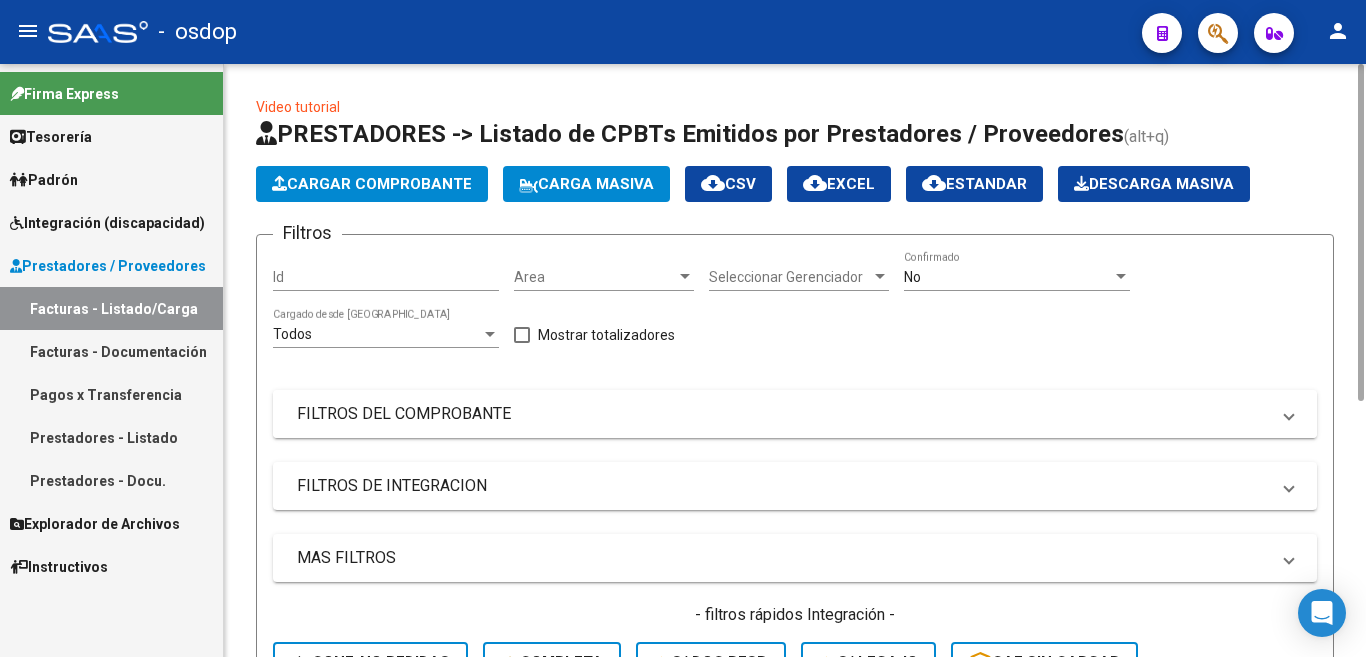 click on "FILTROS DEL COMPROBANTE" at bounding box center [783, 414] 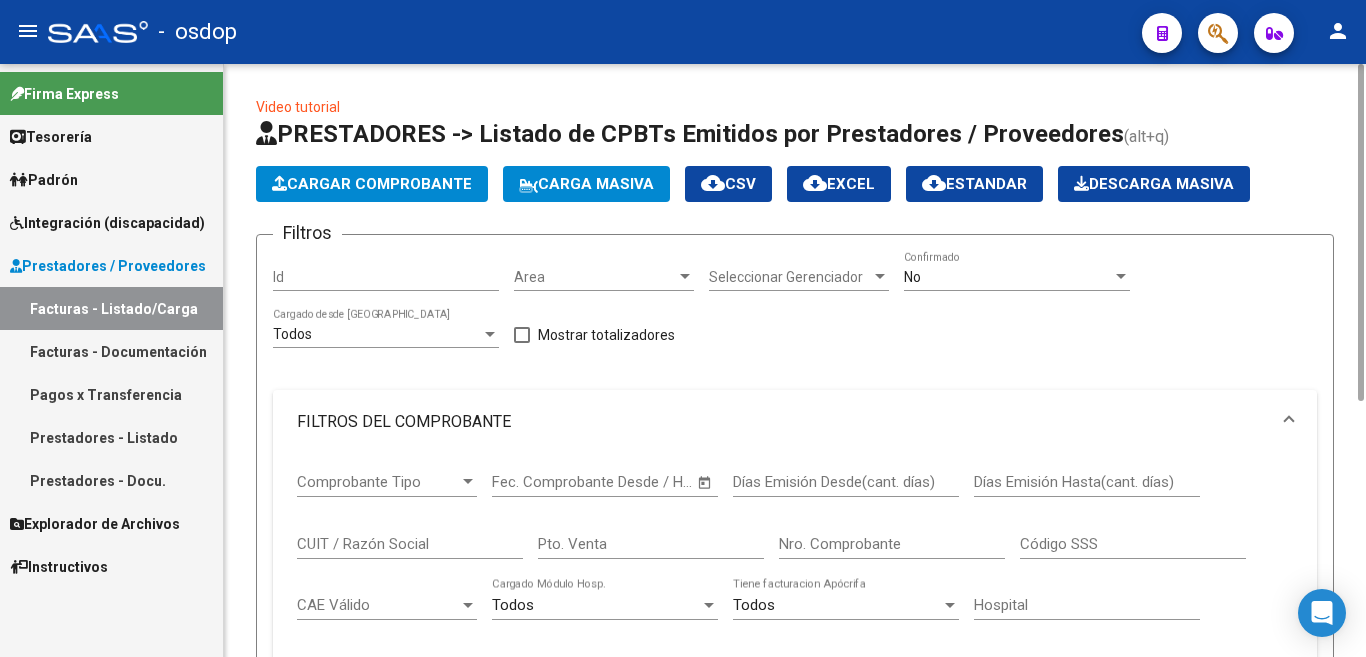 click on "CUIT / Razón Social" at bounding box center [410, 544] 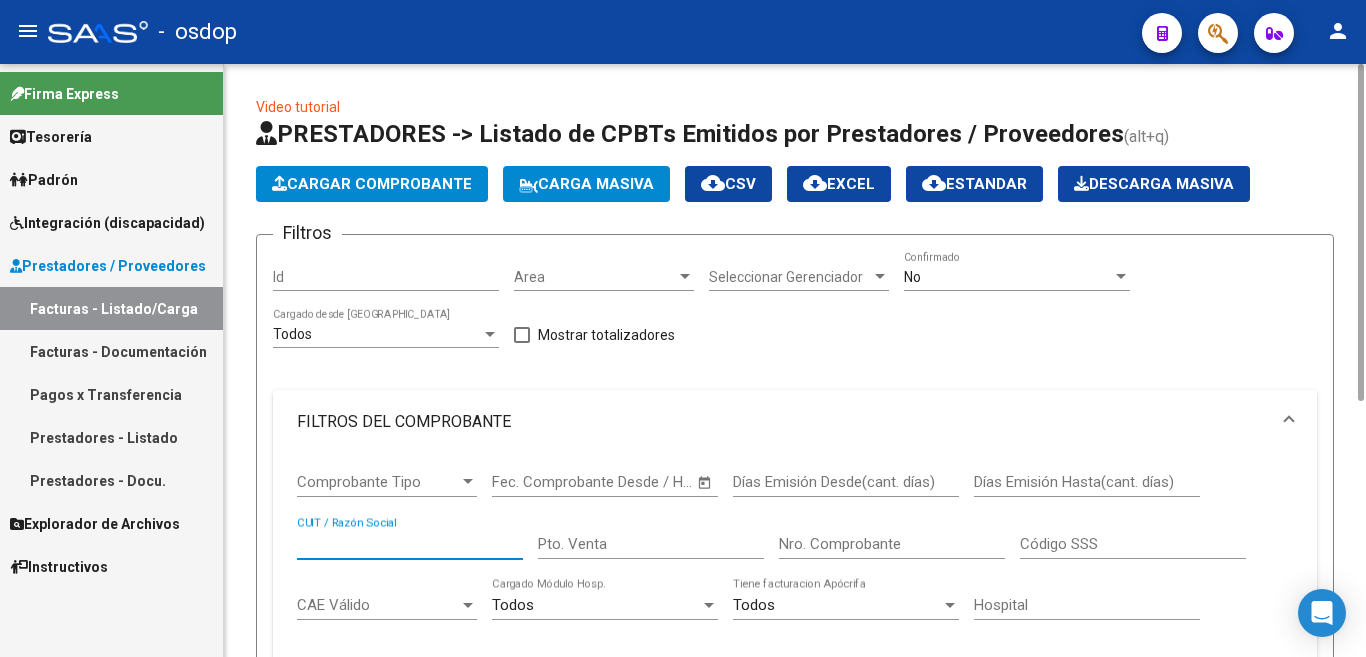 paste on "27-35102712-1" 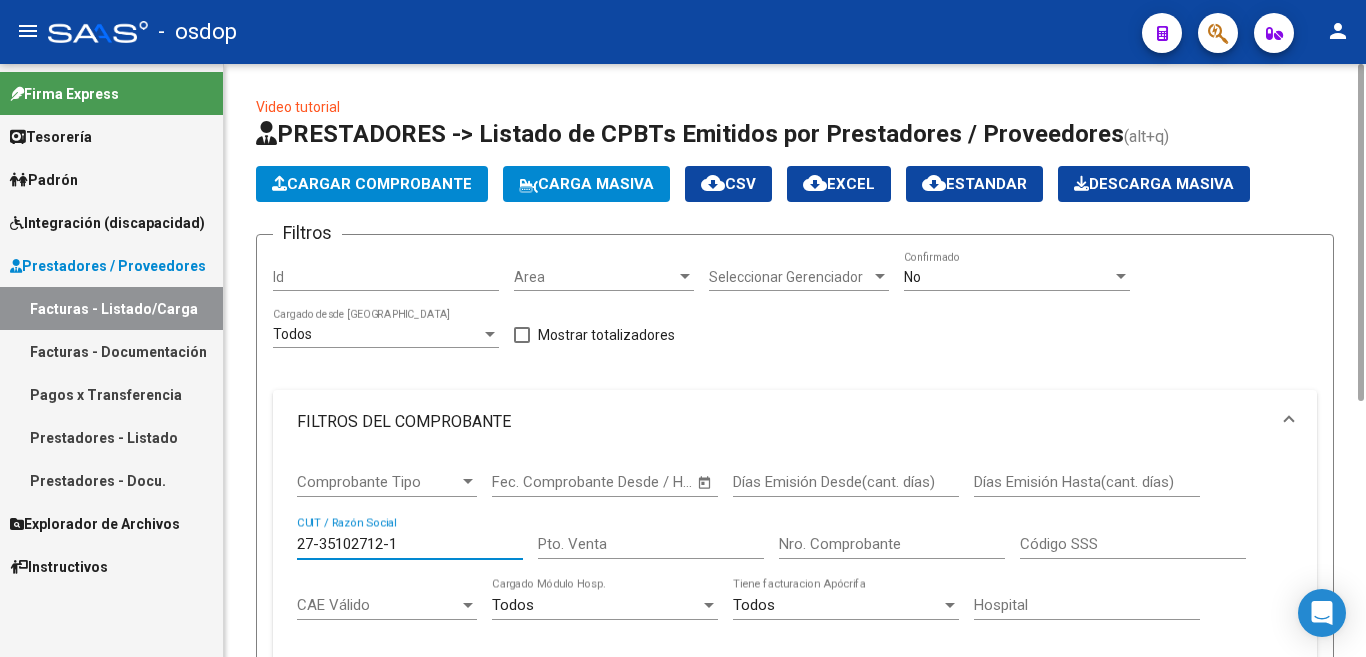 scroll, scrollTop: 600, scrollLeft: 0, axis: vertical 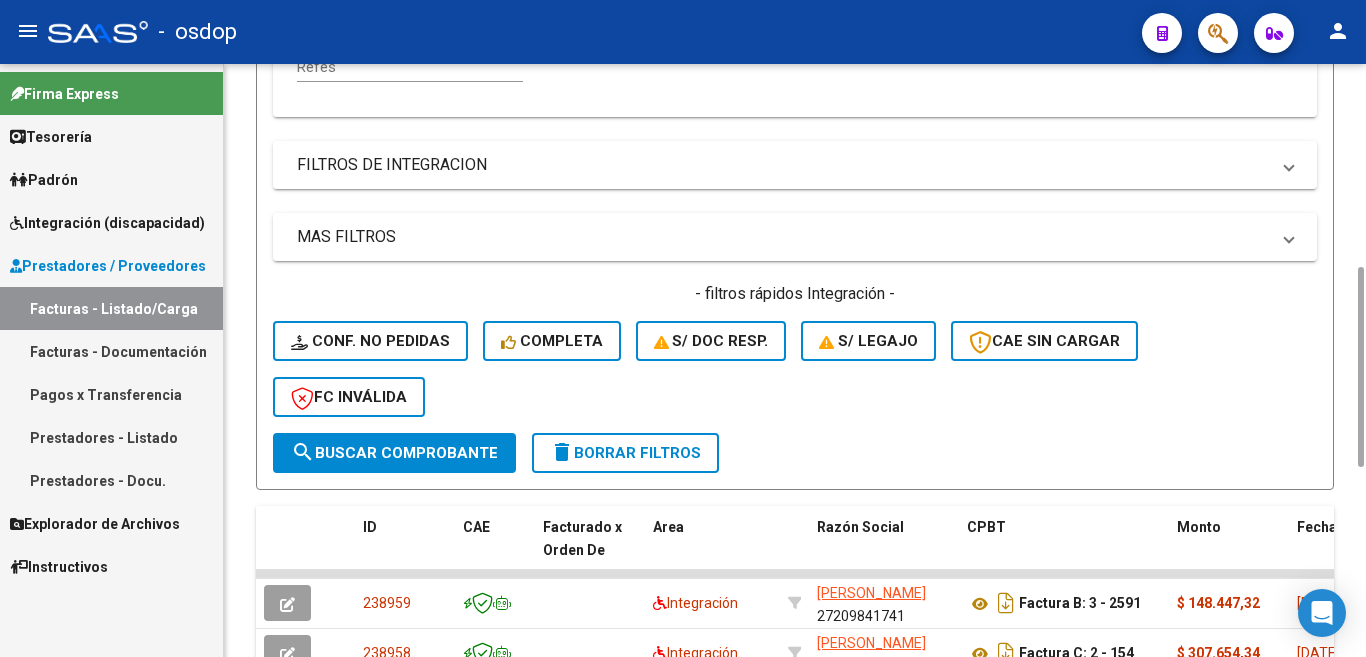type on "27-35102712-1" 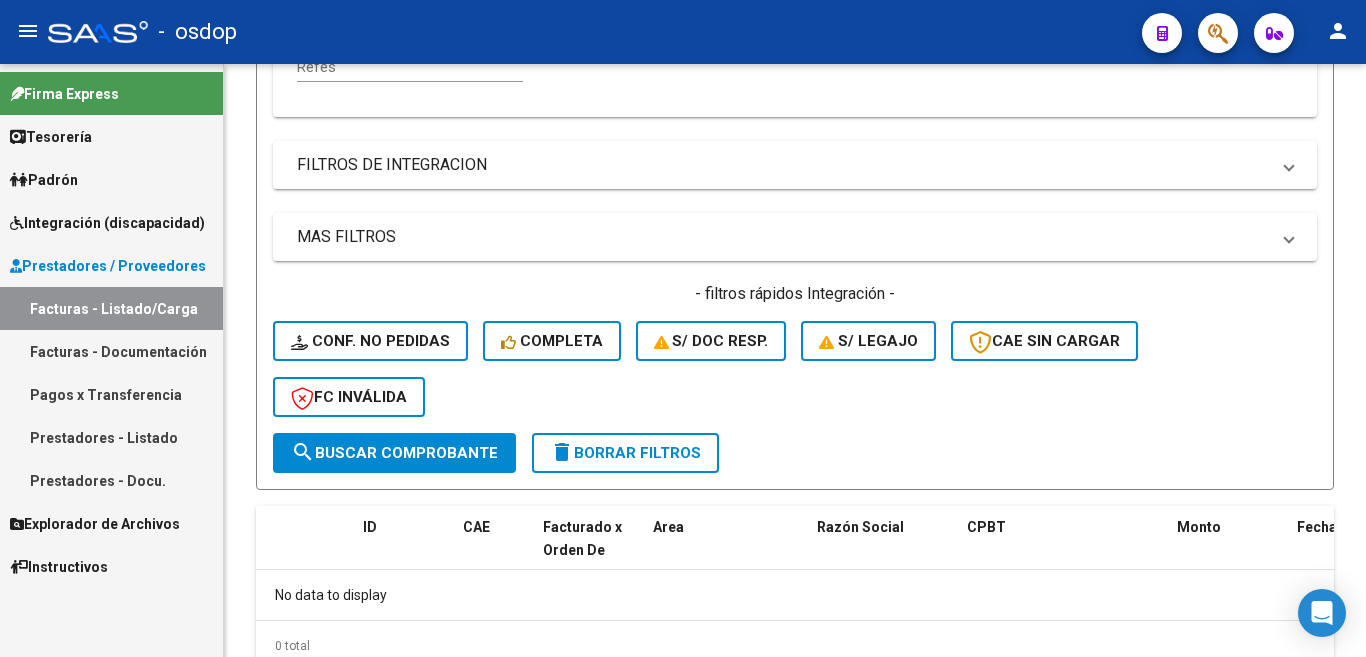 scroll, scrollTop: 0, scrollLeft: 0, axis: both 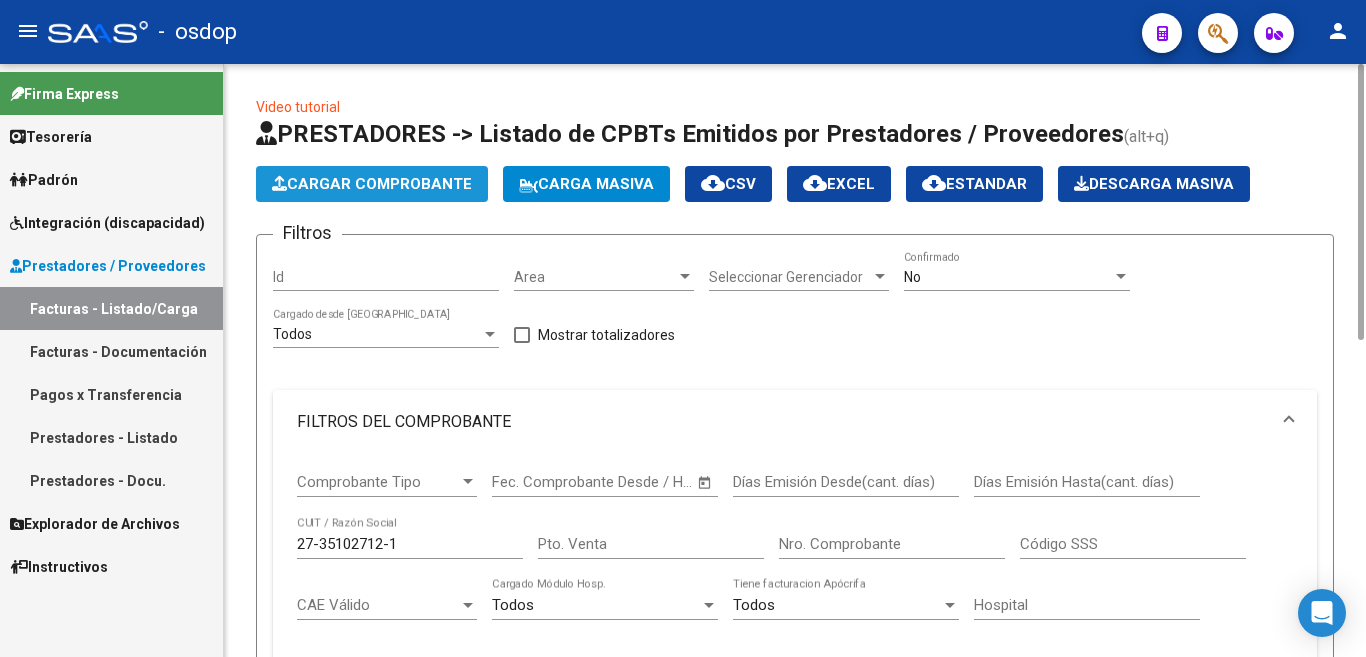 click on "Cargar Comprobante" 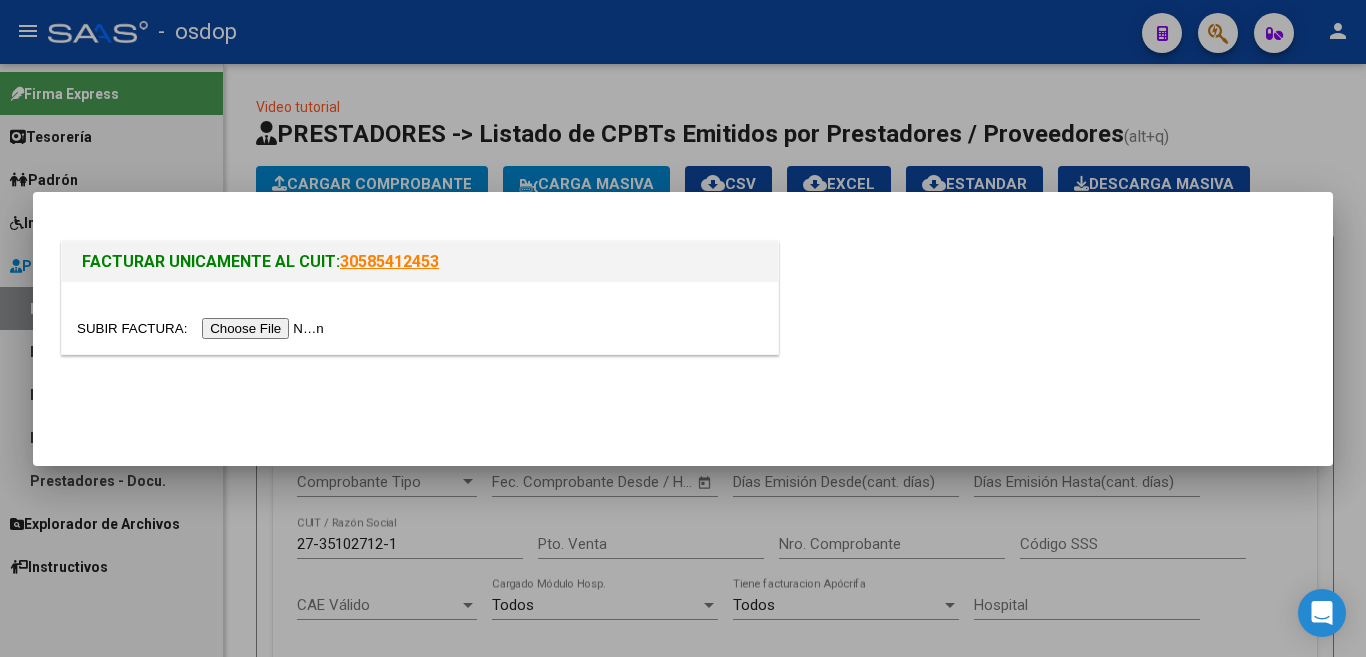click at bounding box center (203, 328) 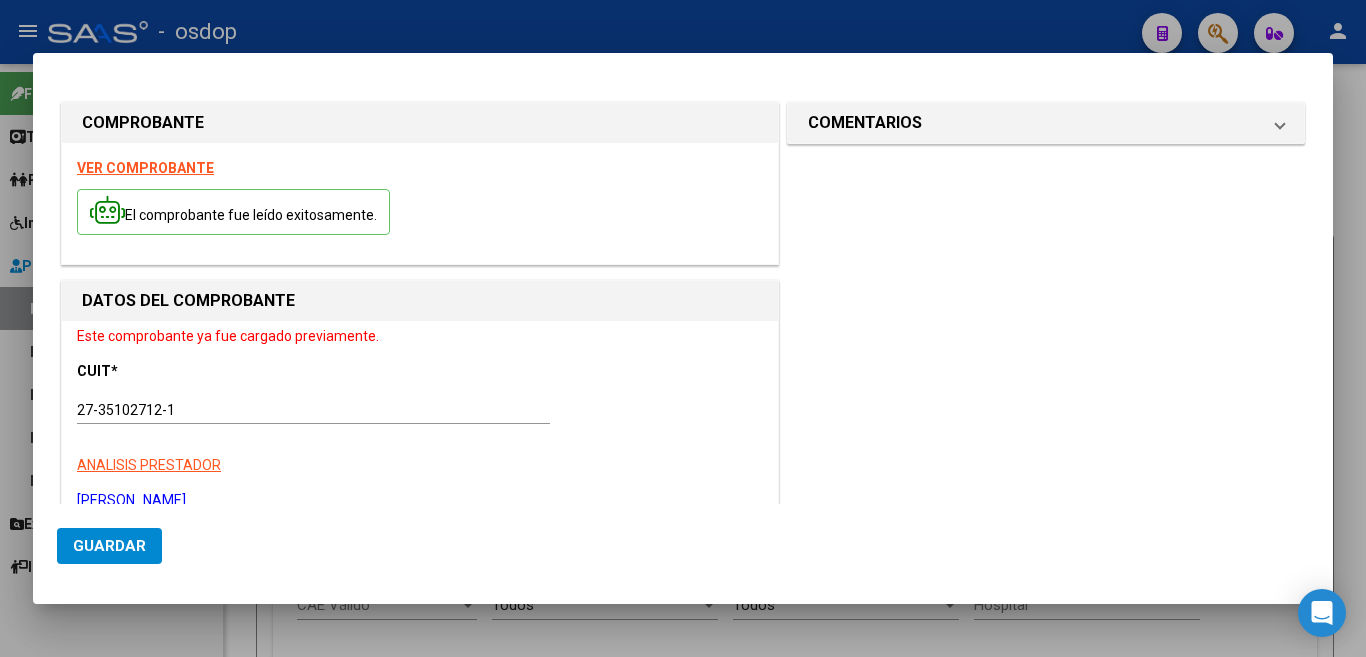 drag, startPoint x: 67, startPoint y: 415, endPoint x: 169, endPoint y: 422, distance: 102.239914 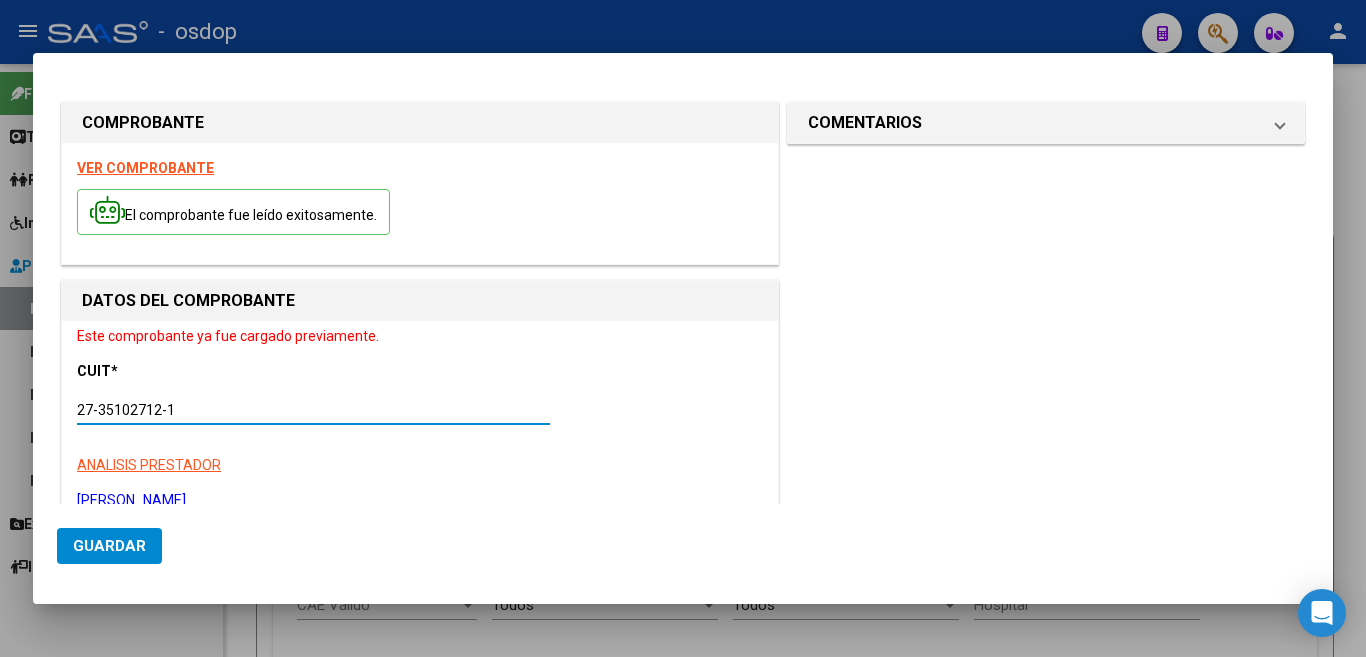 click on "27-35102712-1" at bounding box center [313, 410] 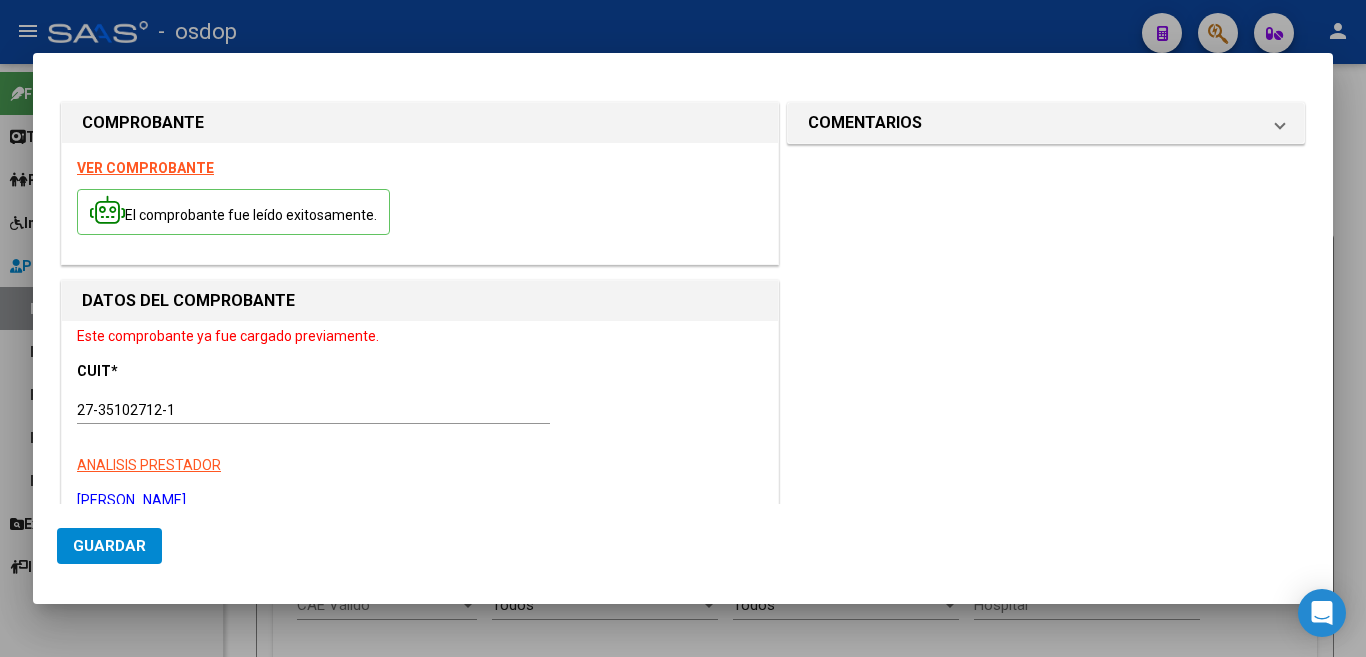 click at bounding box center [683, 328] 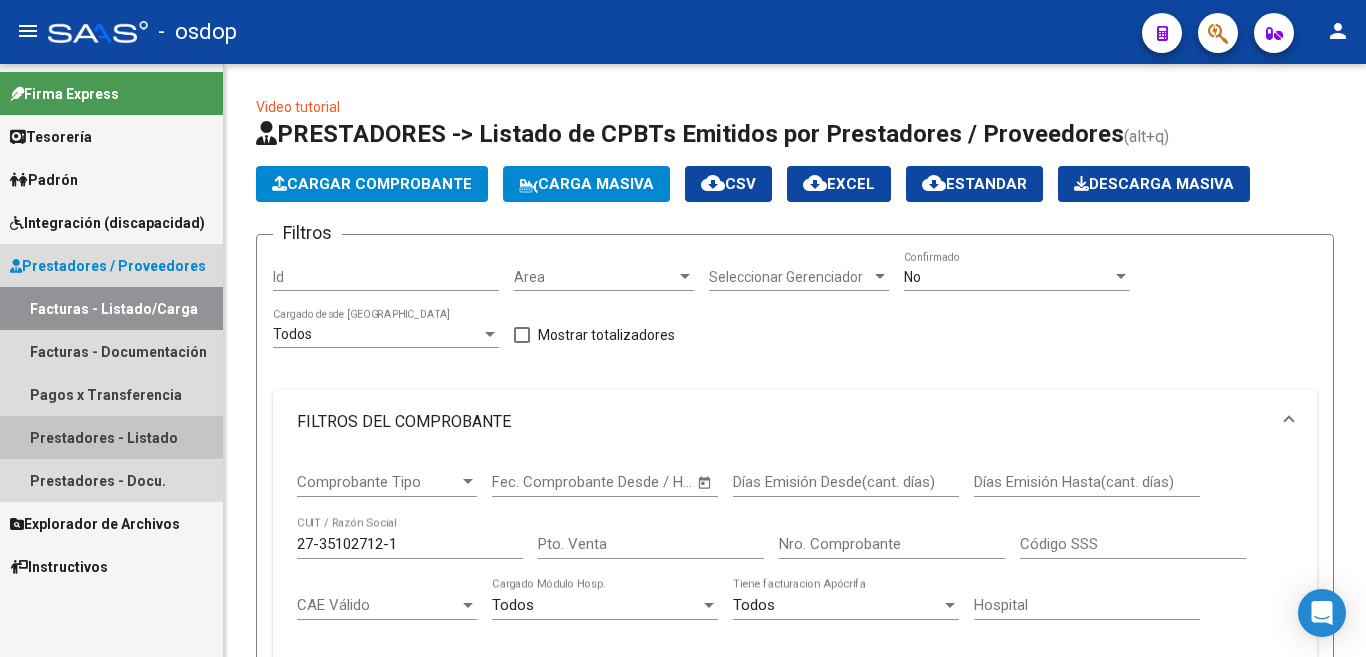 click on "Prestadores - Listado" at bounding box center (111, 437) 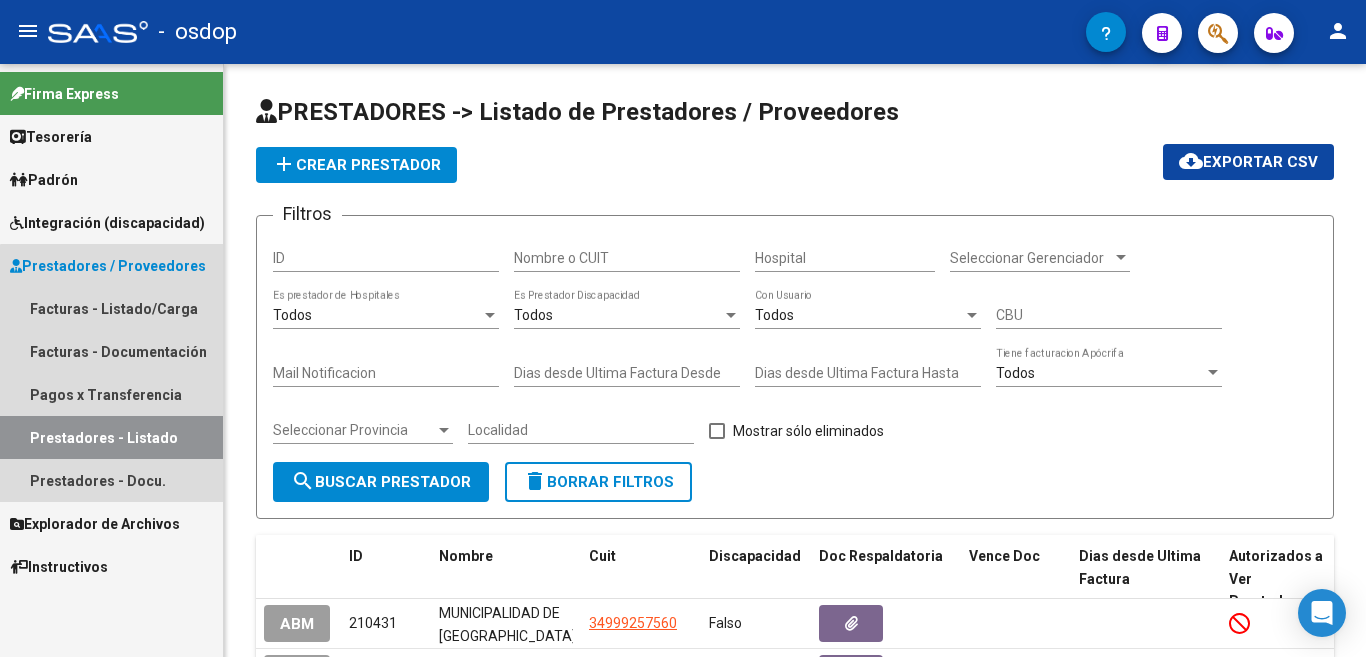 click on "Prestadores - Listado" at bounding box center [111, 437] 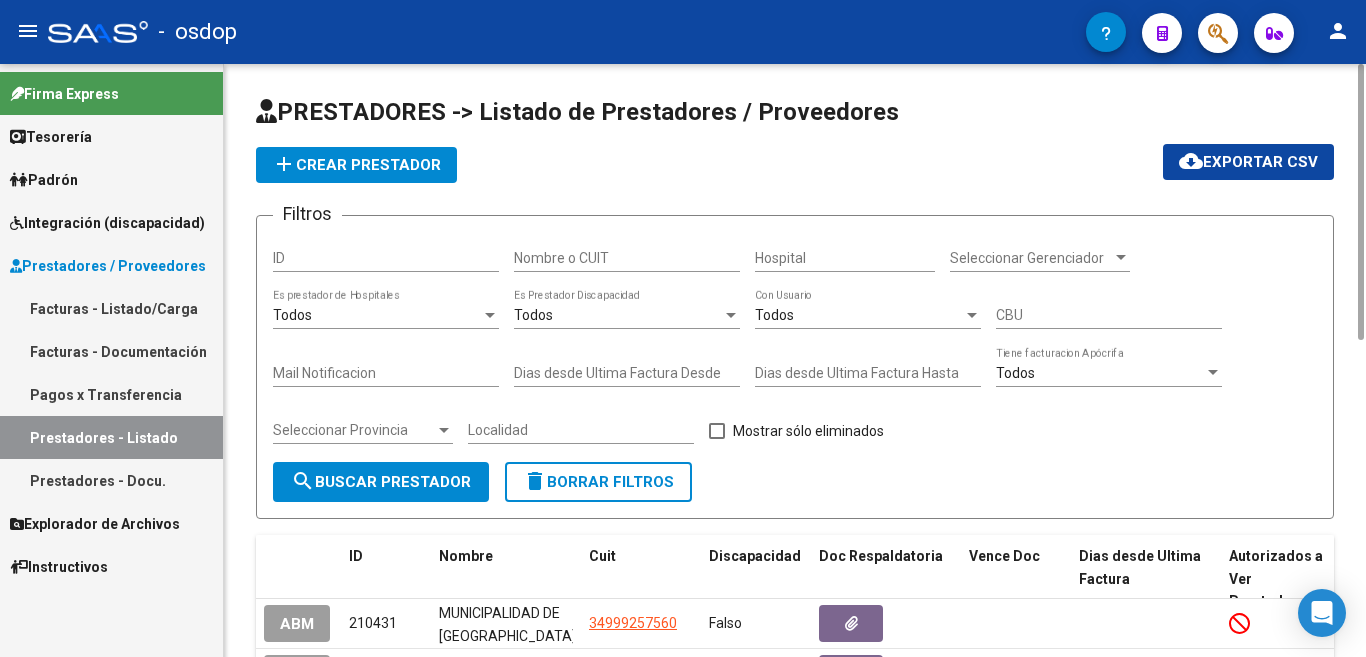 click on "Nombre o CUIT" at bounding box center [627, 258] 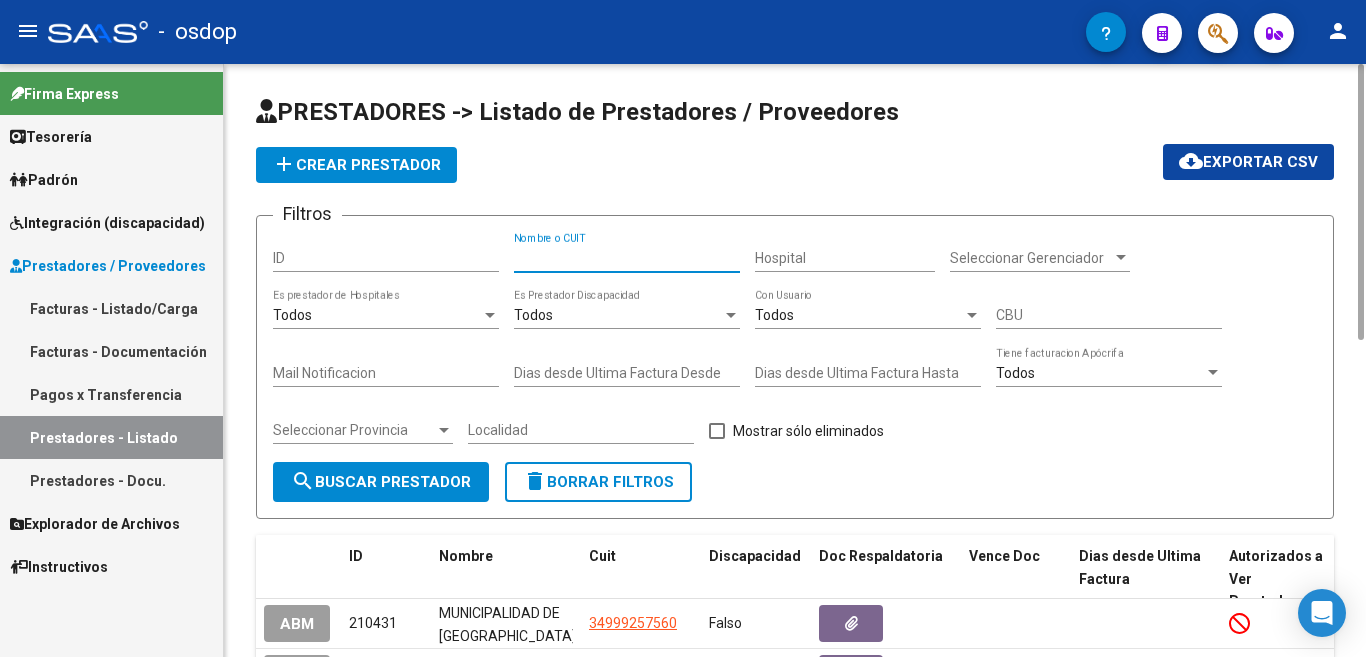 paste on "27-35102712-1" 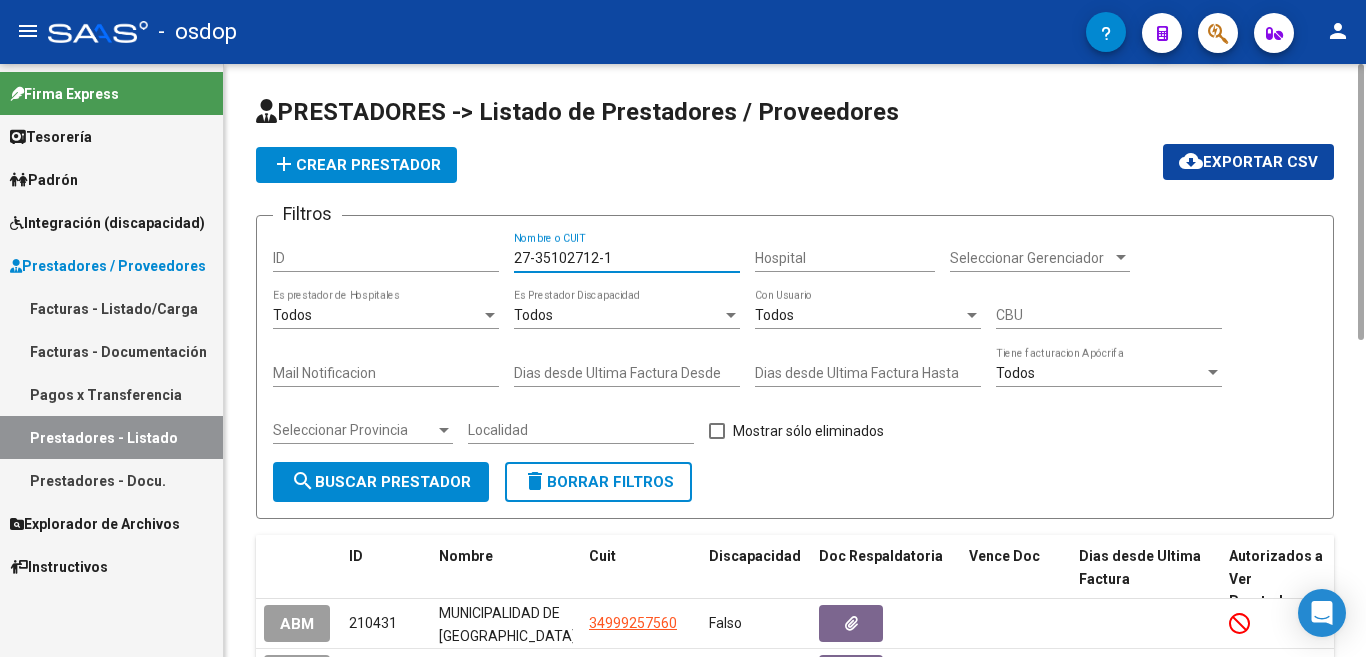 click on "search  Buscar Prestador" 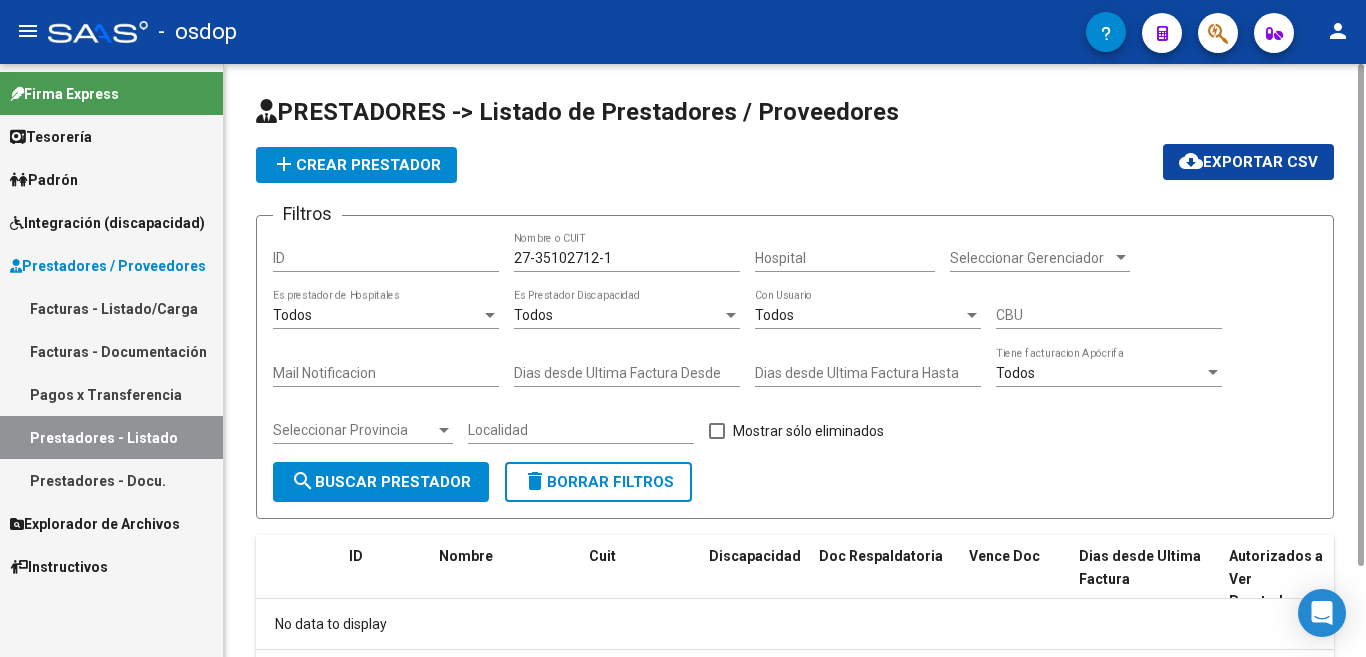 scroll, scrollTop: 107, scrollLeft: 0, axis: vertical 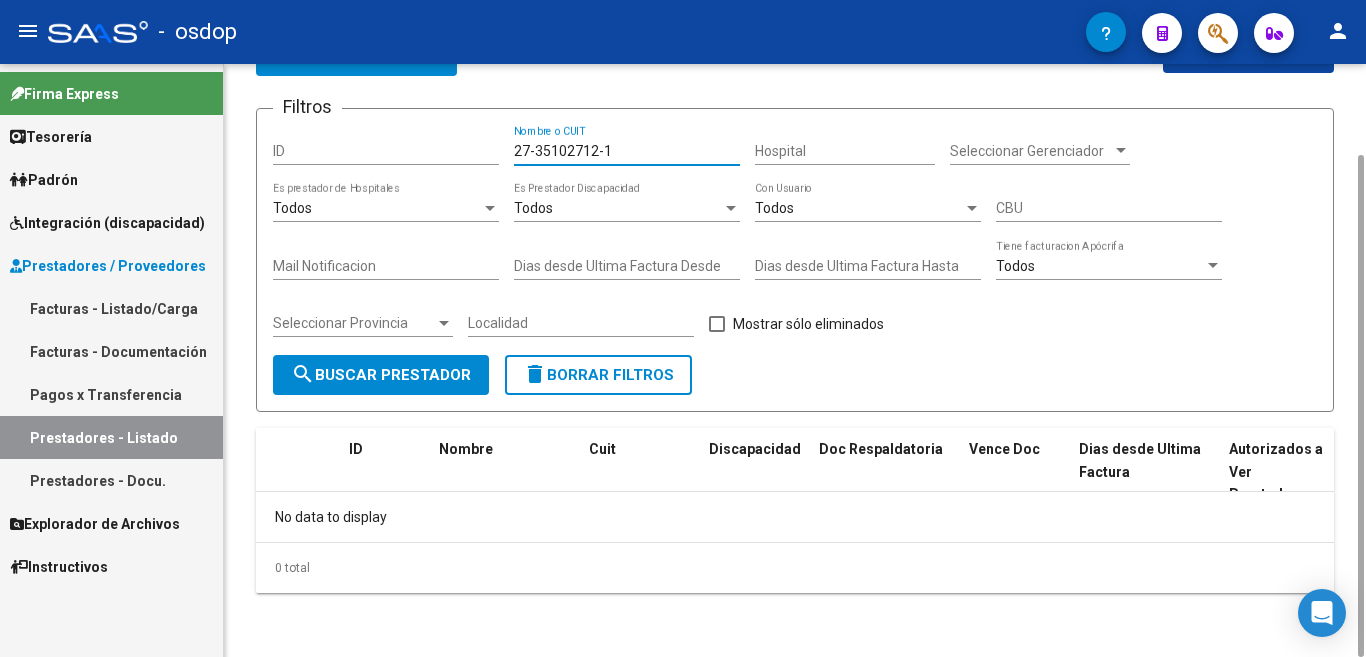 click on "27-35102712-1" at bounding box center (627, 151) 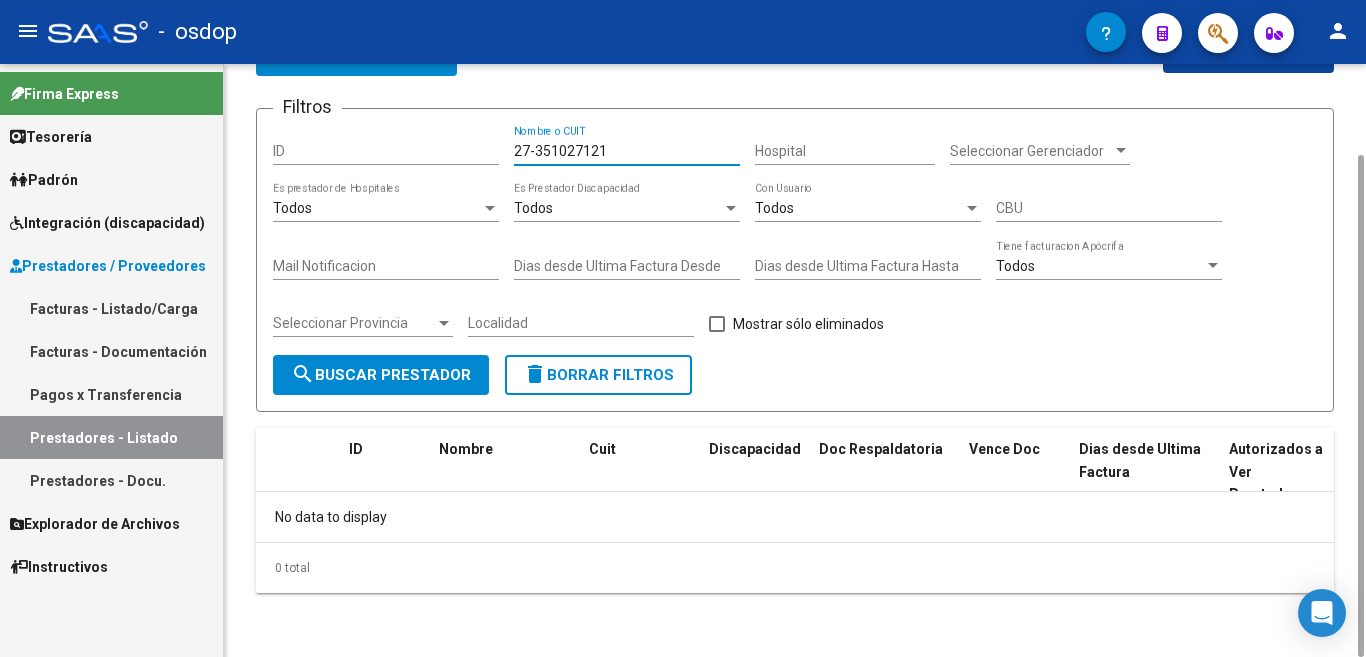click on "27-351027121" at bounding box center [627, 151] 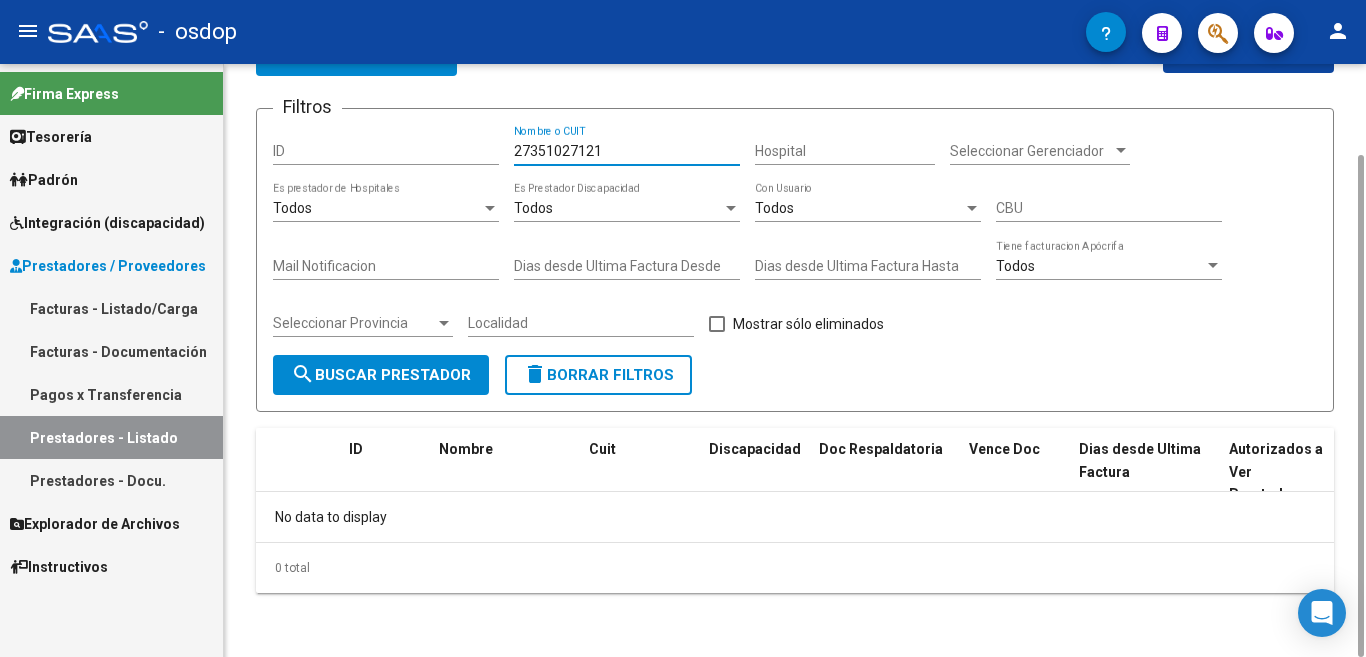 type on "27351027121" 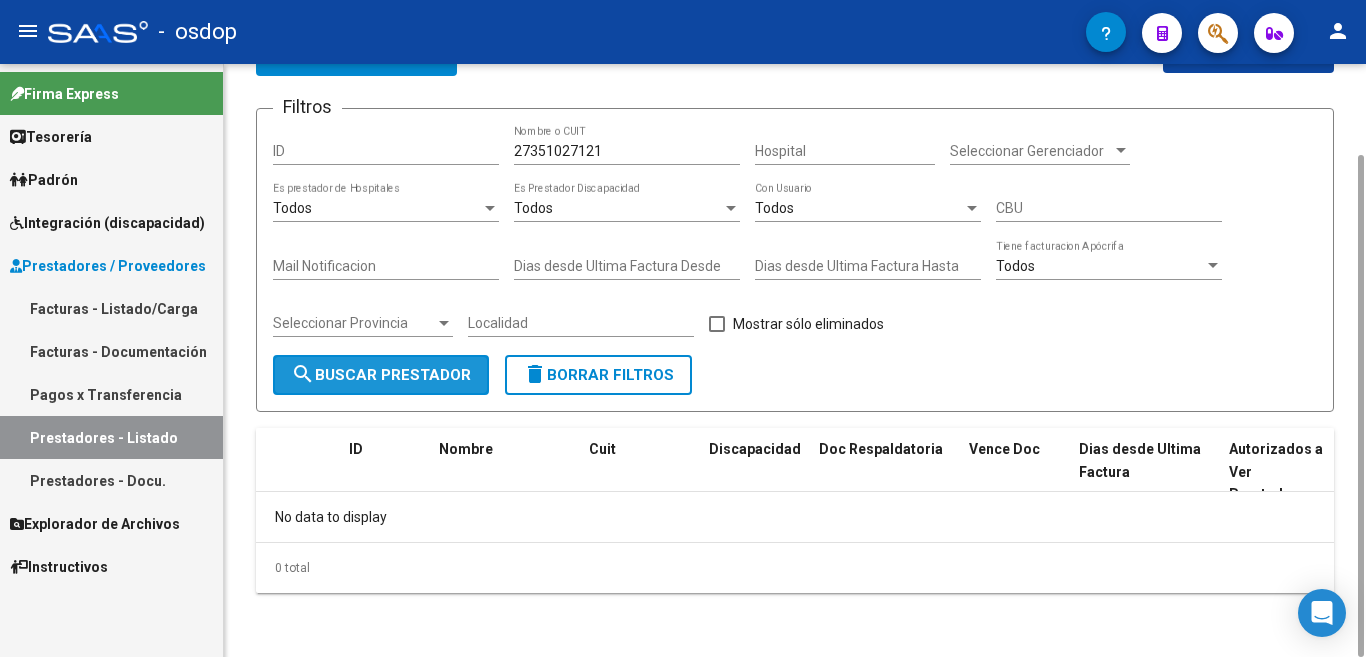 click on "search  Buscar Prestador" 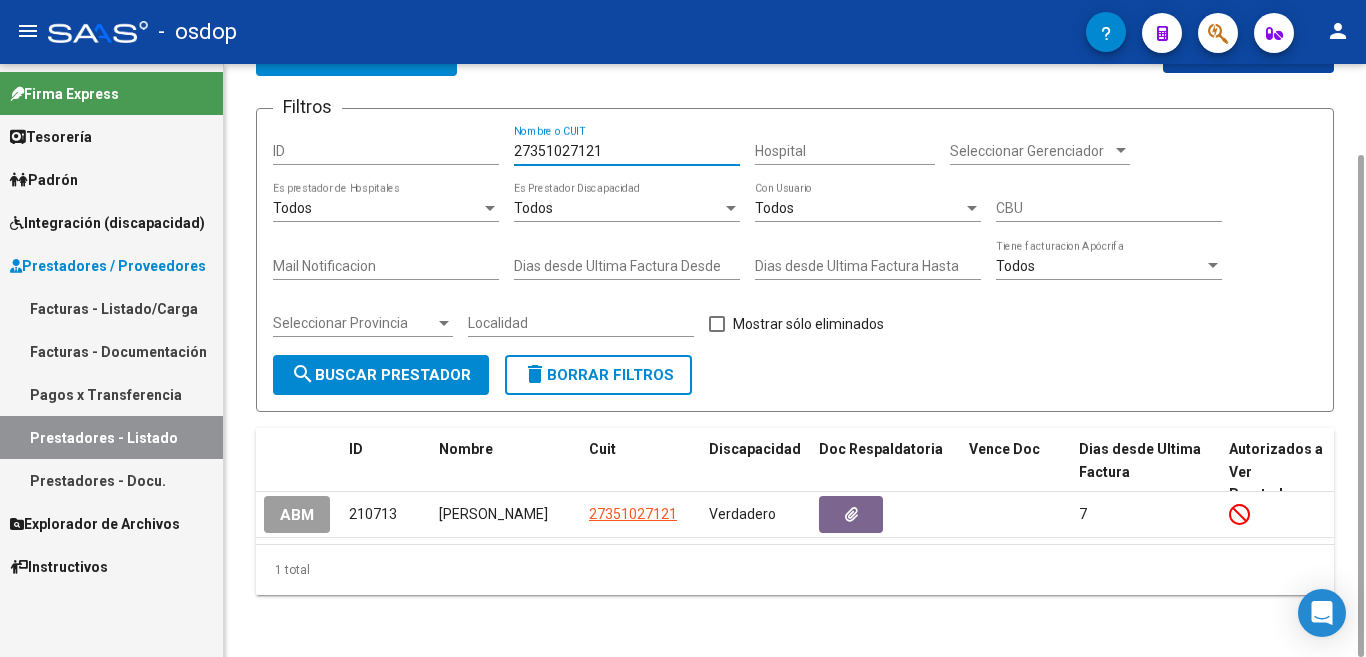 click on "27351027121" at bounding box center [627, 151] 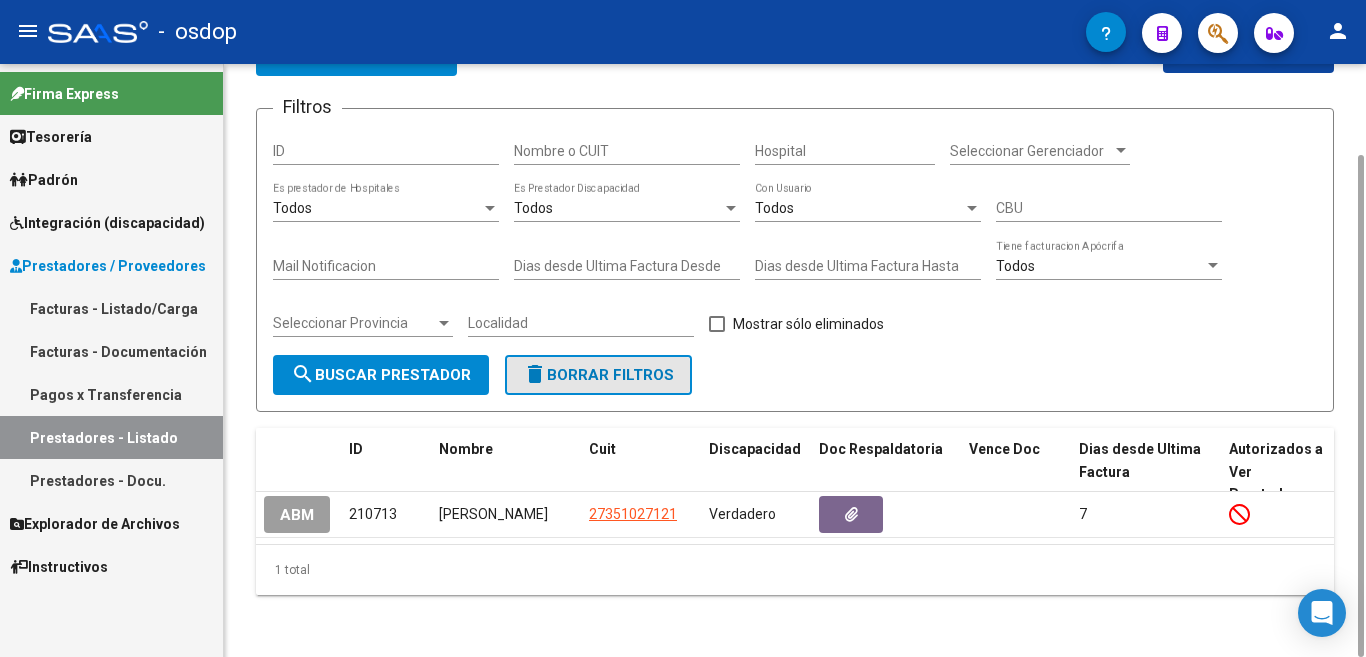 click on "delete  Borrar Filtros" 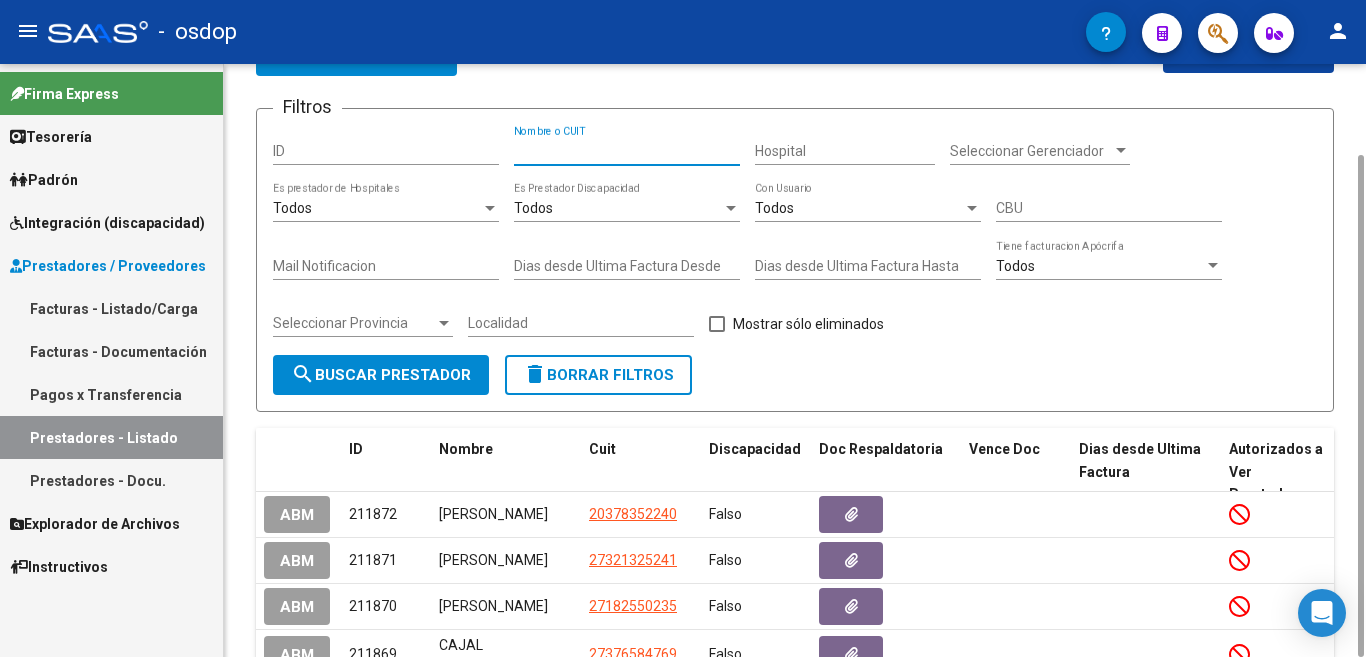 click on "Nombre o CUIT" at bounding box center (627, 151) 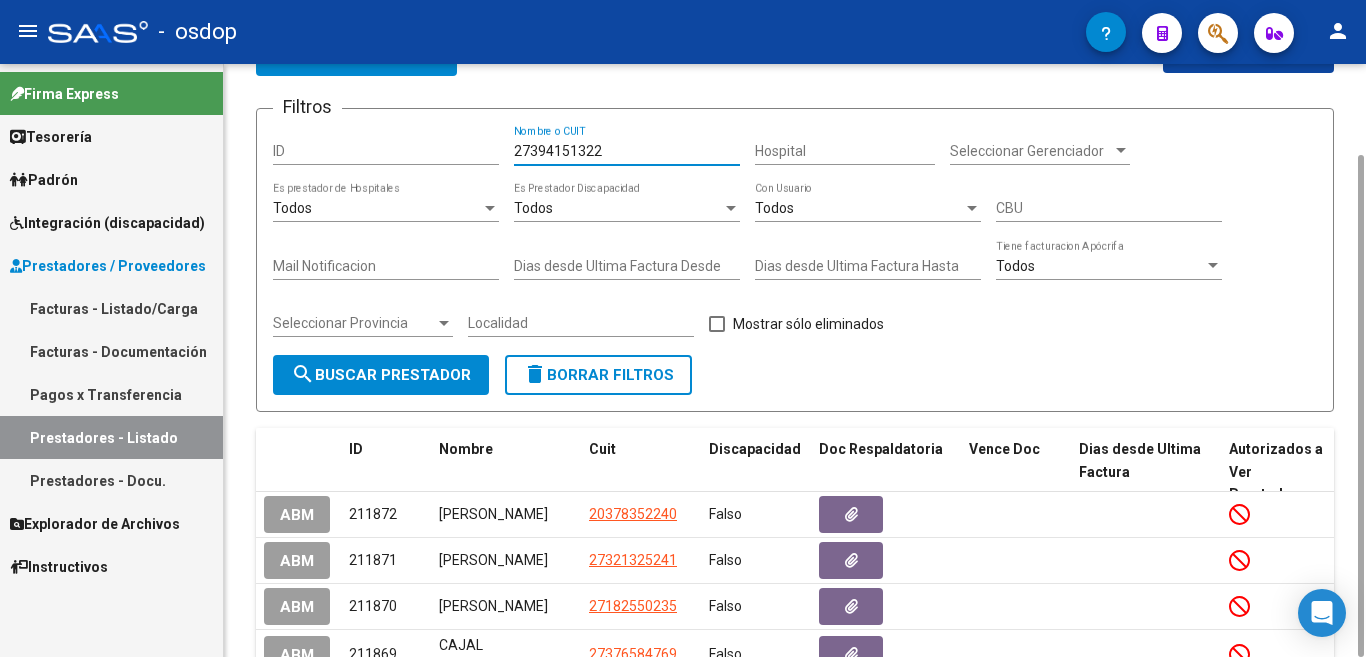 type on "27394151322" 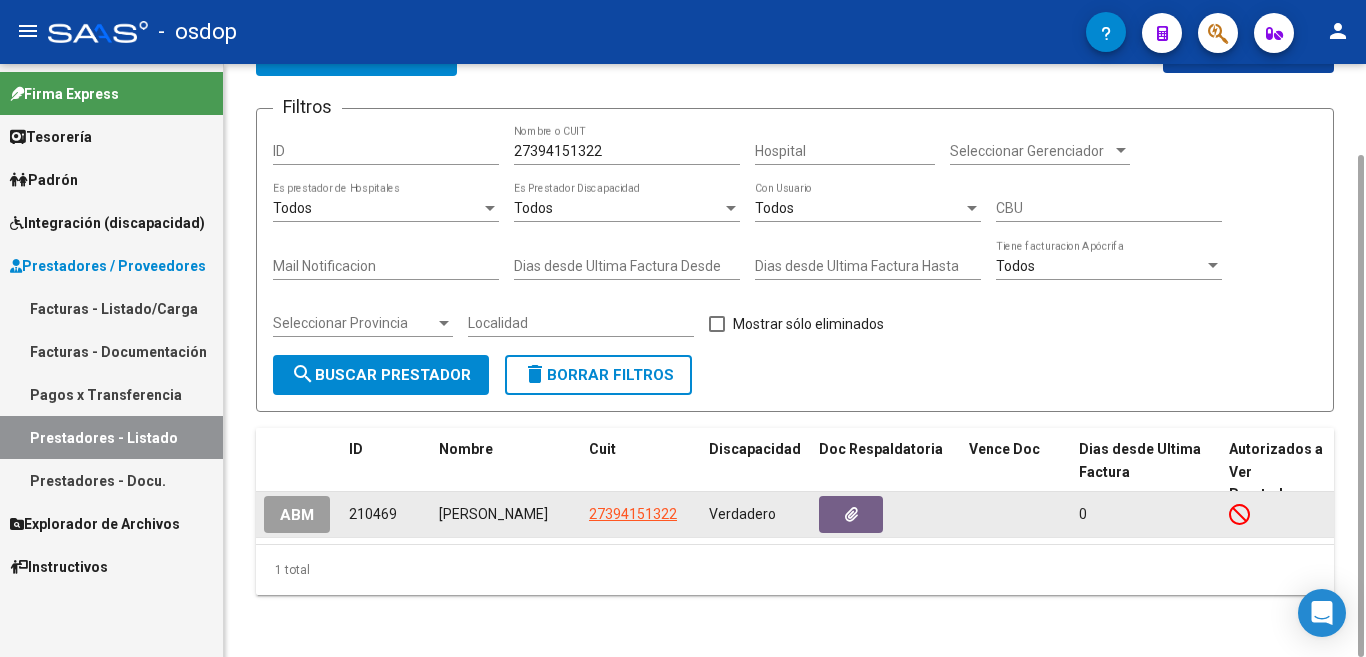 click on "210469" 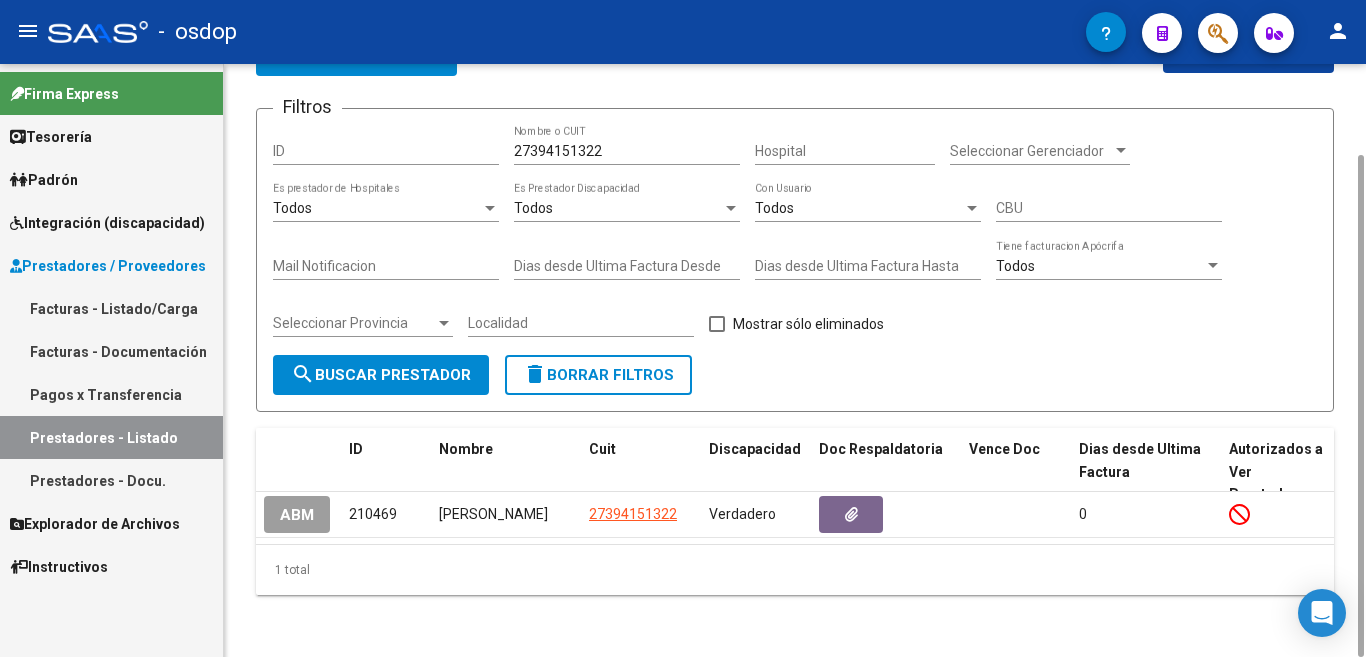 copy on "210469" 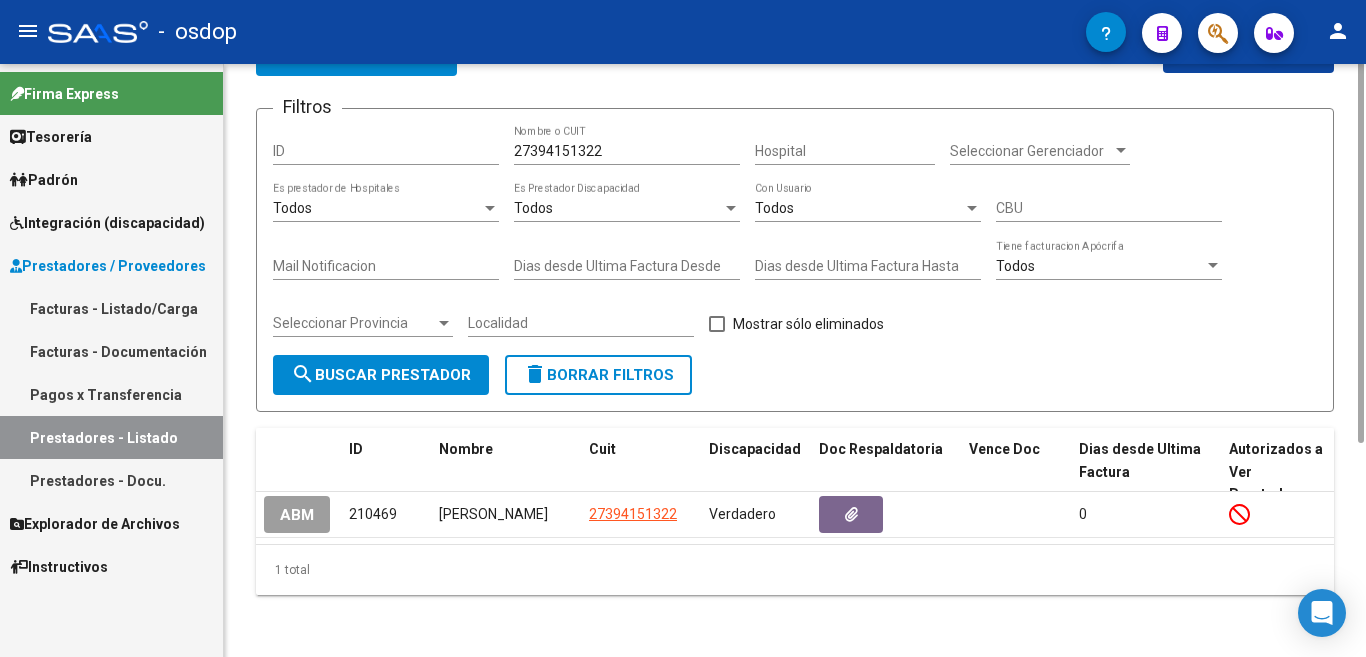 scroll, scrollTop: 0, scrollLeft: 0, axis: both 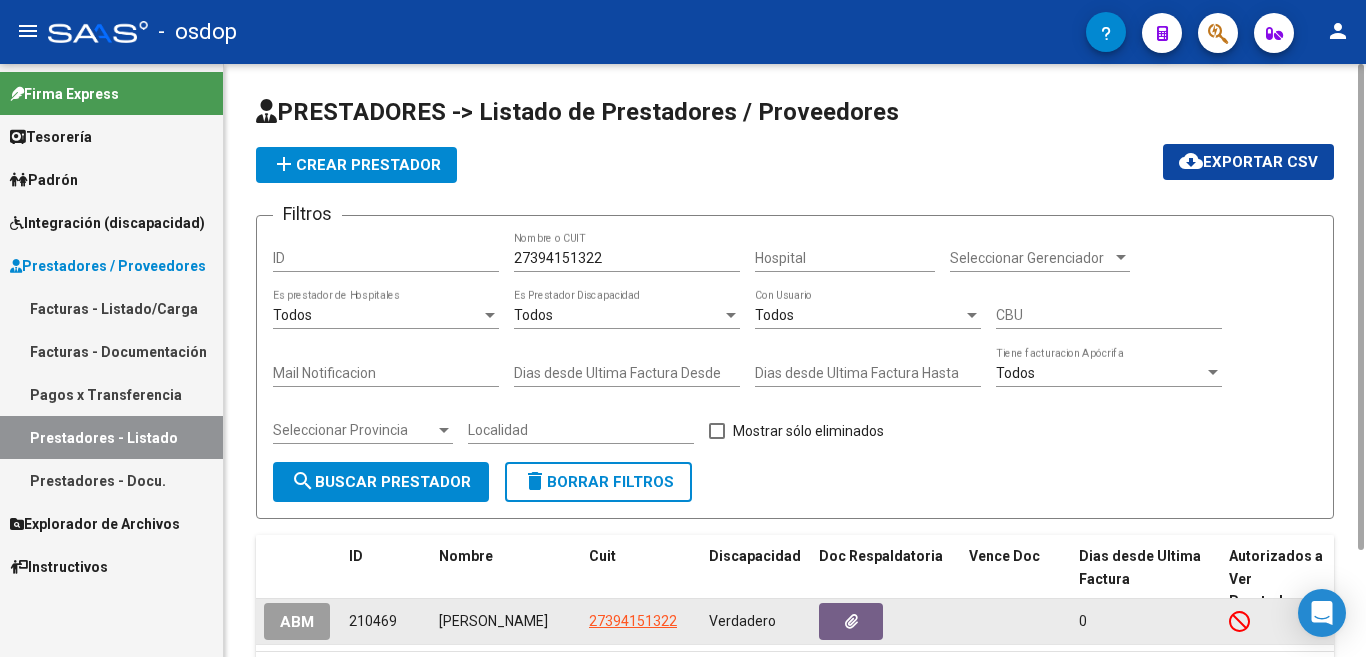 click on "210469" 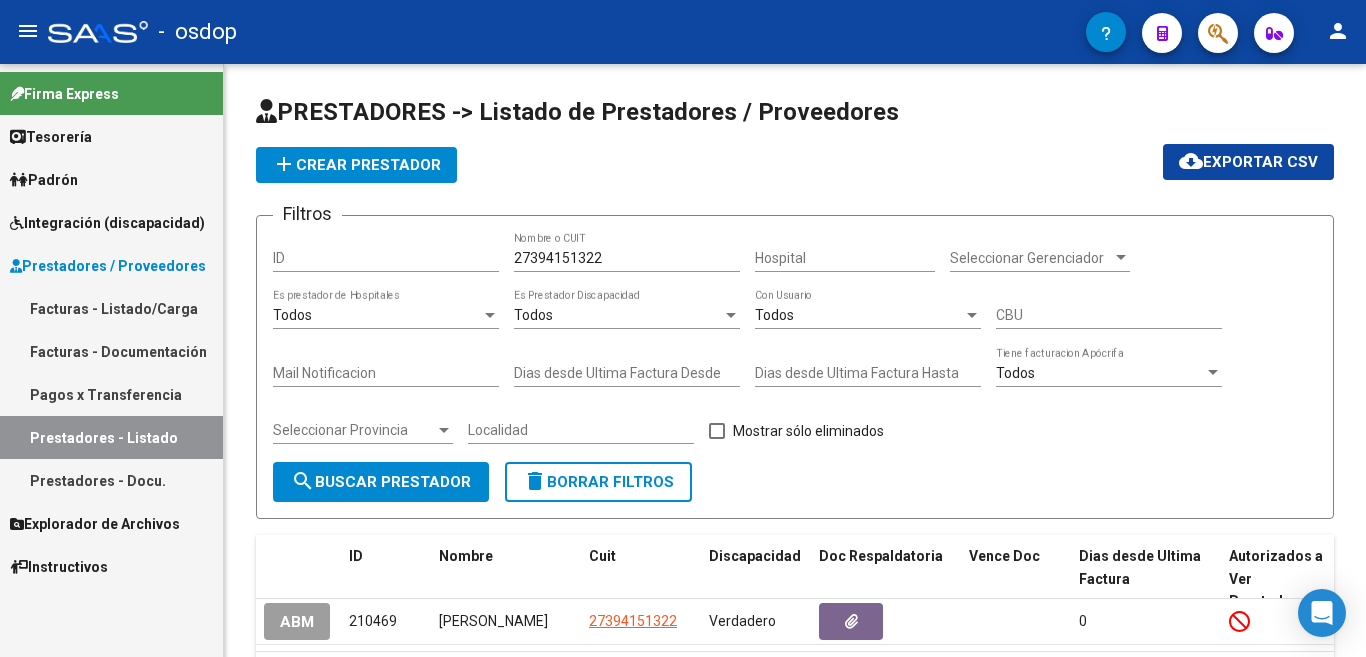 click on "Facturas - Listado/Carga" at bounding box center (111, 308) 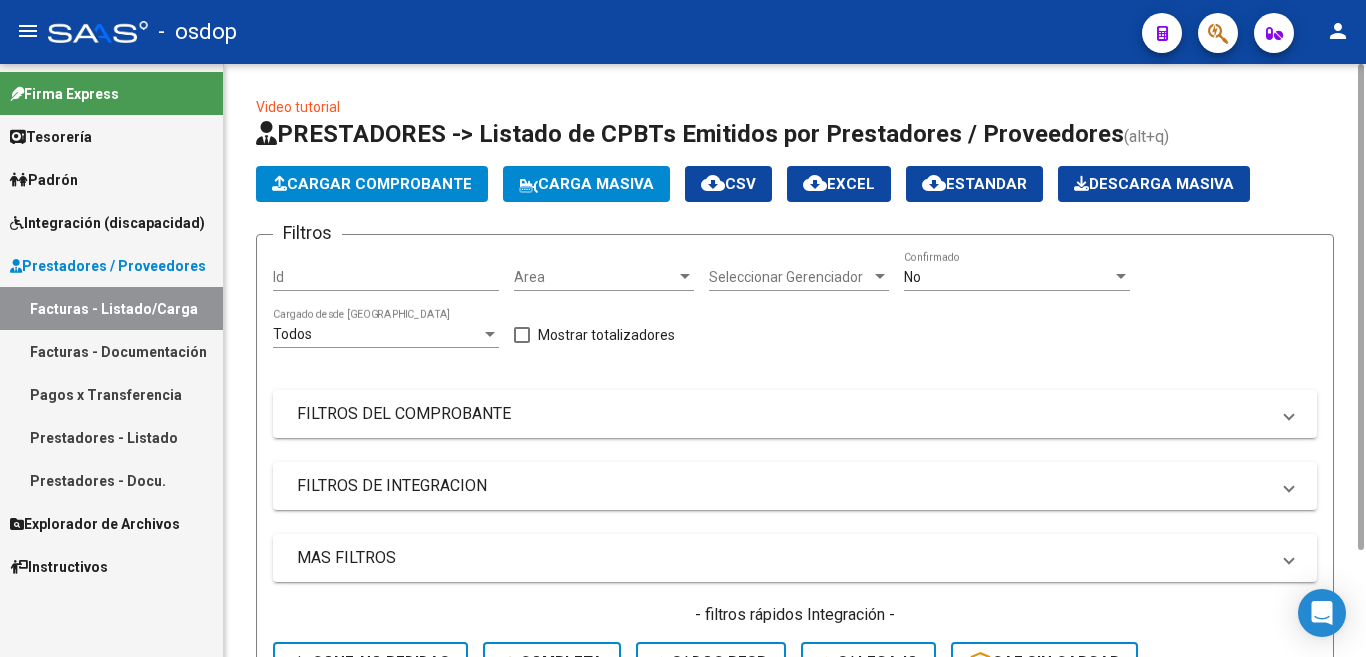 scroll, scrollTop: 200, scrollLeft: 0, axis: vertical 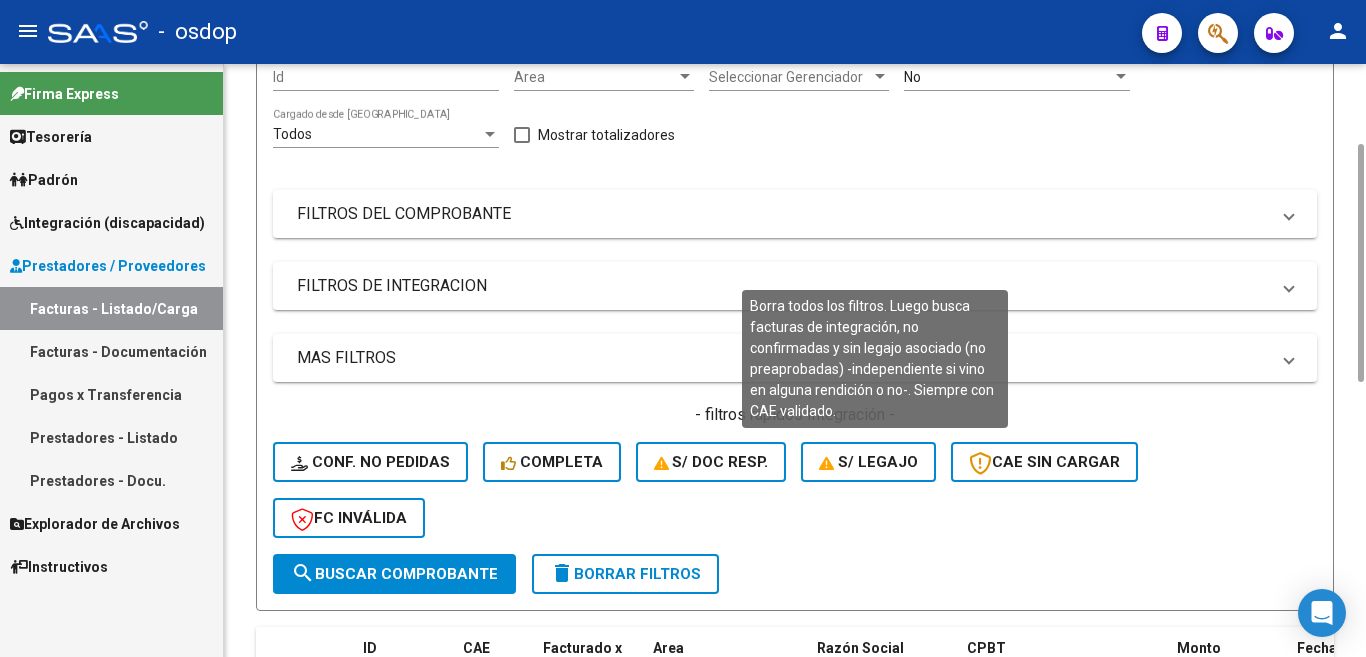 click on "S/ legajo" 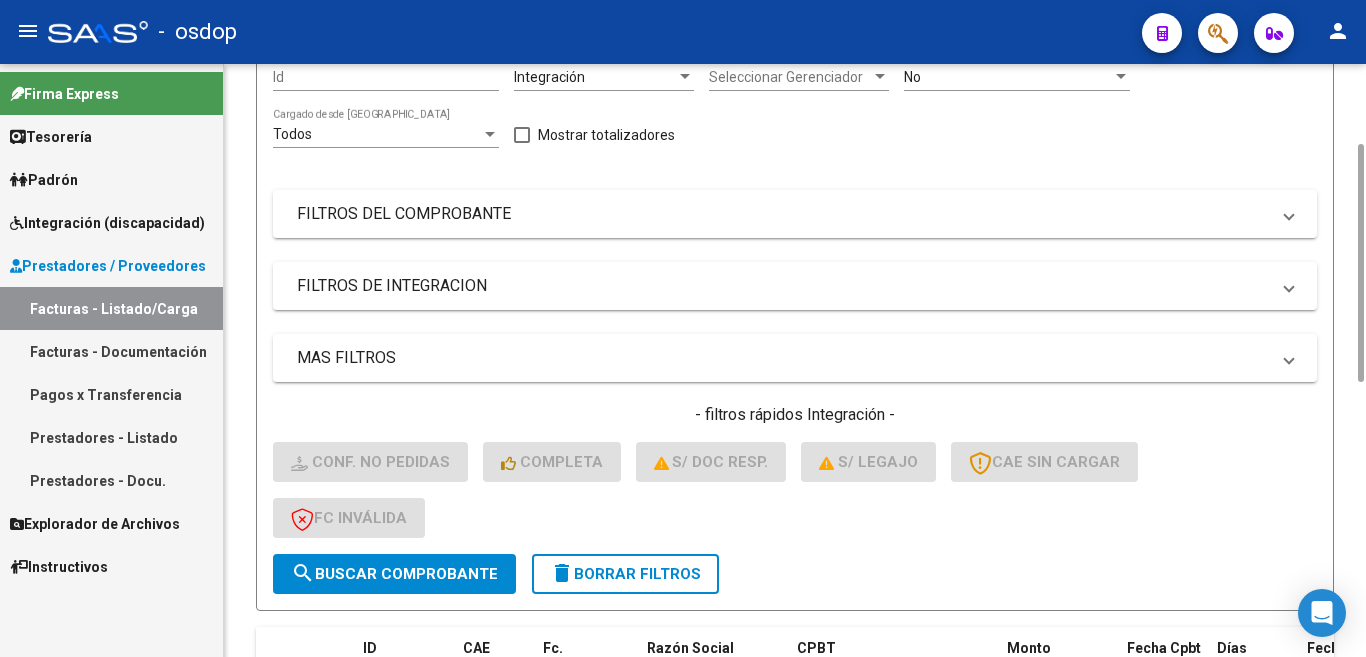 scroll, scrollTop: 600, scrollLeft: 0, axis: vertical 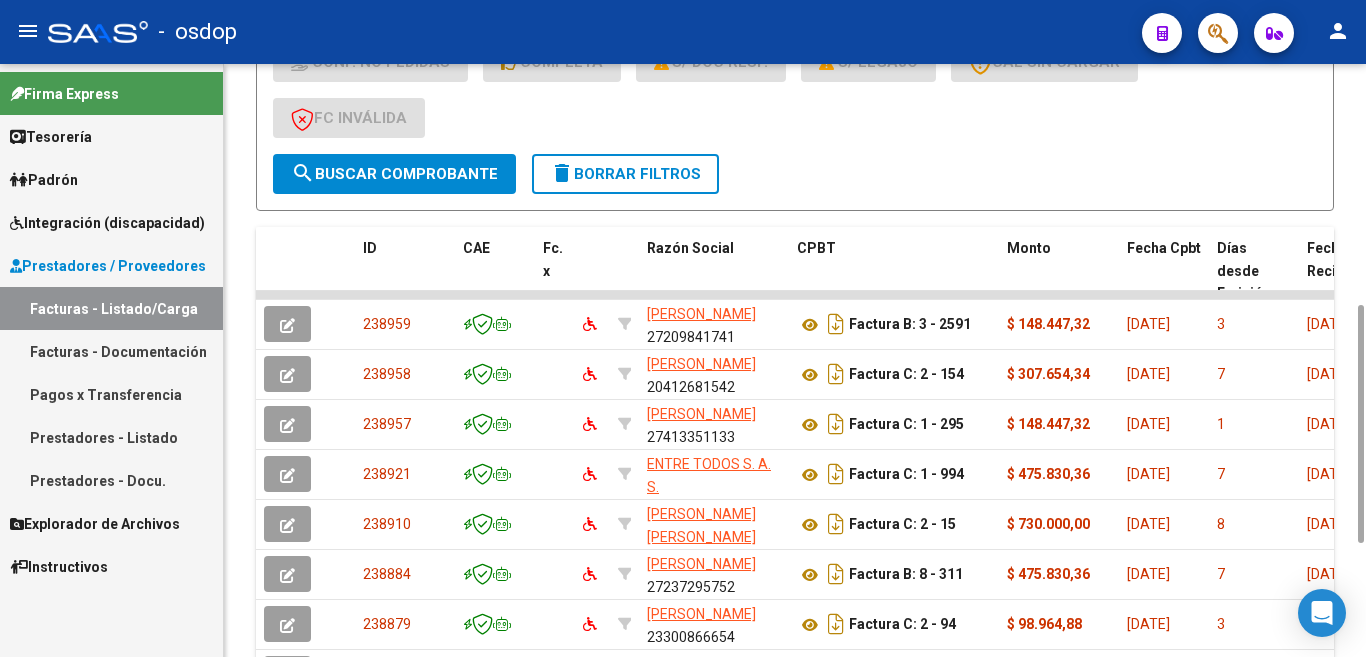 click on "search  Buscar Comprobante" 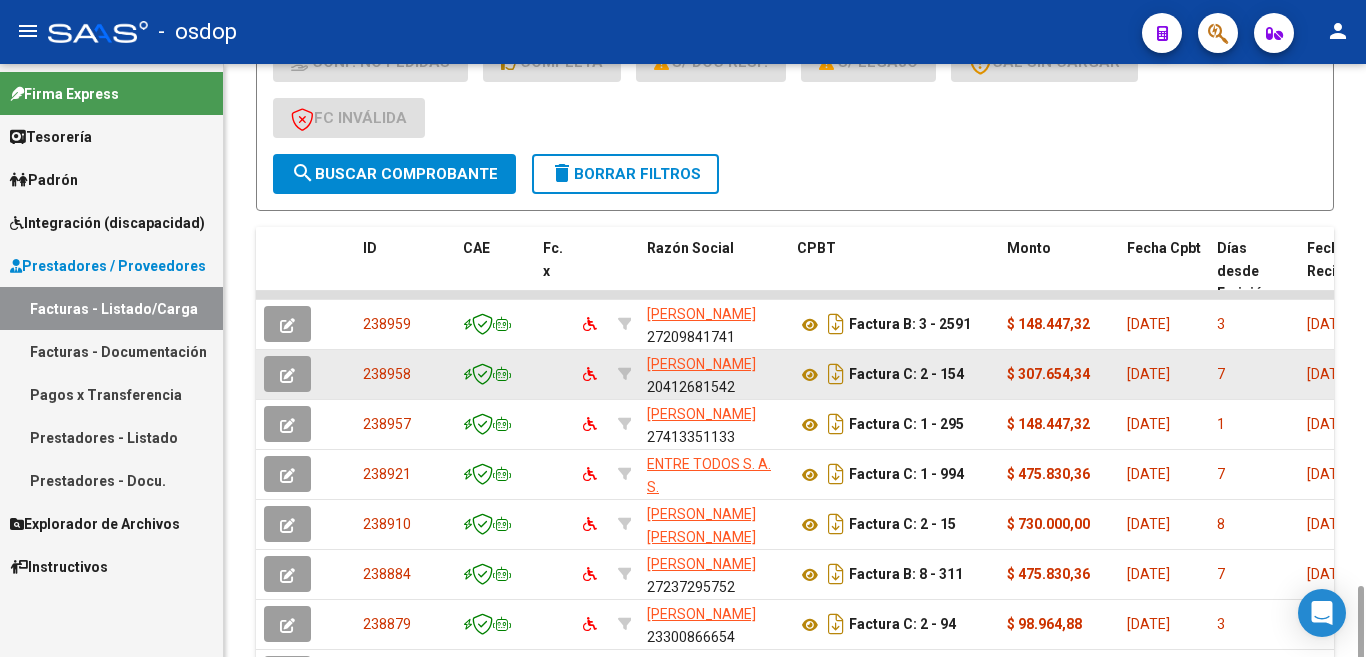 scroll, scrollTop: 800, scrollLeft: 0, axis: vertical 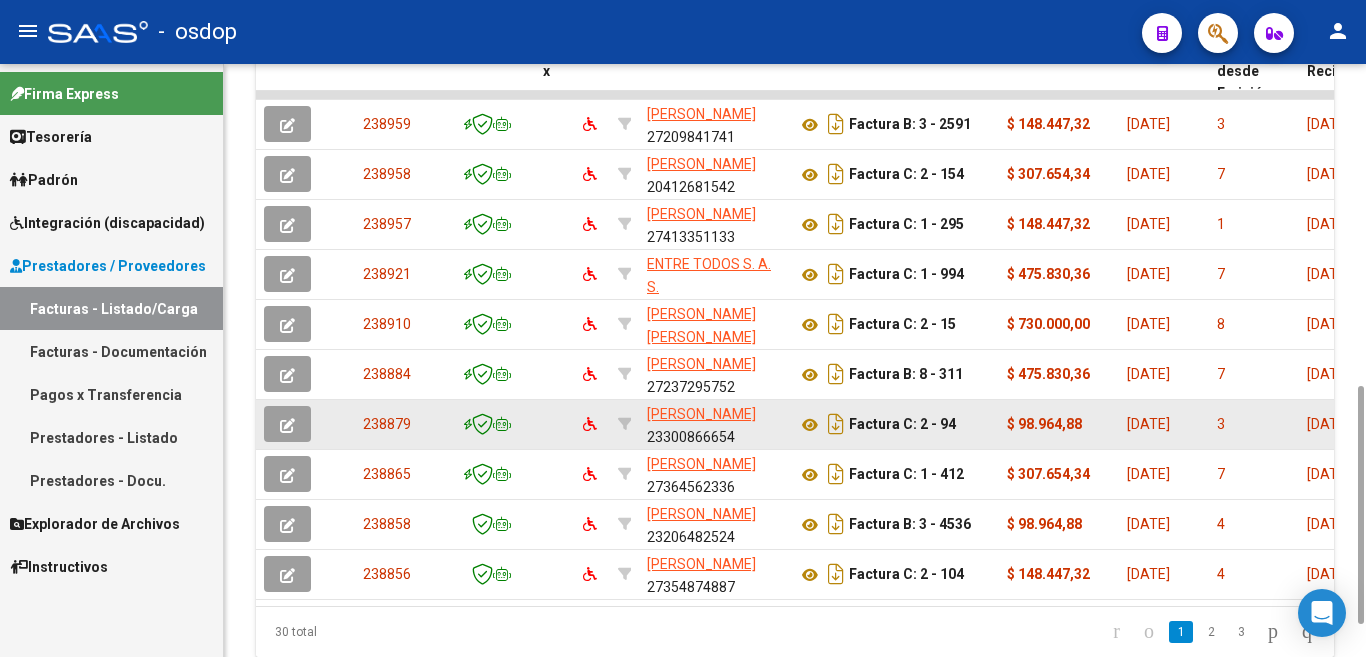 click 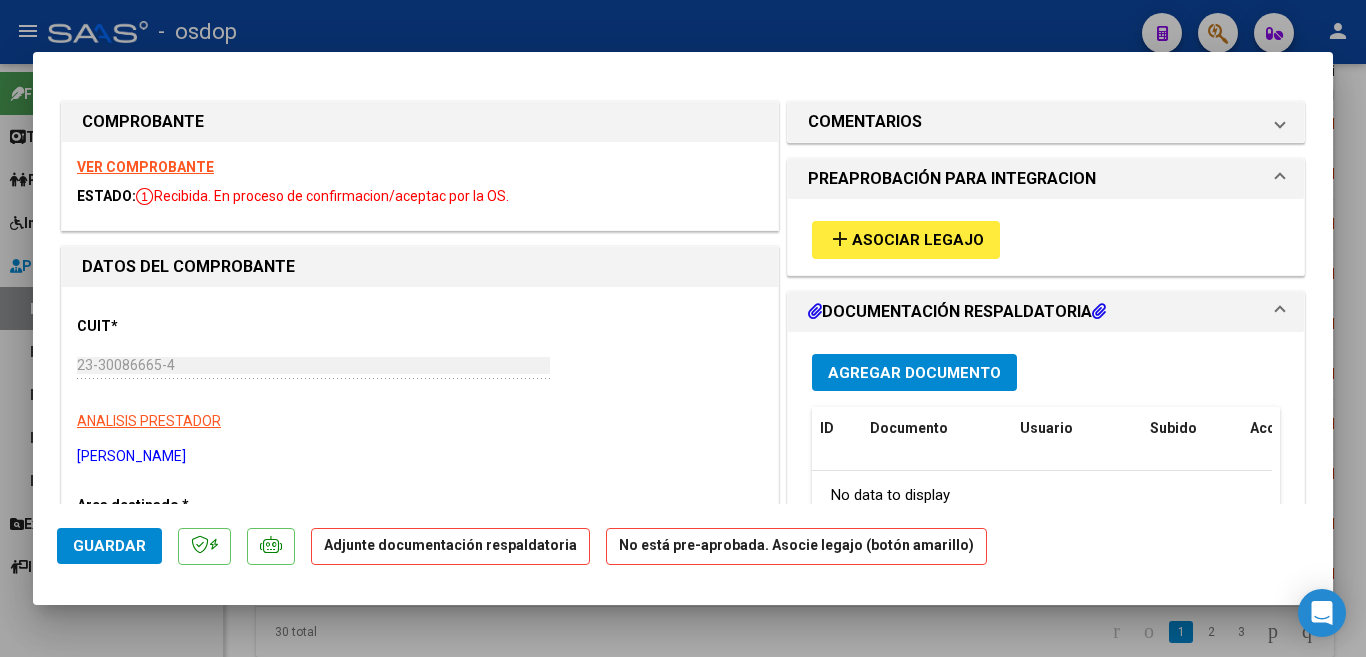 scroll, scrollTop: 100, scrollLeft: 0, axis: vertical 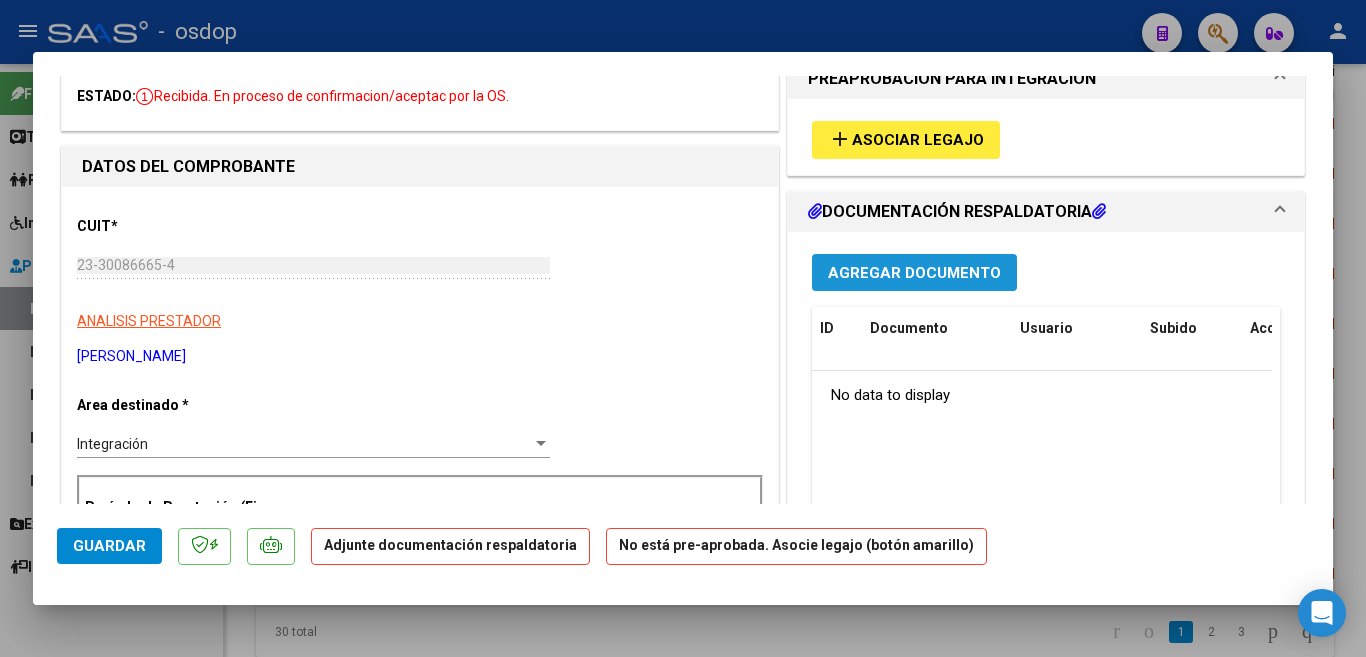 click on "Agregar Documento" at bounding box center [914, 272] 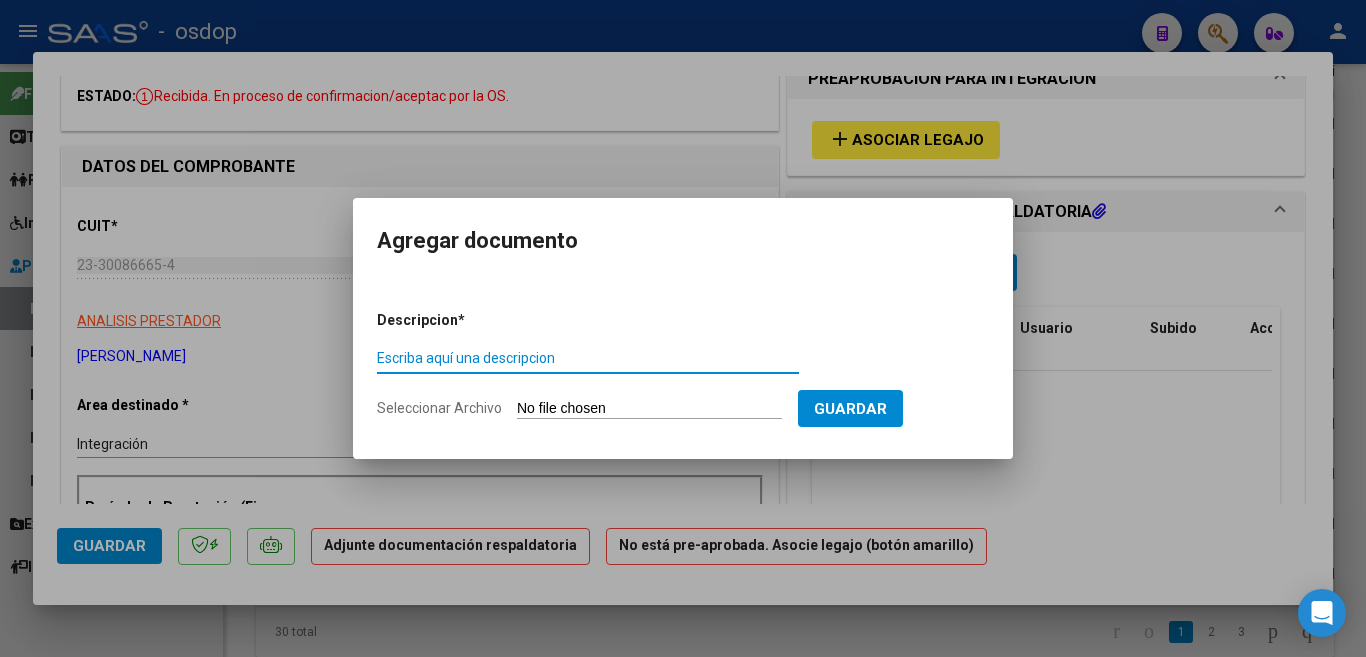 click on "Escriba aquí una descripcion" at bounding box center (588, 358) 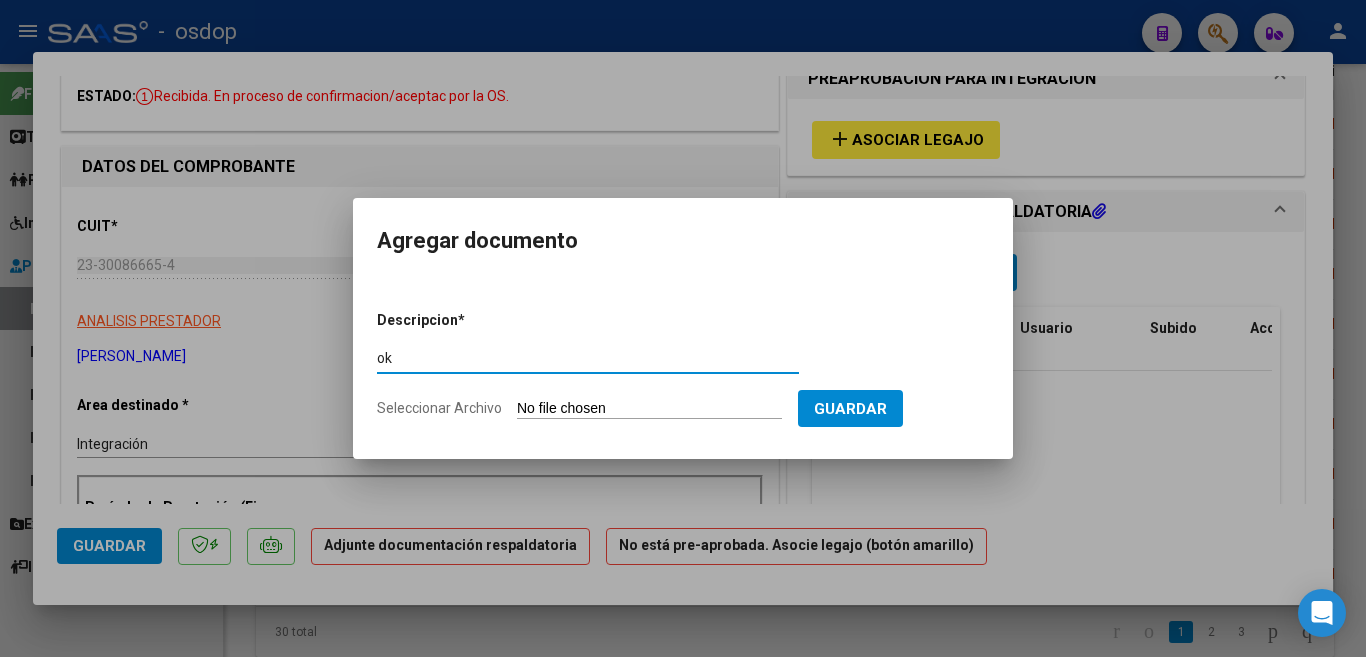 type on "o" 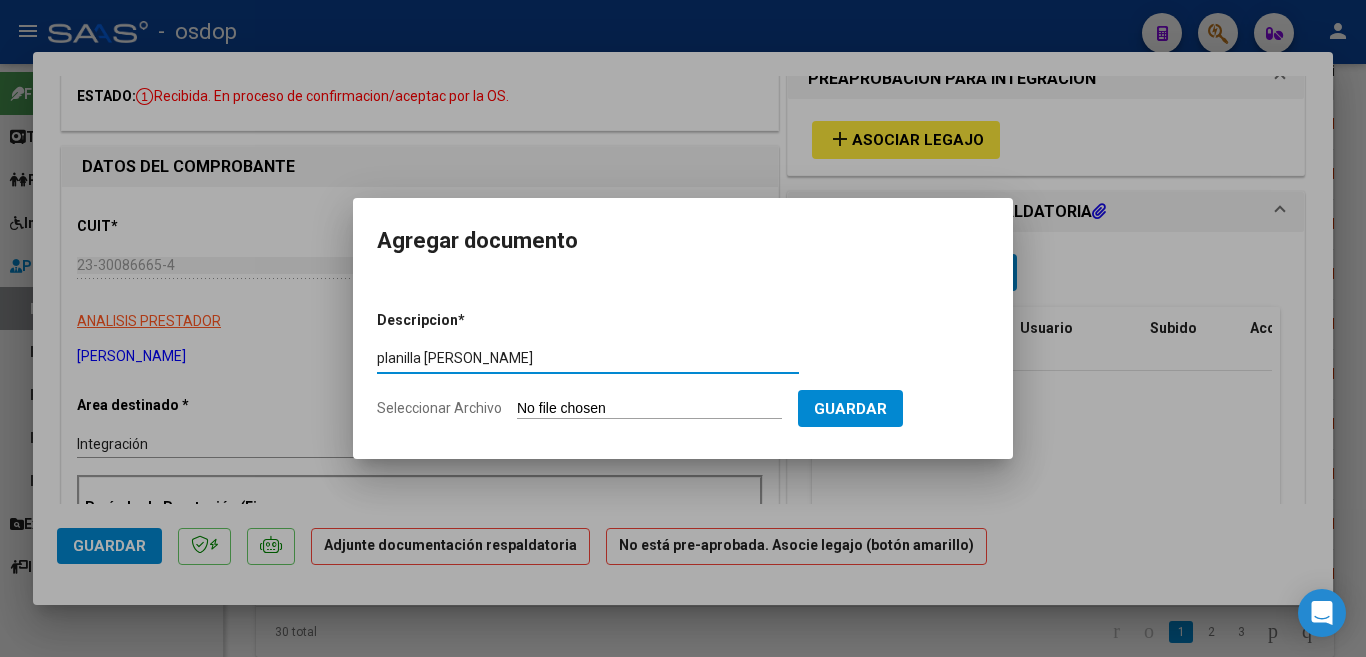 type on "planilla [PERSON_NAME]" 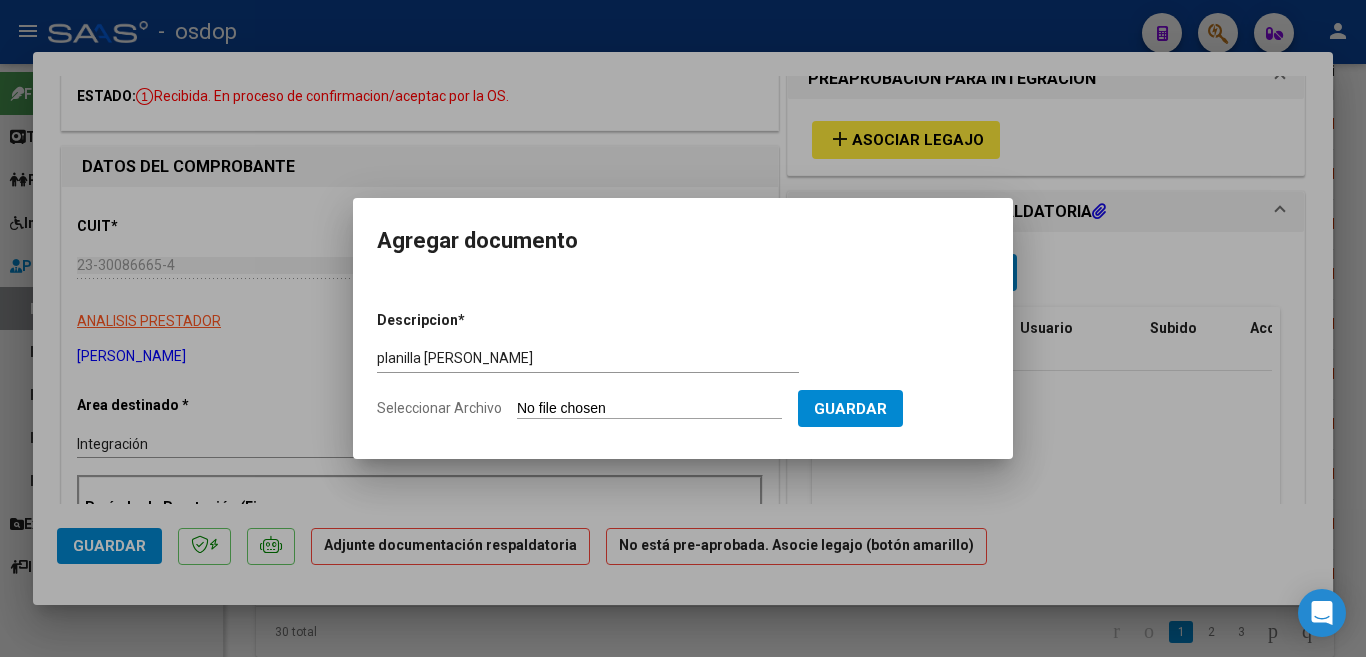 click on "Seleccionar Archivo" at bounding box center [649, 409] 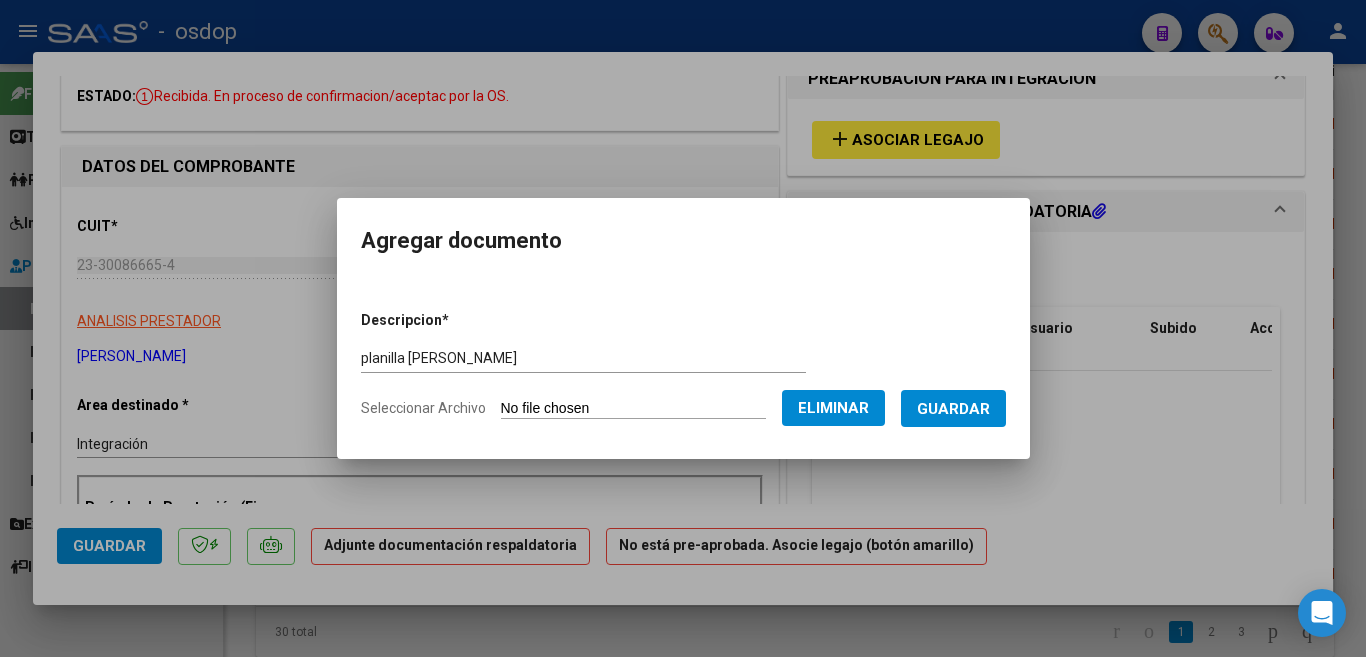 click on "Guardar" at bounding box center (953, 408) 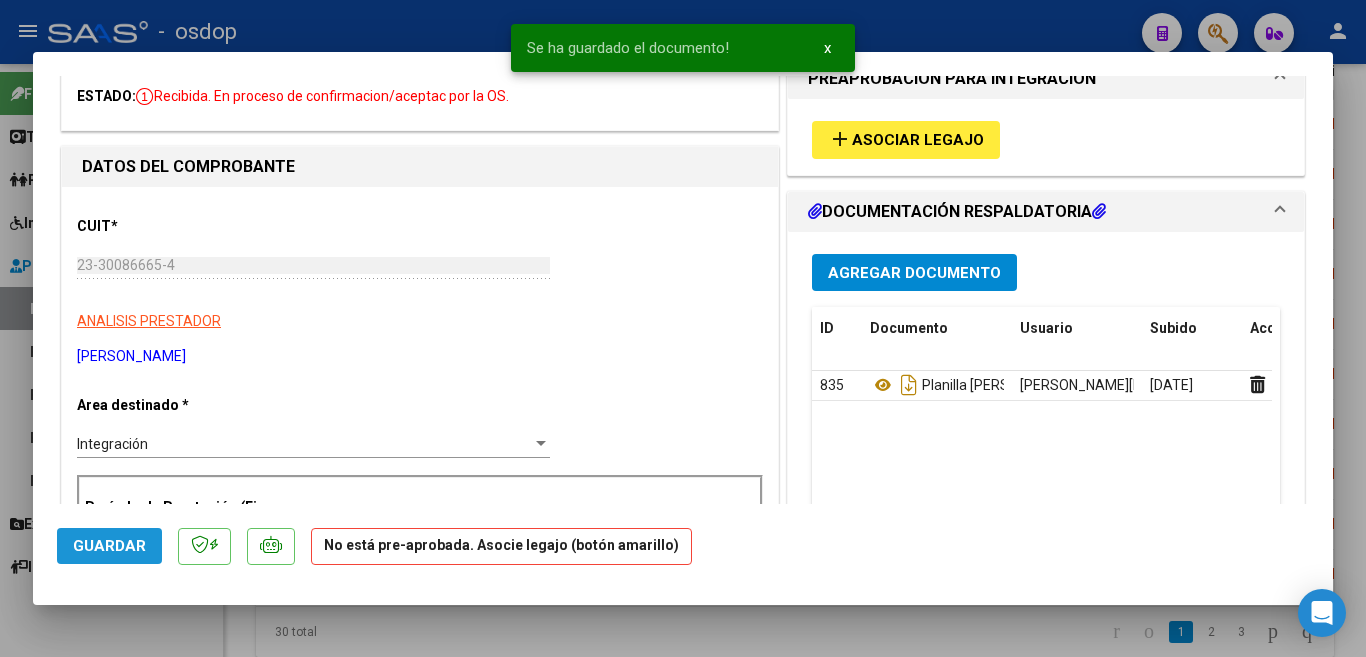 click on "Guardar" 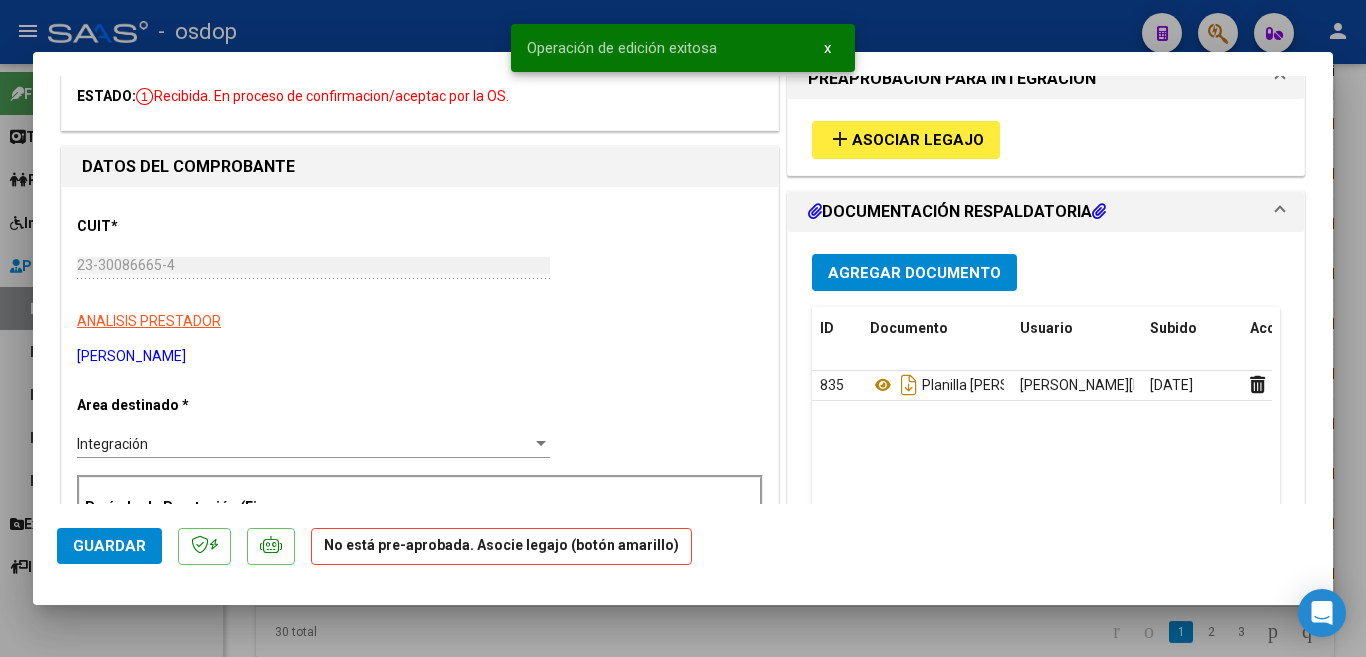 click at bounding box center [683, 328] 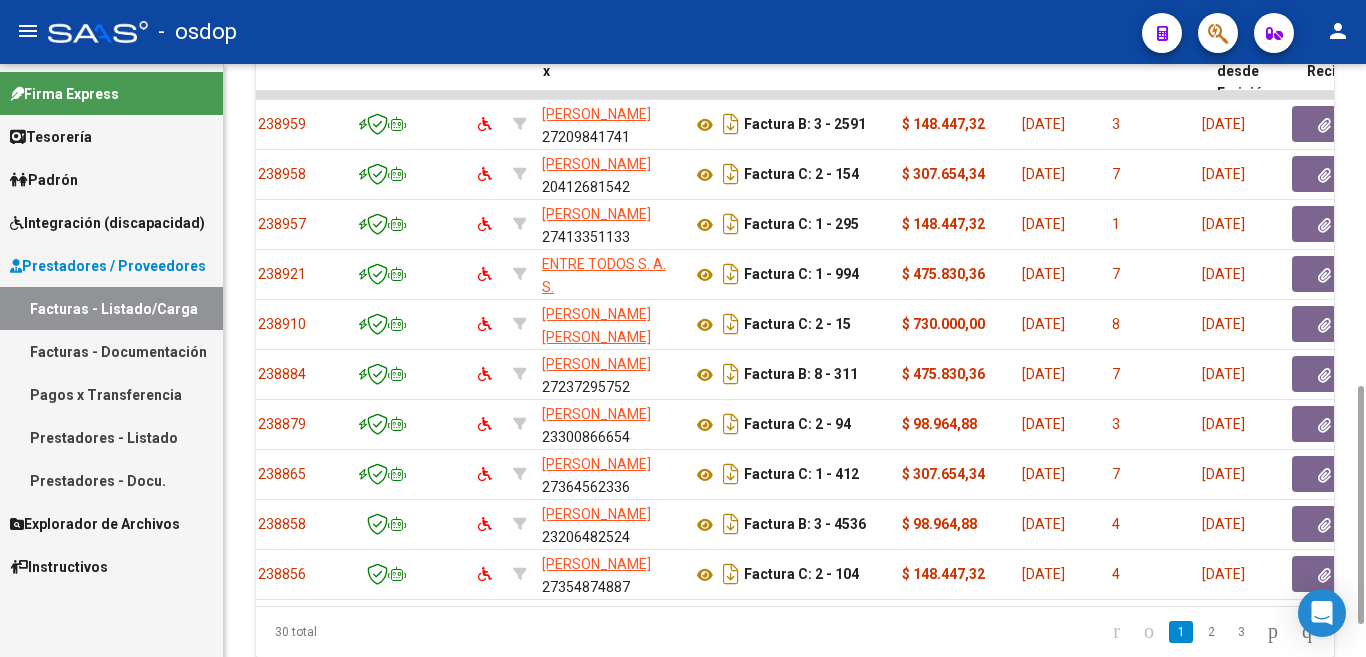 scroll, scrollTop: 0, scrollLeft: 0, axis: both 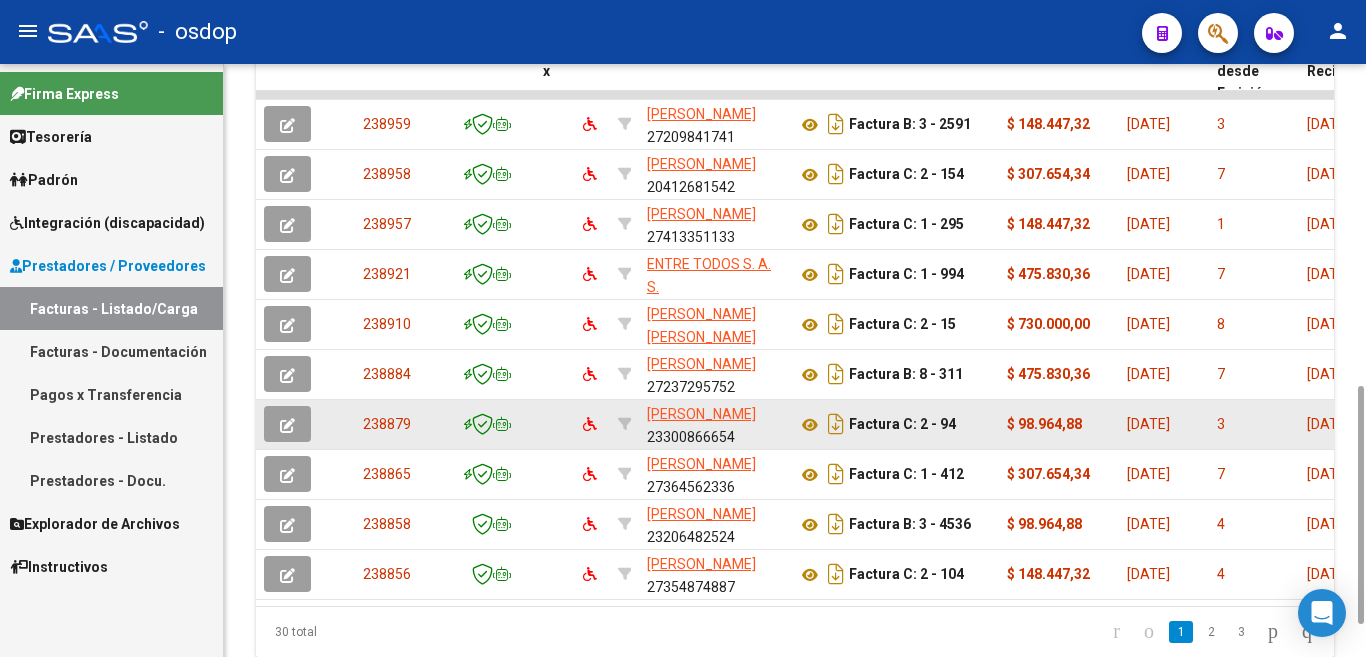 click 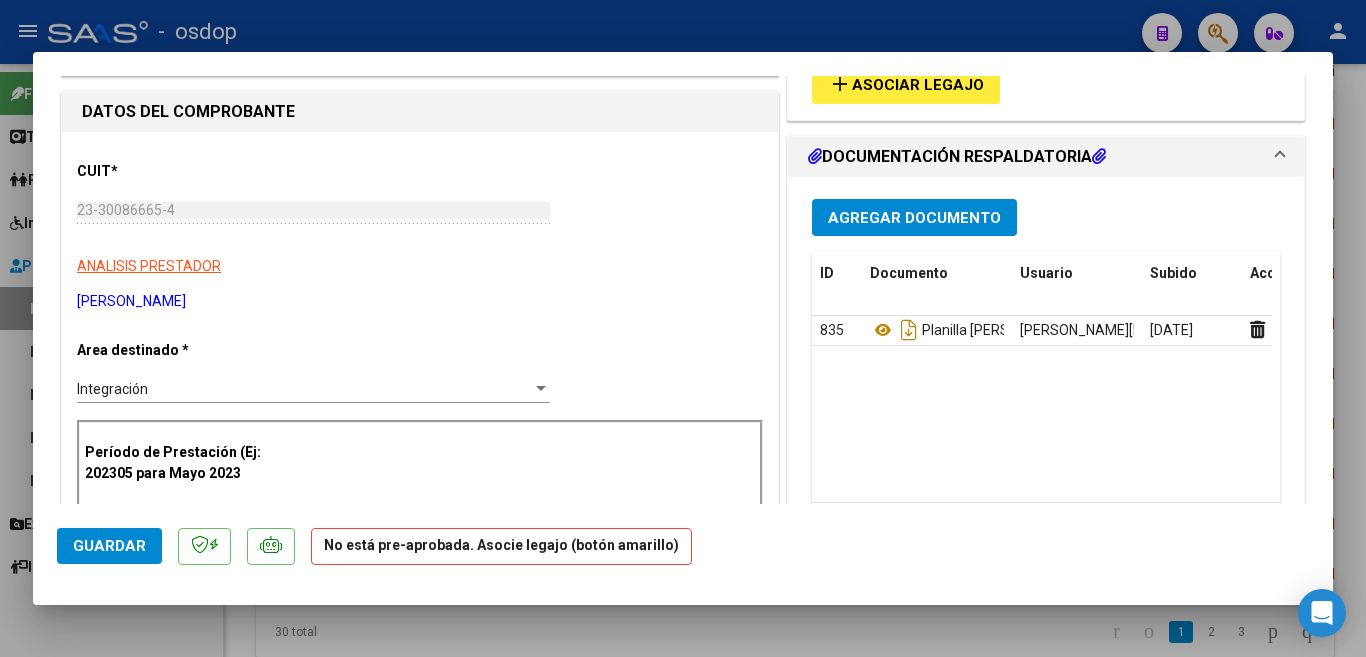 scroll, scrollTop: 100, scrollLeft: 0, axis: vertical 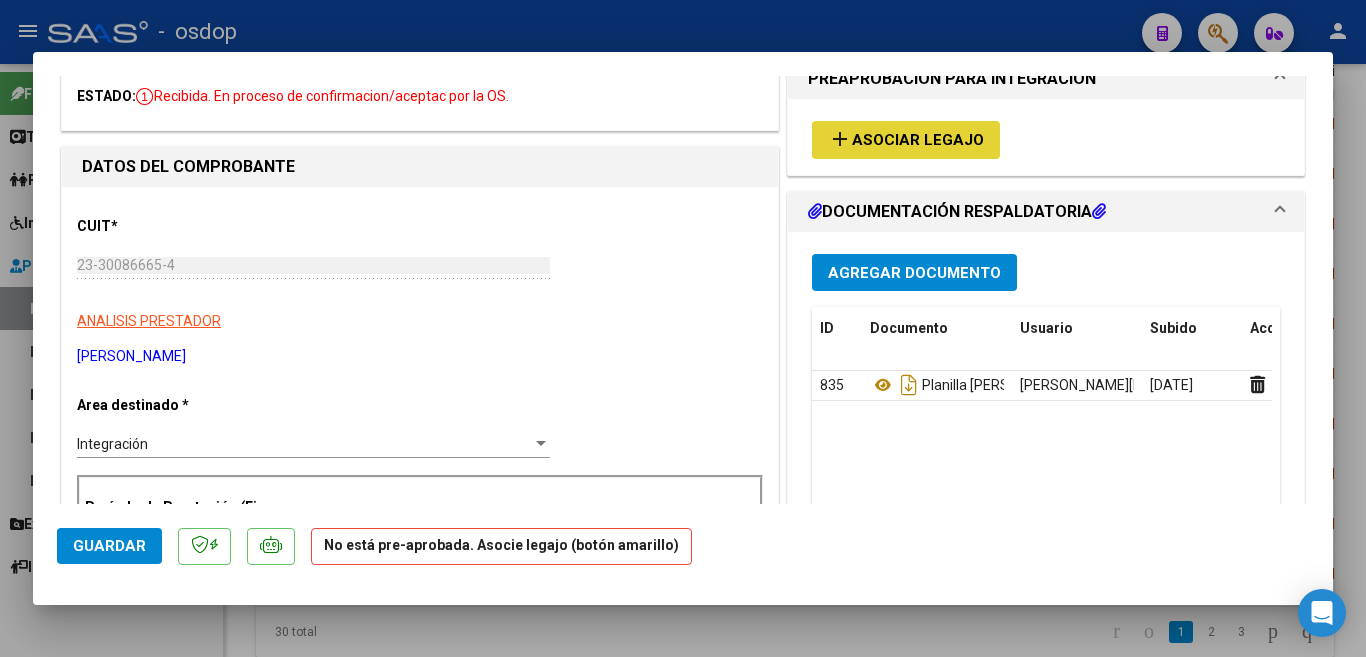 click on "add Asociar Legajo" at bounding box center [906, 139] 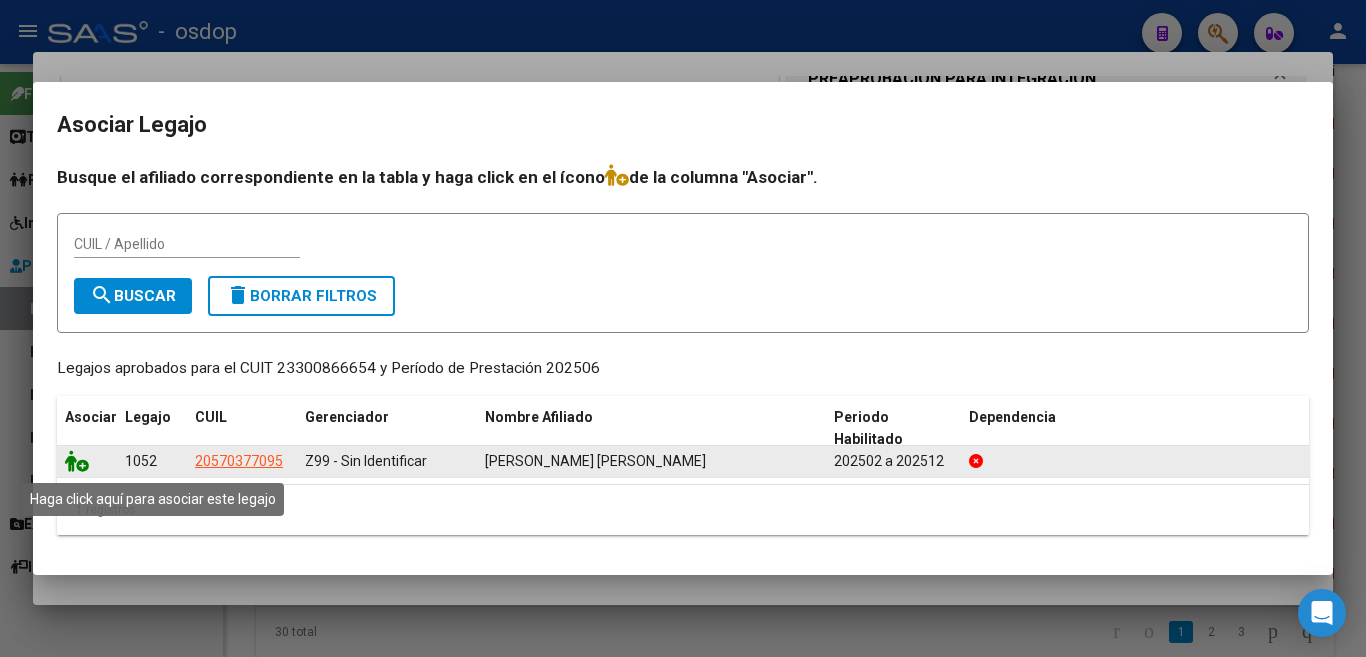click 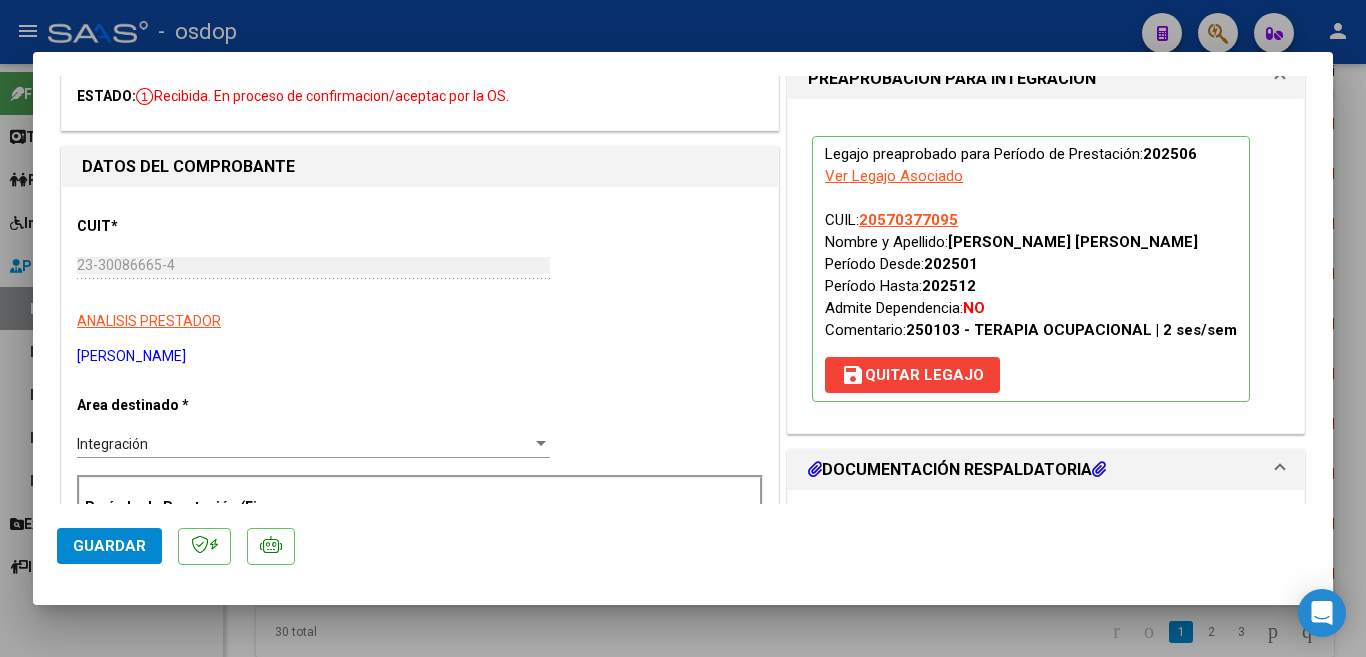 click on "Guardar" 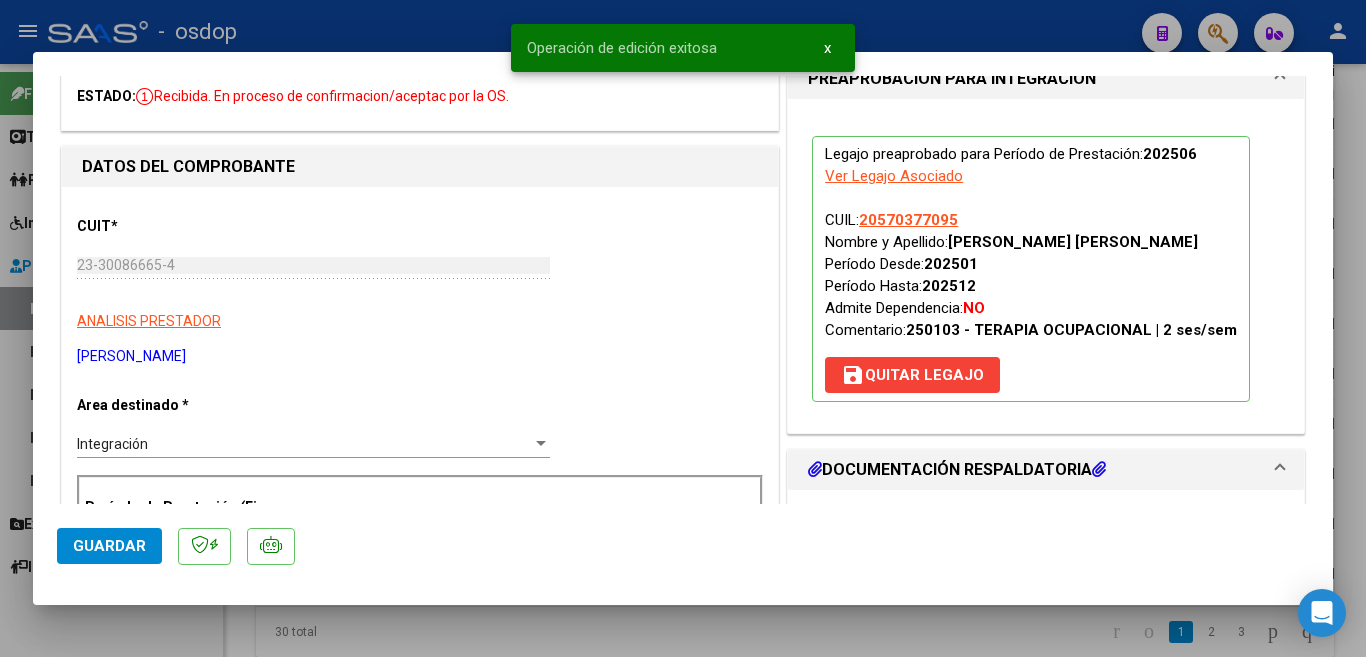 click at bounding box center (683, 328) 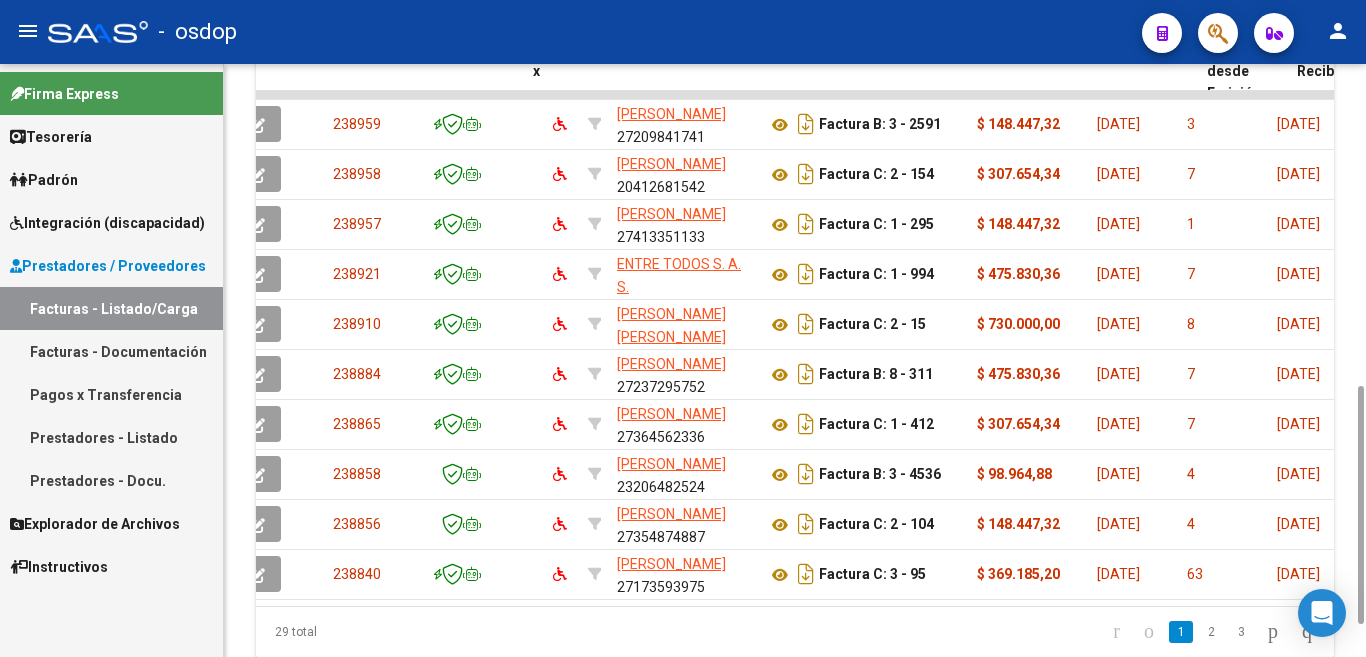 scroll, scrollTop: 0, scrollLeft: 0, axis: both 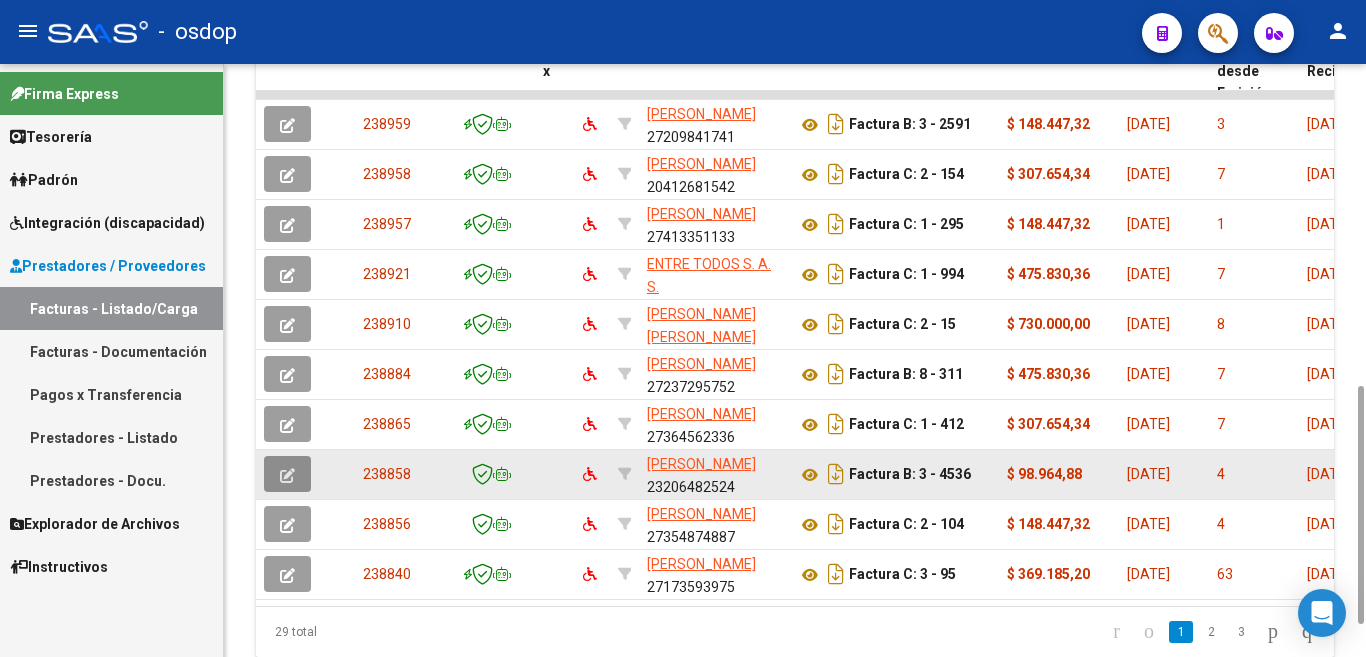click 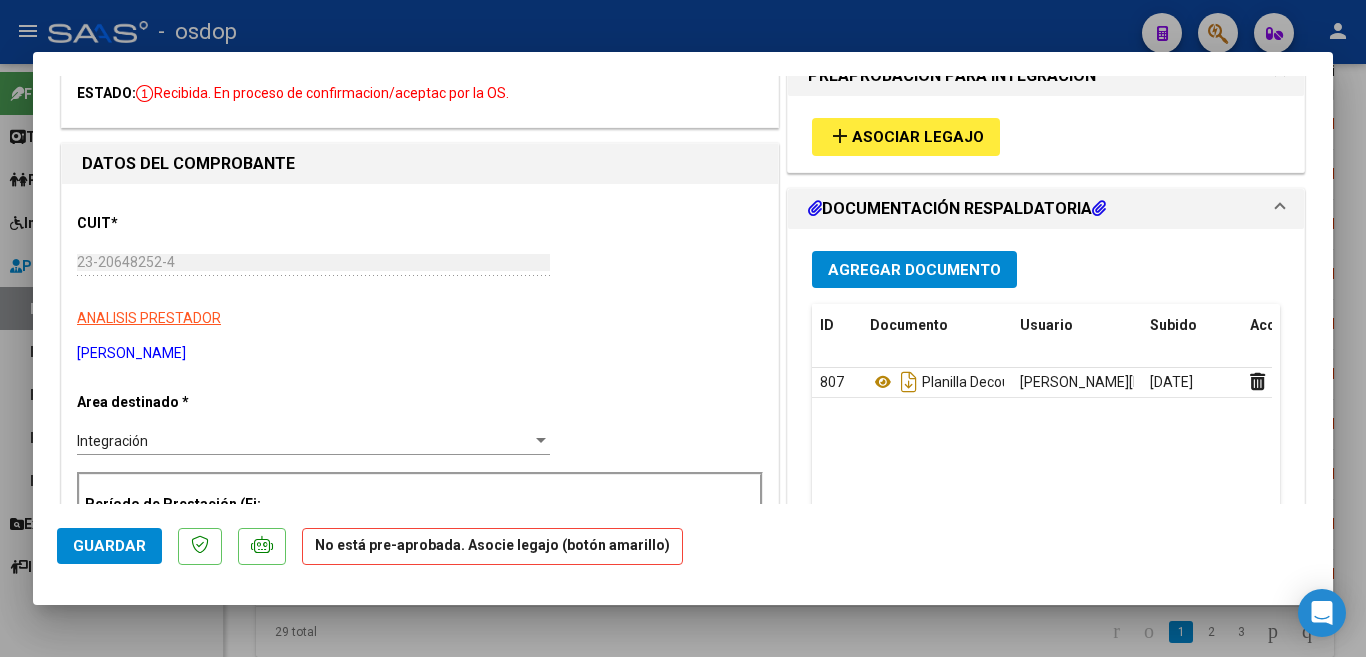 scroll, scrollTop: 100, scrollLeft: 0, axis: vertical 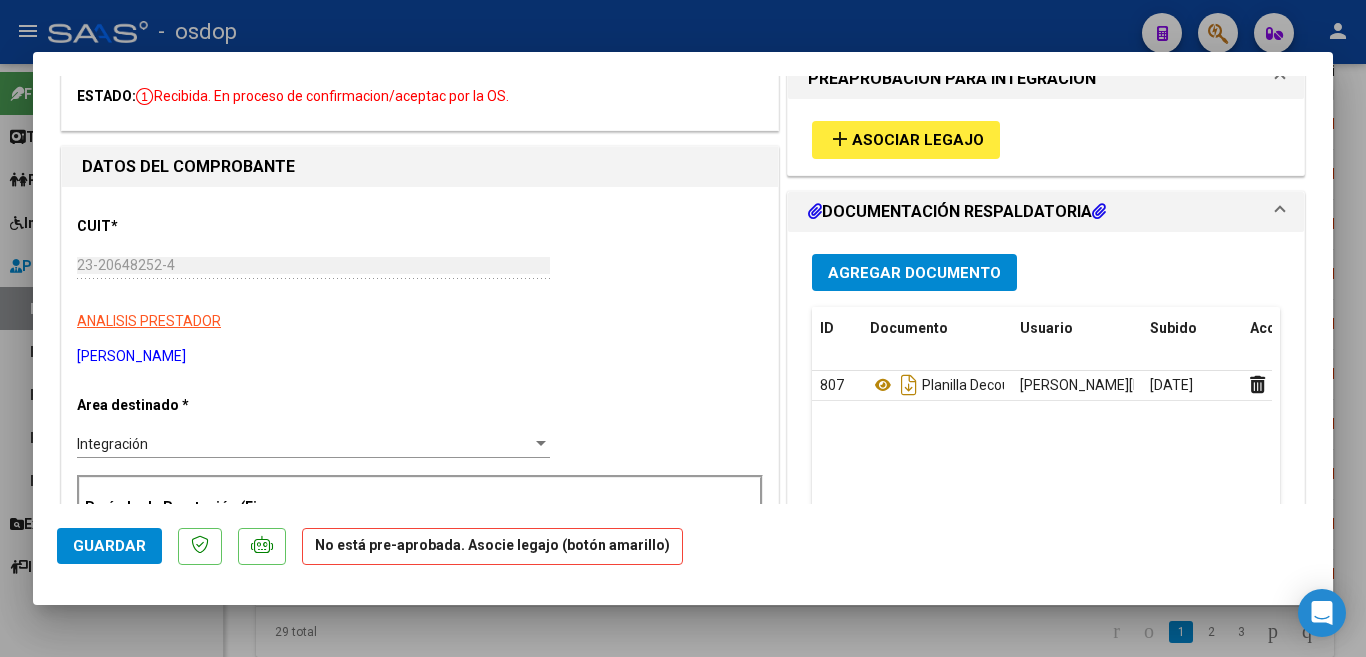 click on "Asociar Legajo" at bounding box center (918, 141) 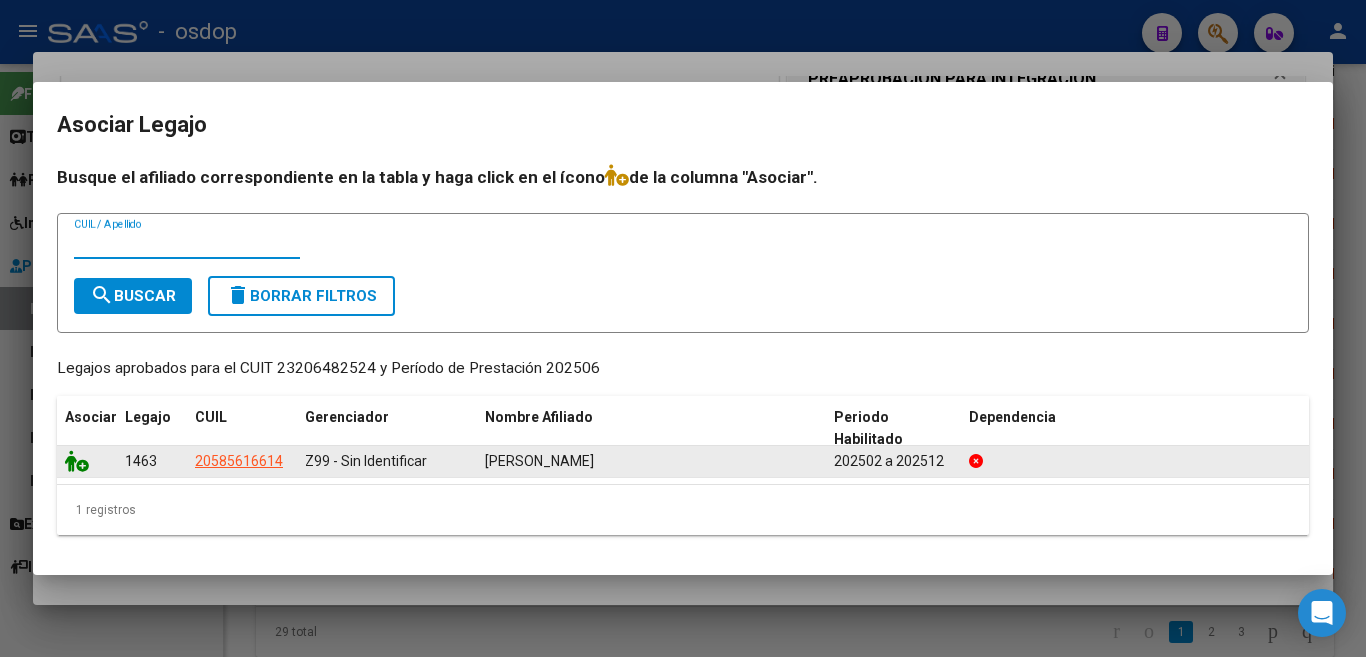 click 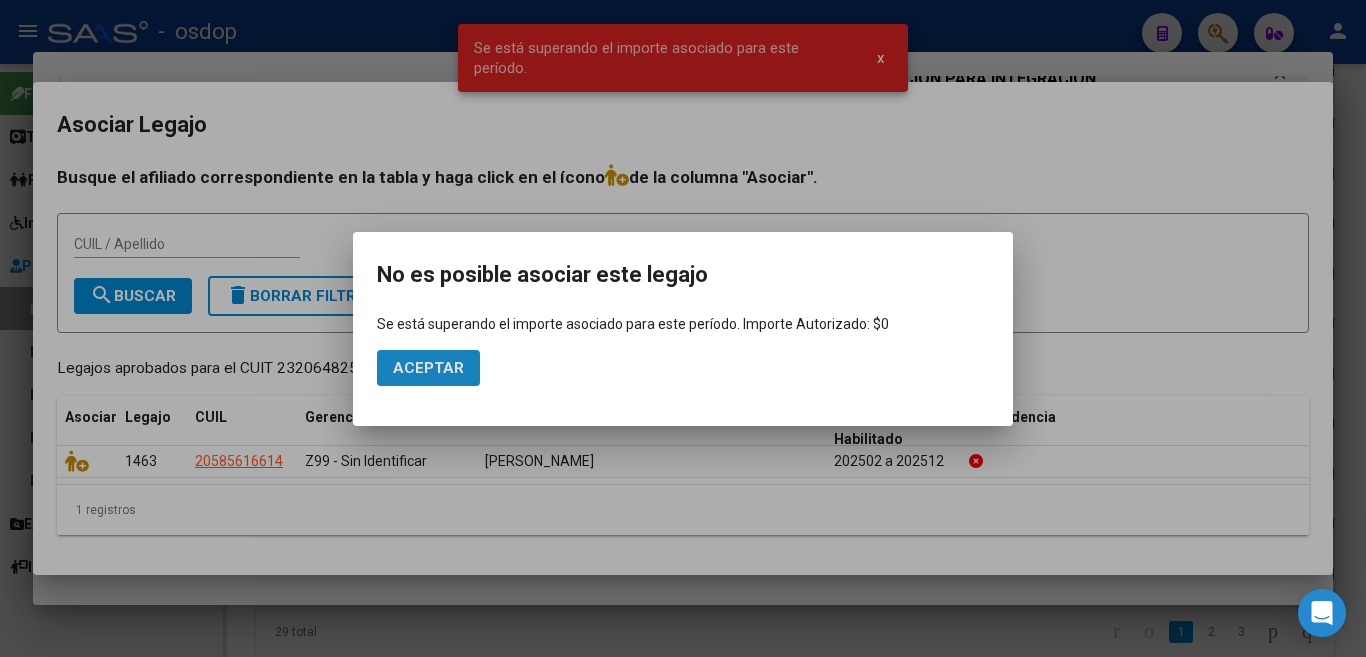 click on "Aceptar" 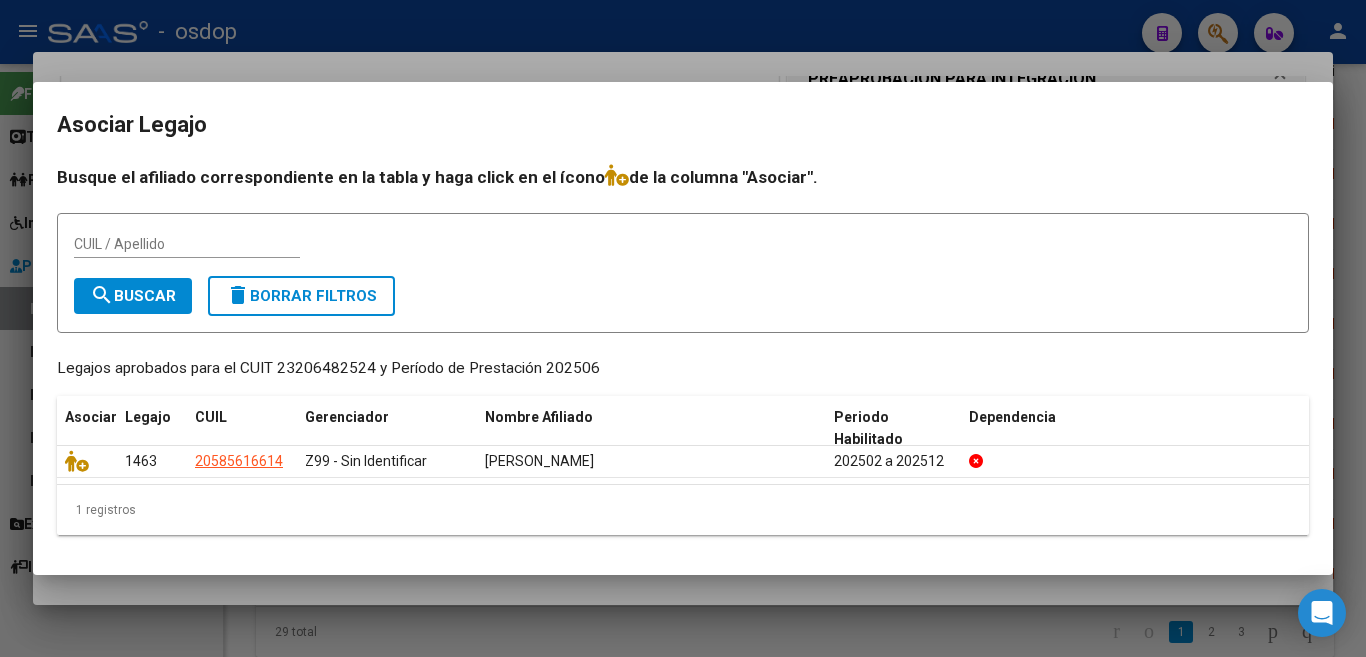 click at bounding box center (683, 328) 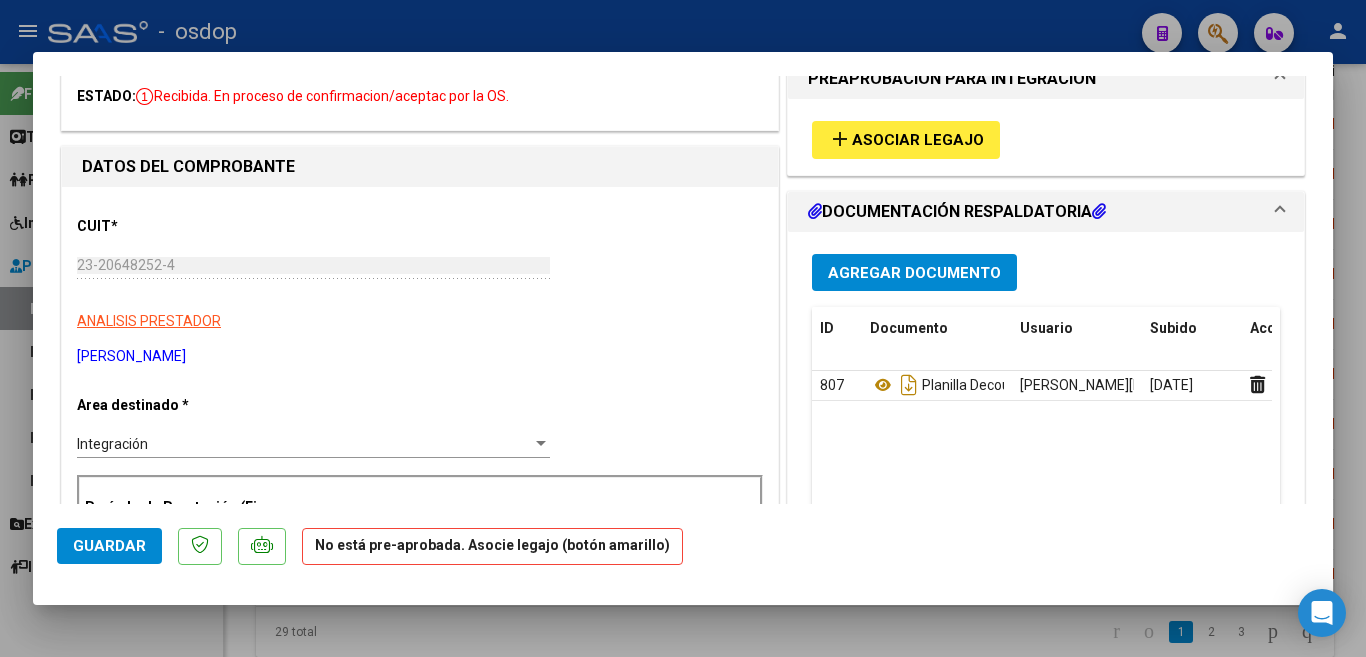 click at bounding box center (683, 328) 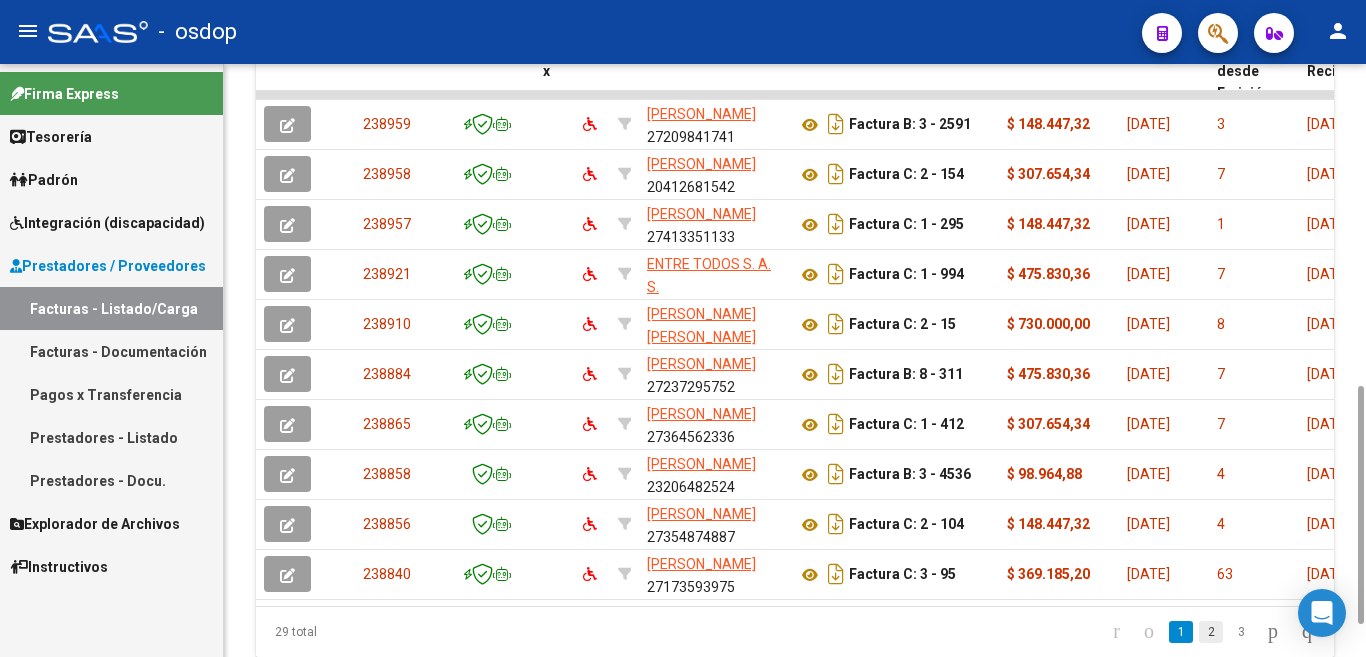 click on "2" 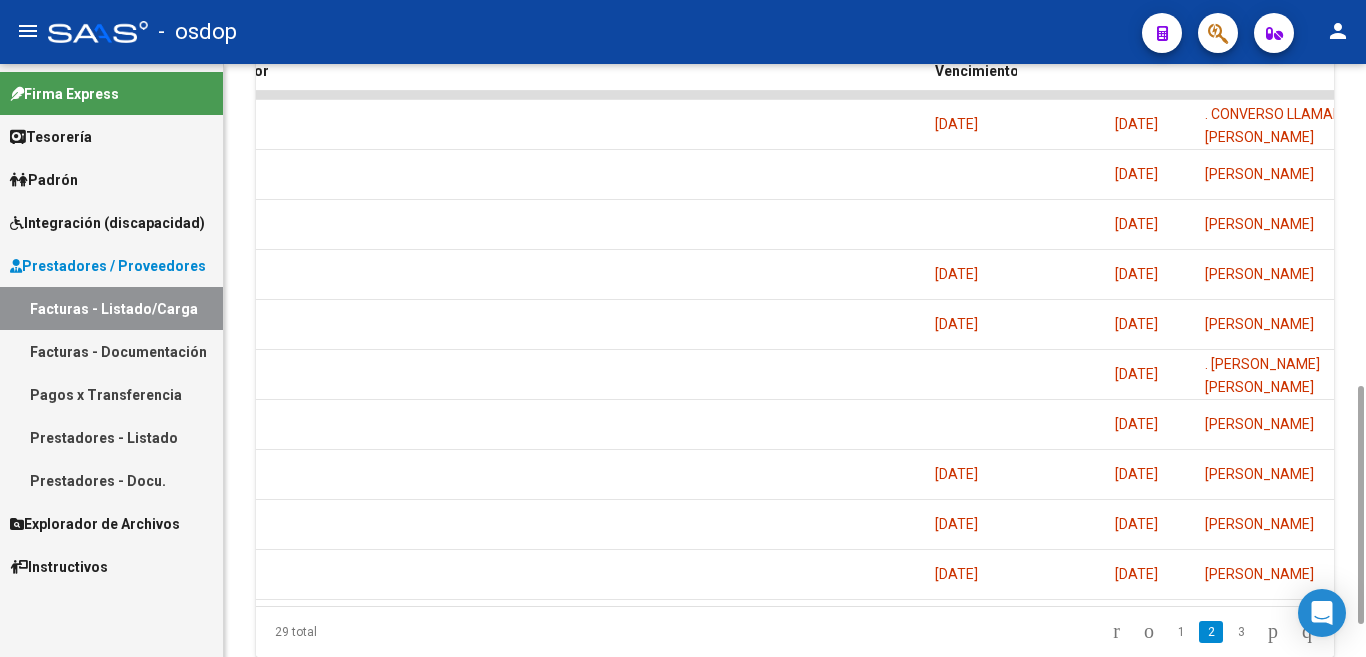 scroll, scrollTop: 0, scrollLeft: 1693, axis: horizontal 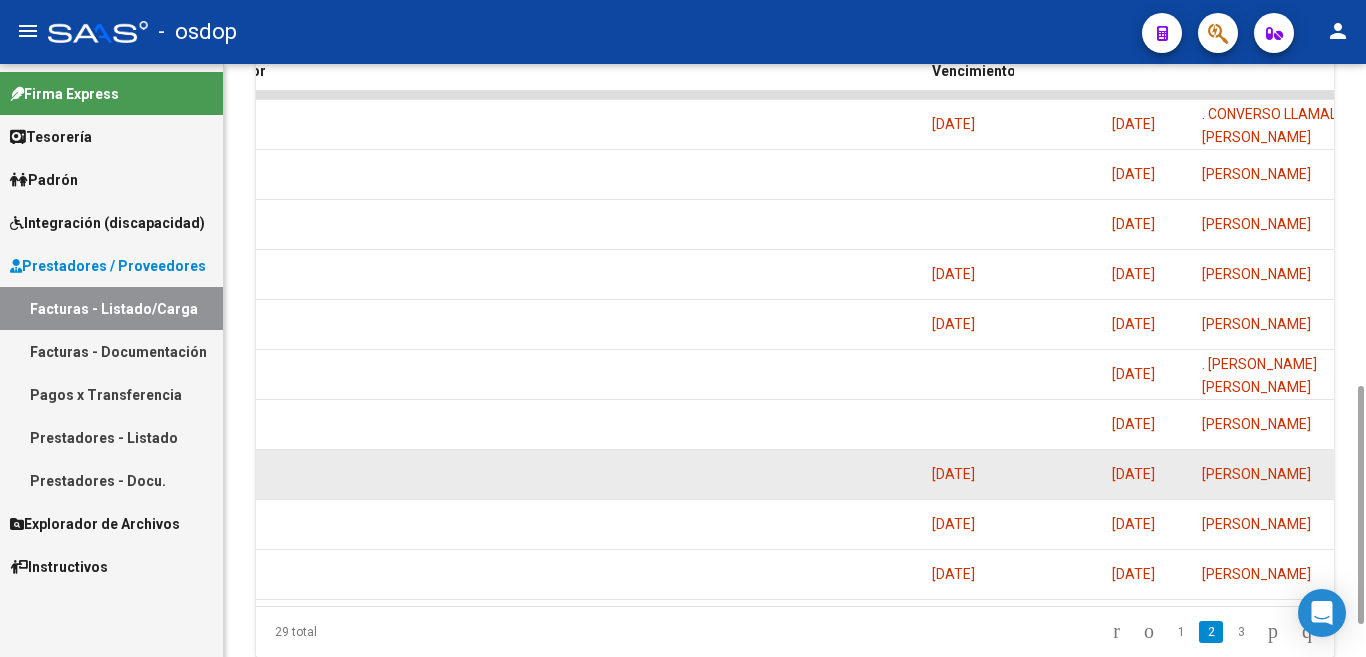 click 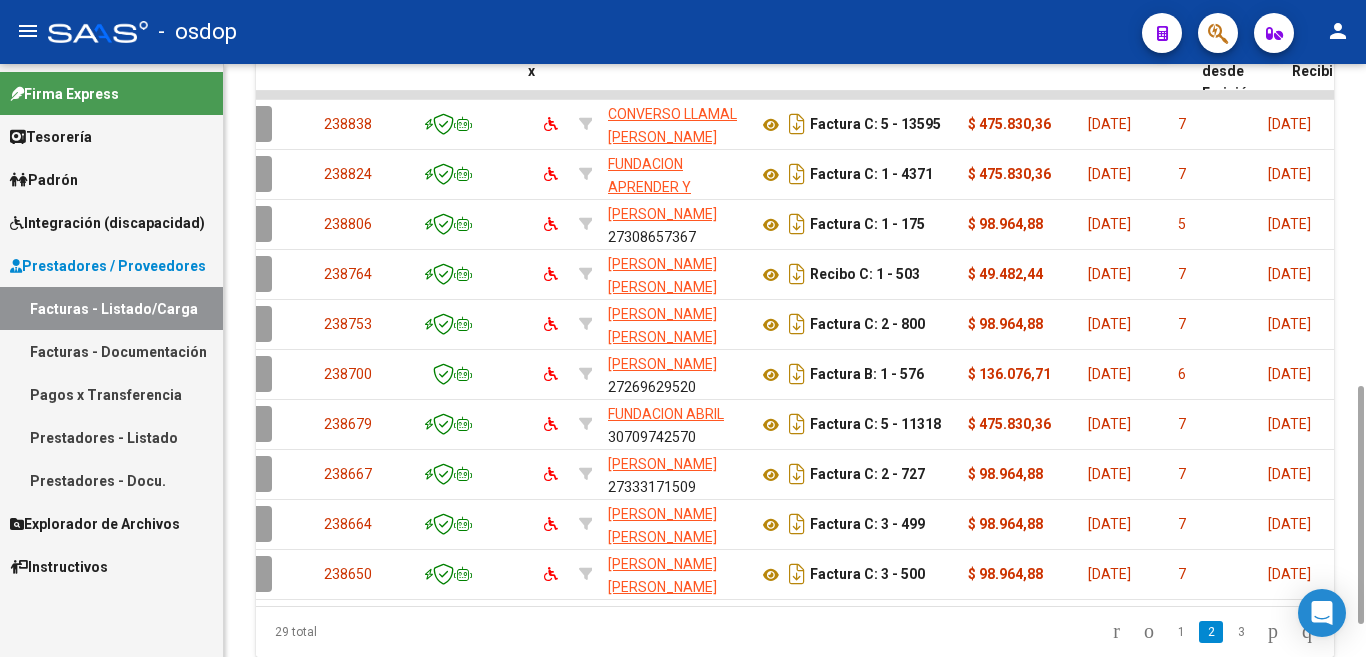 scroll, scrollTop: 0, scrollLeft: 0, axis: both 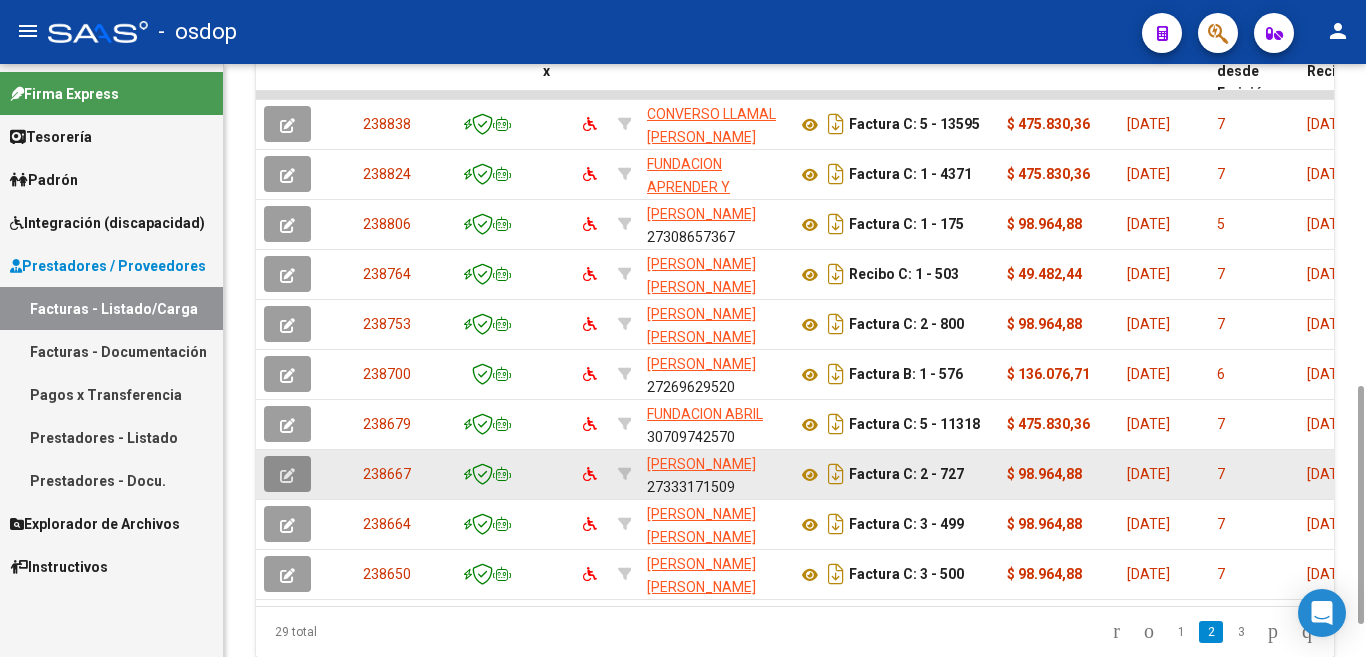 click 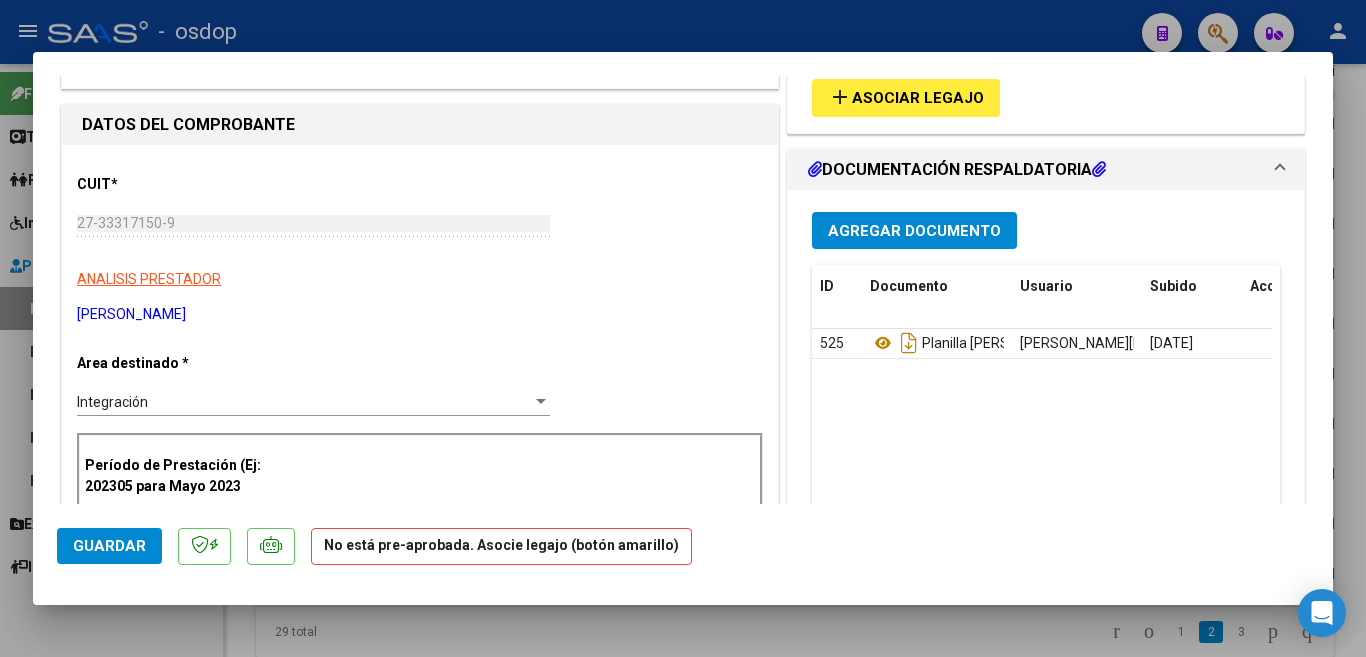 scroll, scrollTop: 0, scrollLeft: 0, axis: both 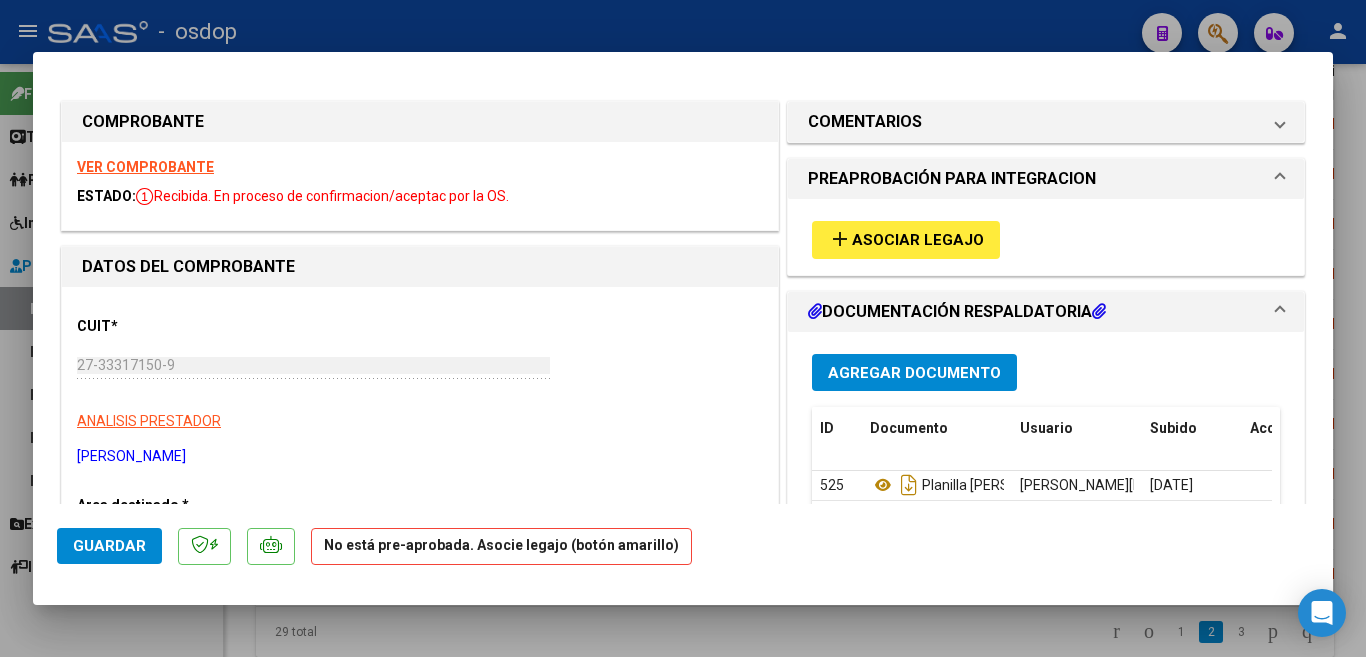 click on "Asociar Legajo" at bounding box center (918, 241) 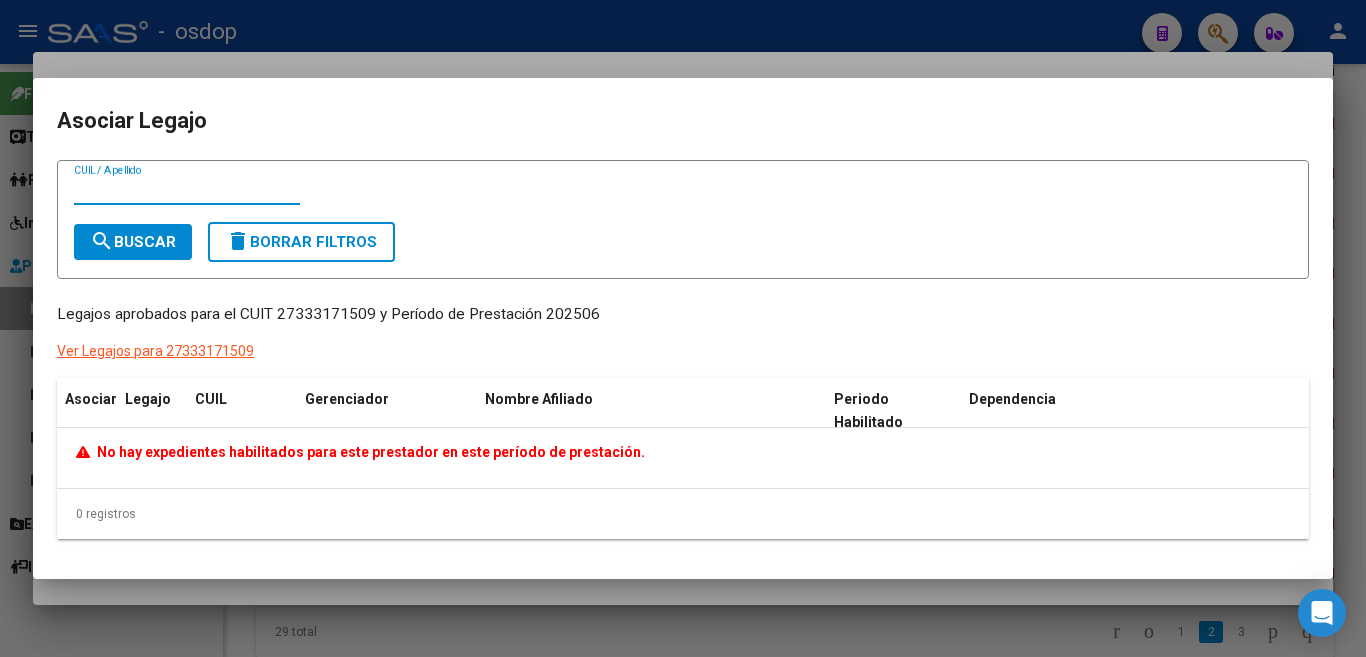 click at bounding box center [683, 328] 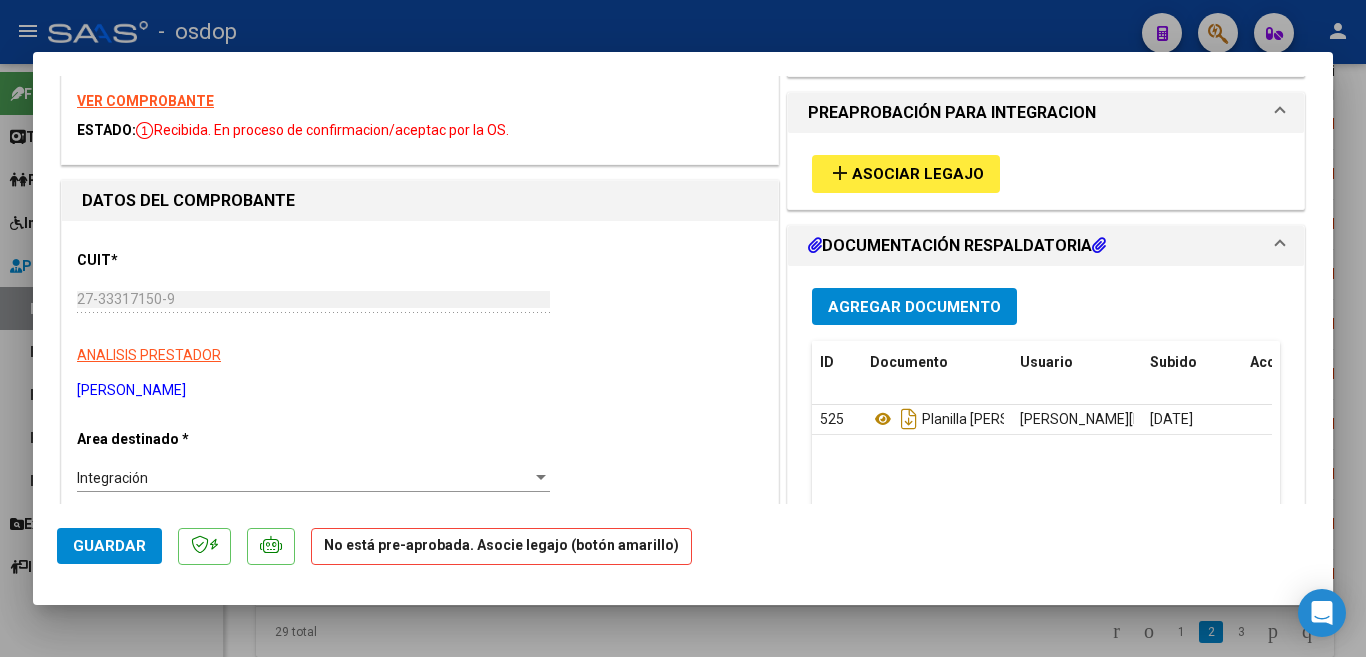 scroll, scrollTop: 0, scrollLeft: 0, axis: both 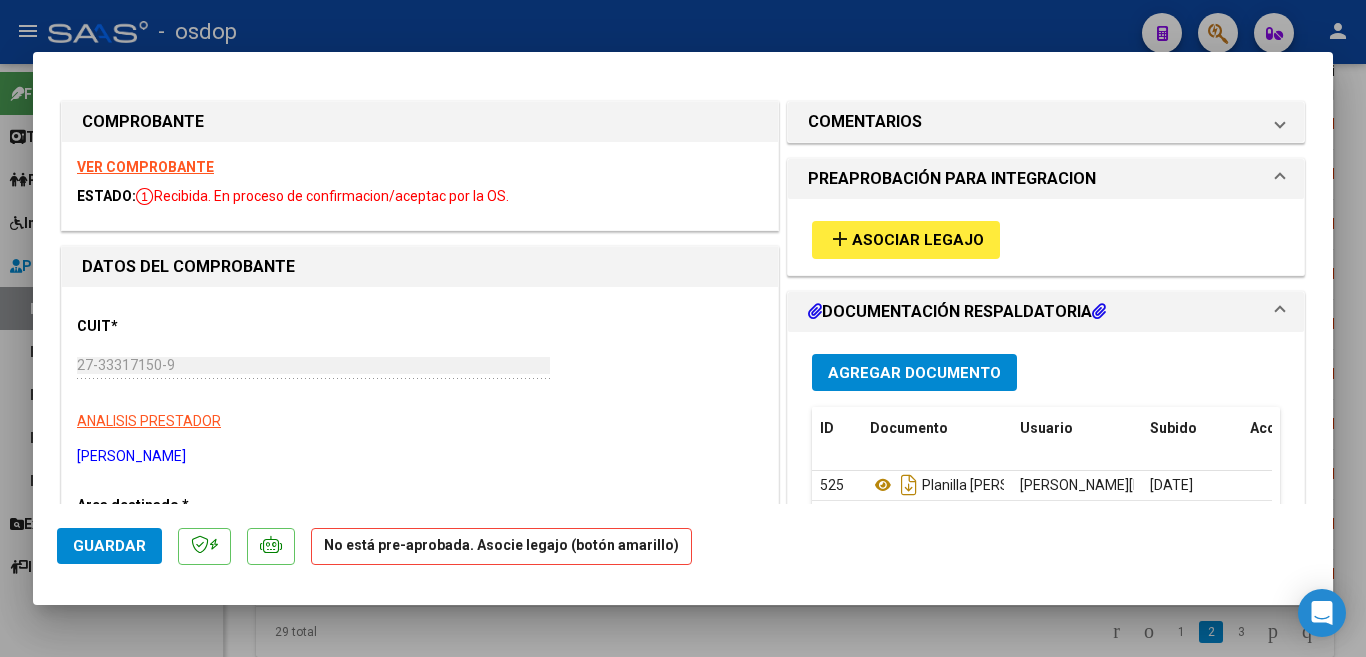 click at bounding box center [683, 328] 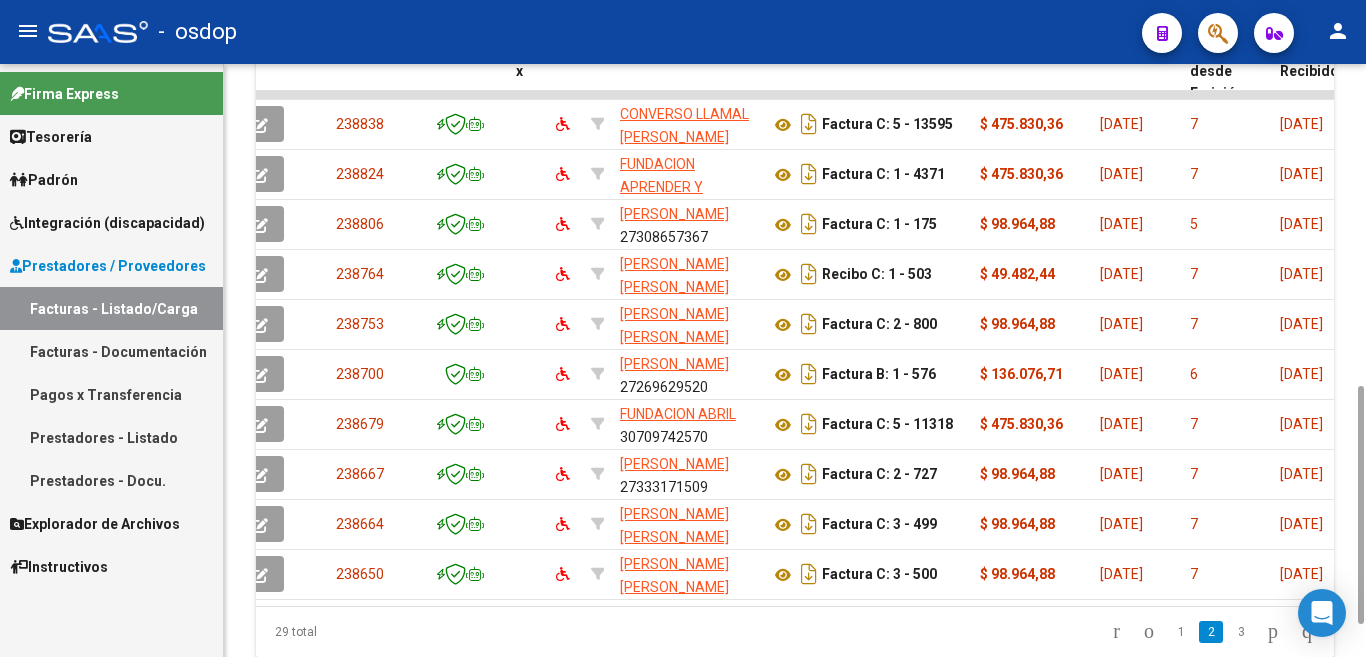 scroll, scrollTop: 0, scrollLeft: 0, axis: both 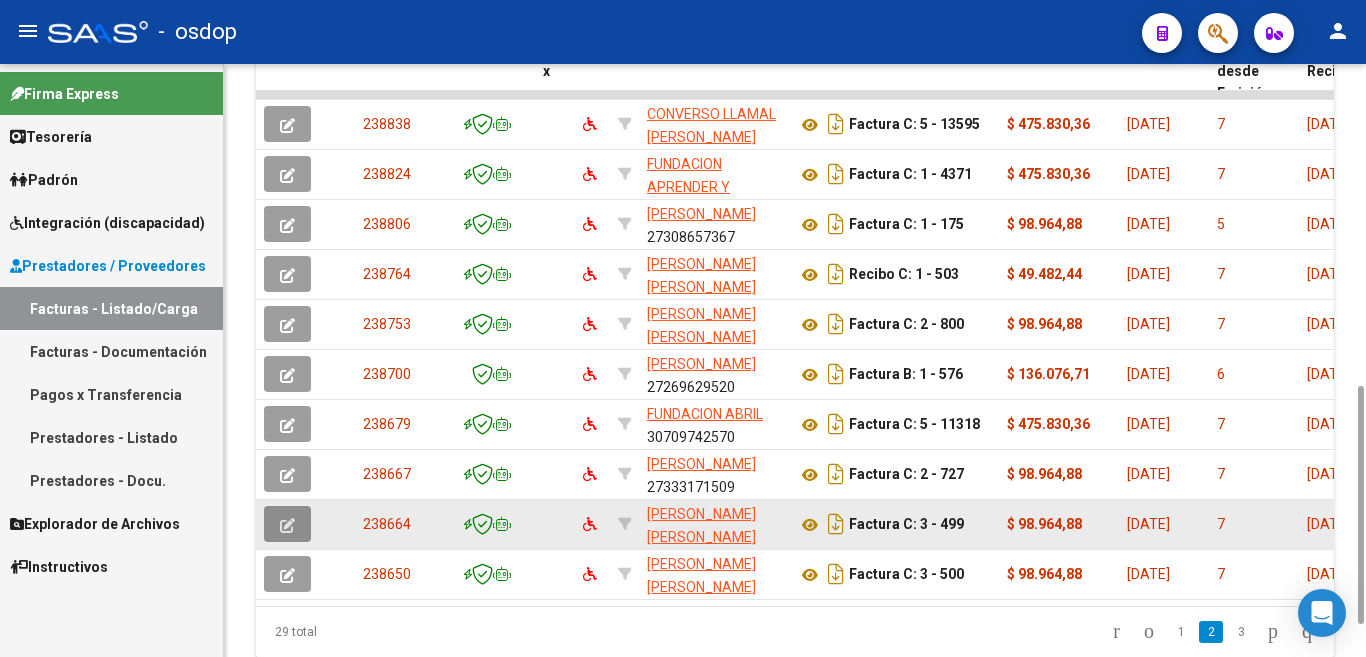 click 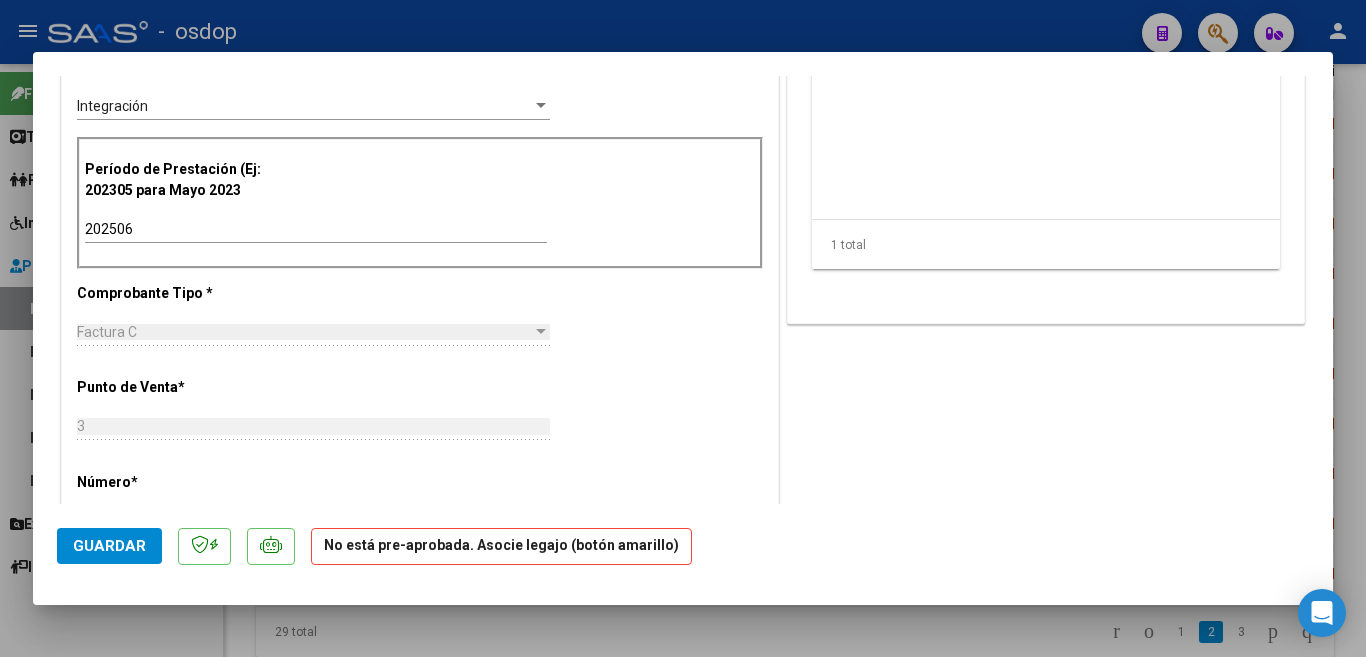 scroll, scrollTop: 0, scrollLeft: 0, axis: both 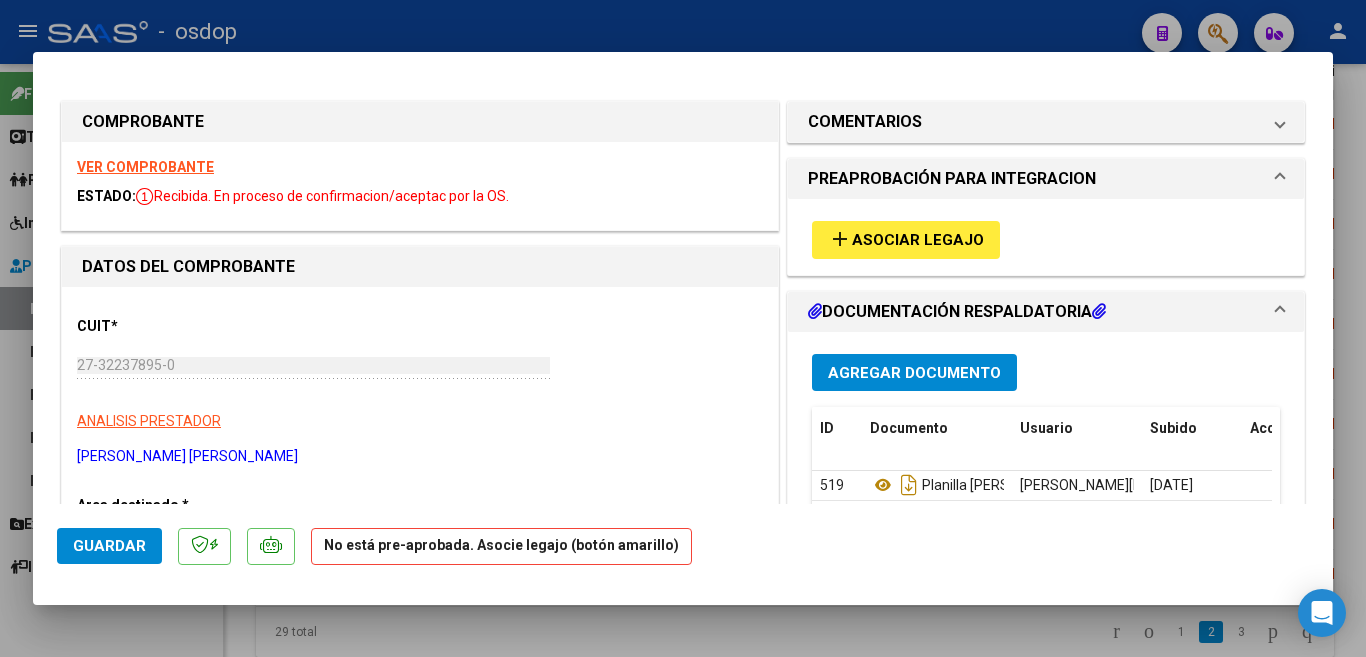 click on "add Asociar Legajo" at bounding box center [906, 239] 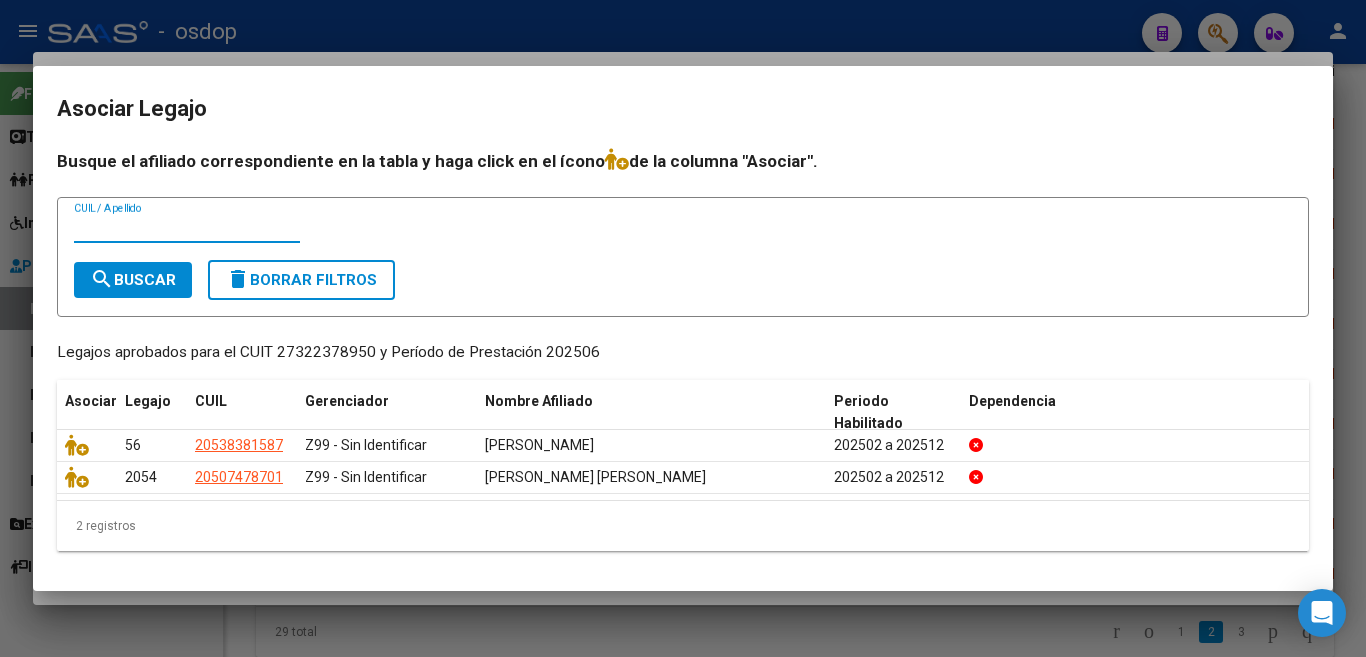 click on "Asociar Legajo Busque el afiliado correspondiente en la tabla y haga click en el ícono   de la columna "Asociar". CUIL / Apellido search  Buscar  delete  Borrar Filtros  Legajos aprobados para el CUIT 27322378950 y Período de Prestación 202506  Asociar Legajo CUIL Gerenciador Nombre Afiliado Periodo Habilitado Dependencia    56 20538381587 Z99 - Sin Identificar [PERSON_NAME]  202502 a 202512     2054 20507478701 Z99 - Sin Identificar [PERSON_NAME] [PERSON_NAME]  202502 a 202512   2 registros   1" at bounding box center (683, 328) 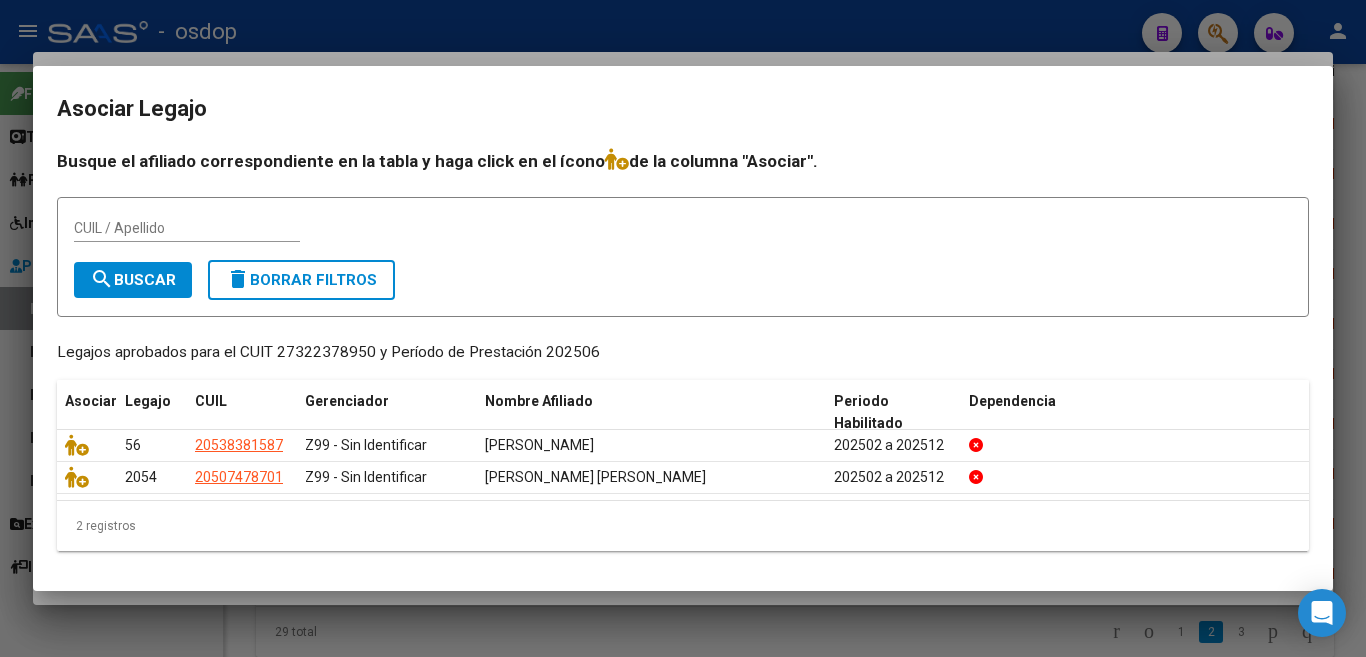 click at bounding box center (683, 328) 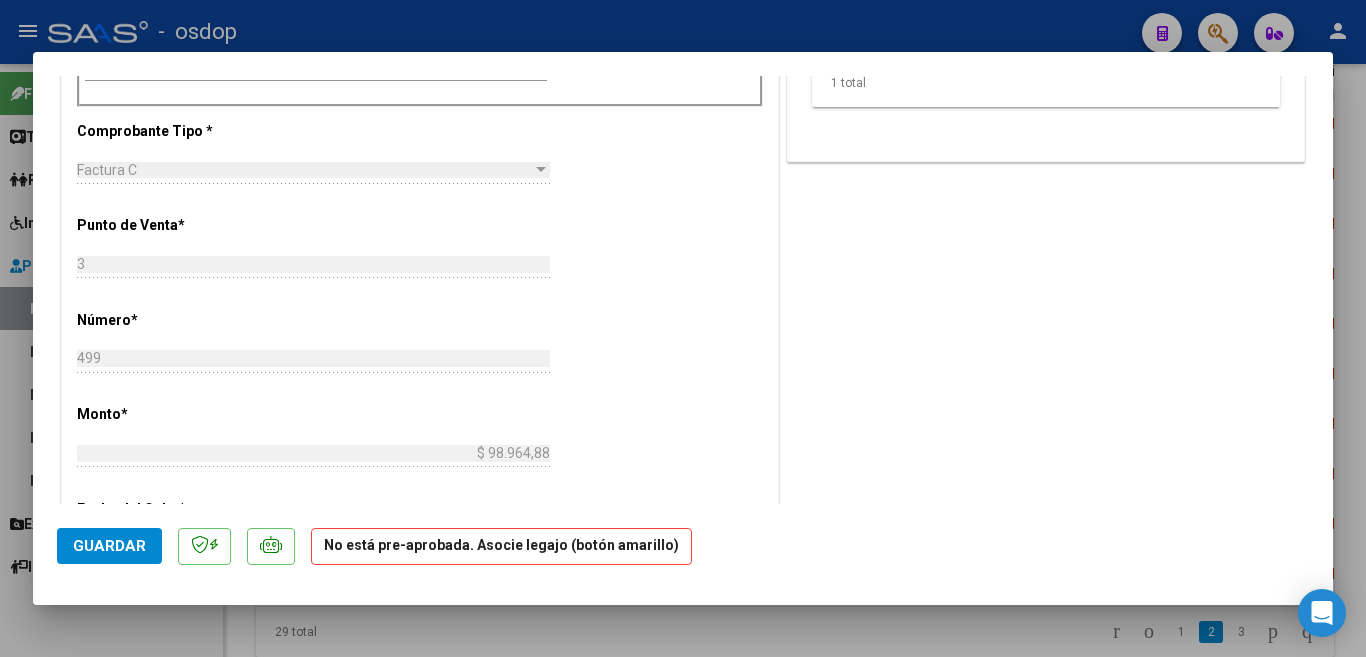 scroll, scrollTop: 700, scrollLeft: 0, axis: vertical 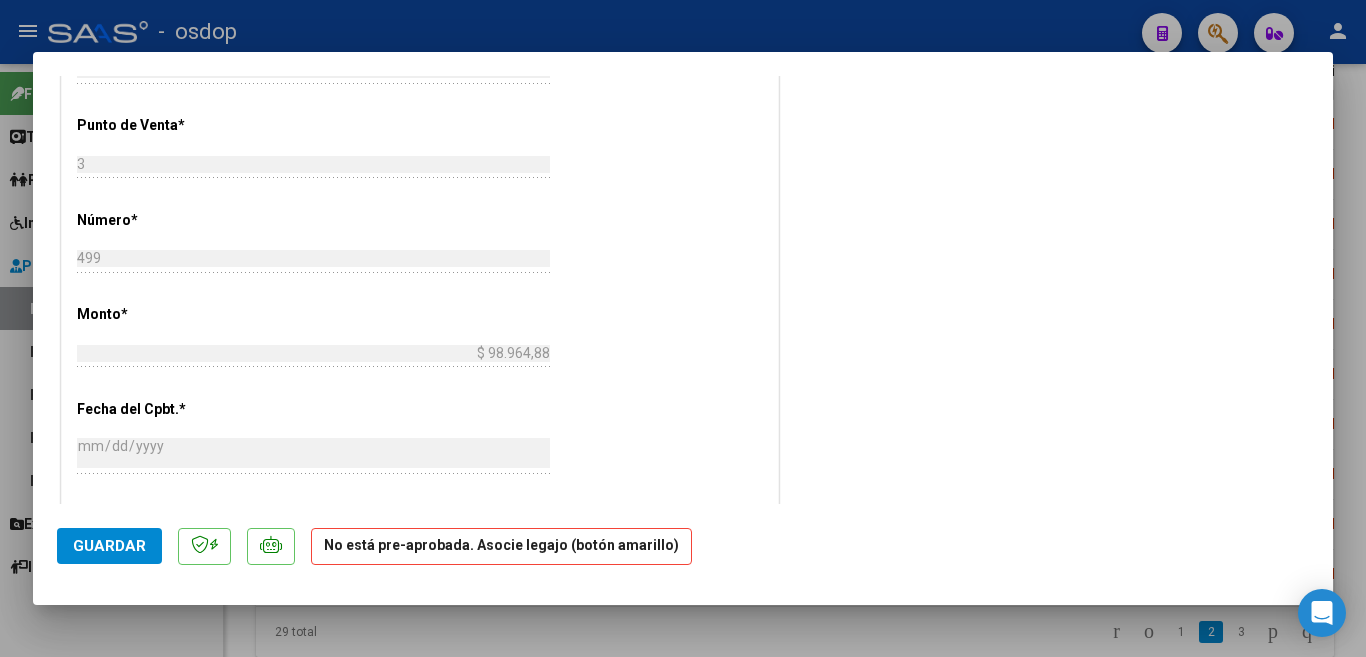 click at bounding box center [683, 328] 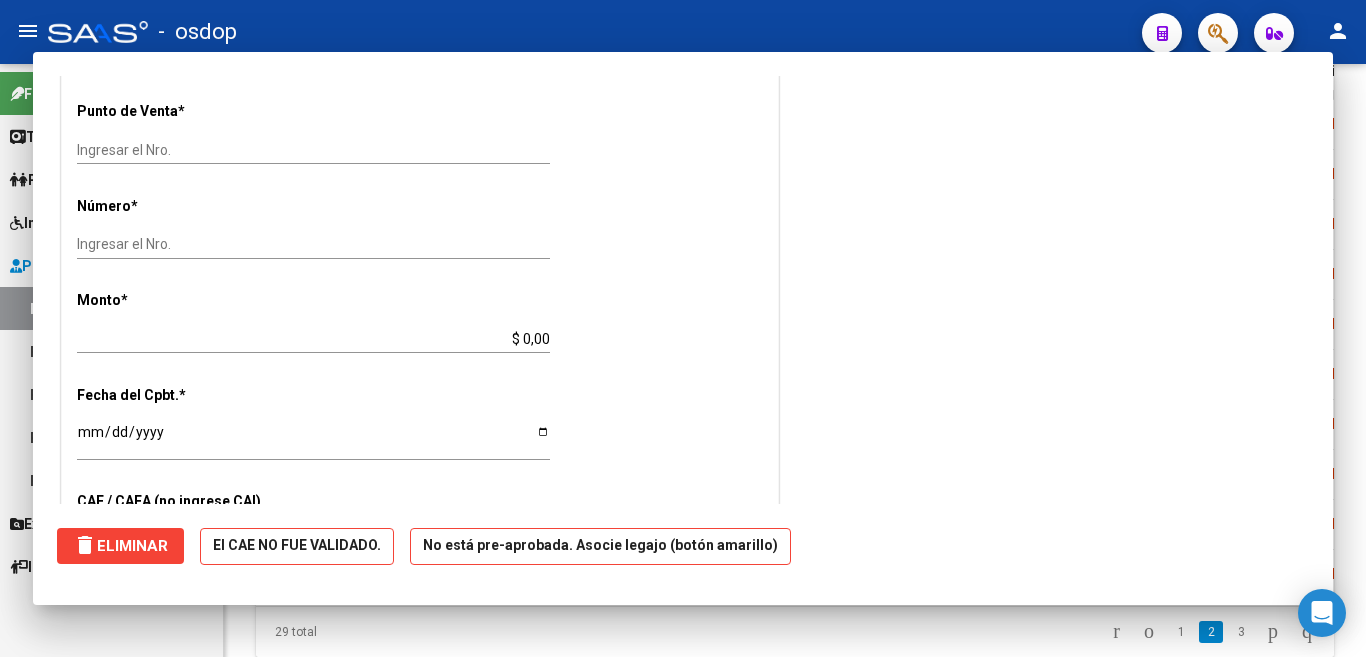 scroll, scrollTop: 686, scrollLeft: 0, axis: vertical 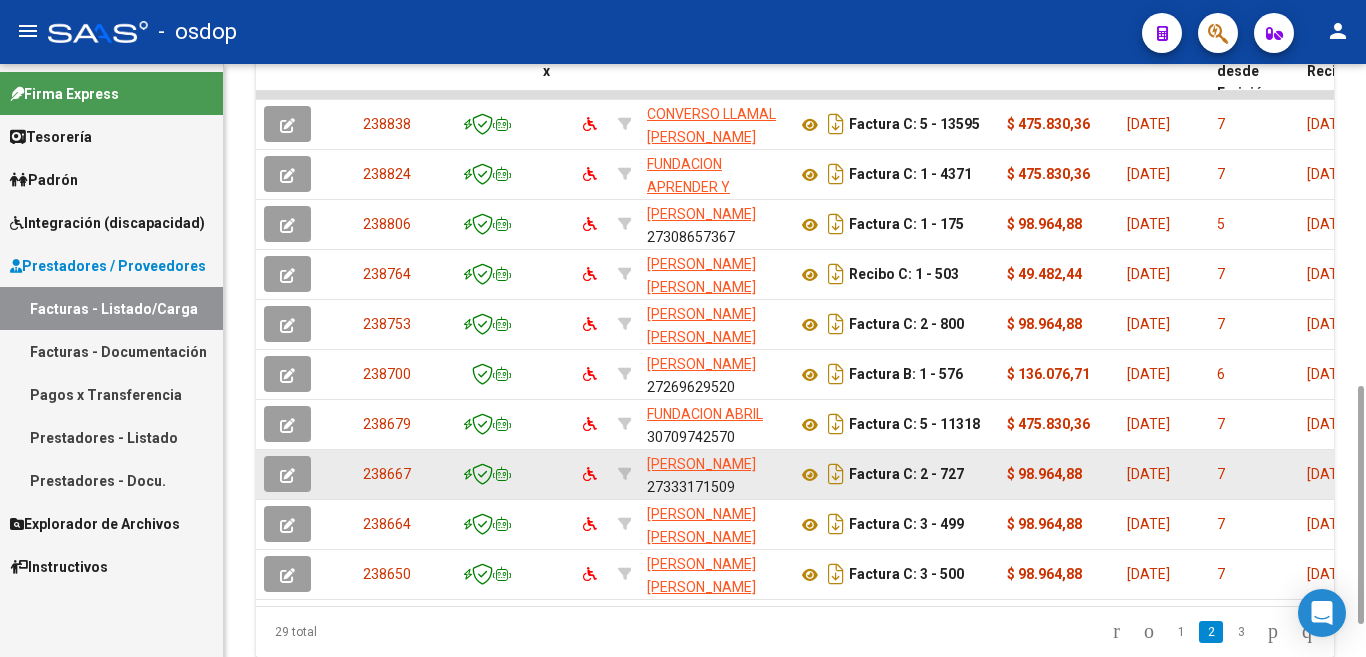 click 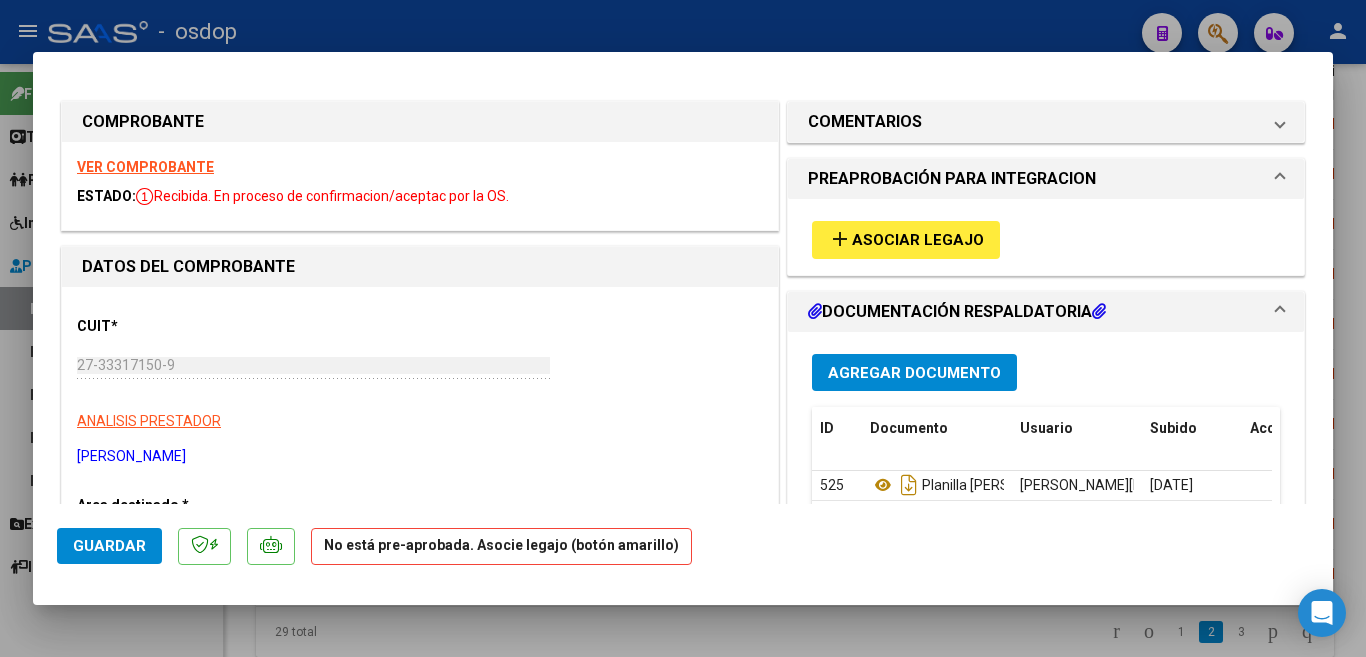scroll, scrollTop: 100, scrollLeft: 0, axis: vertical 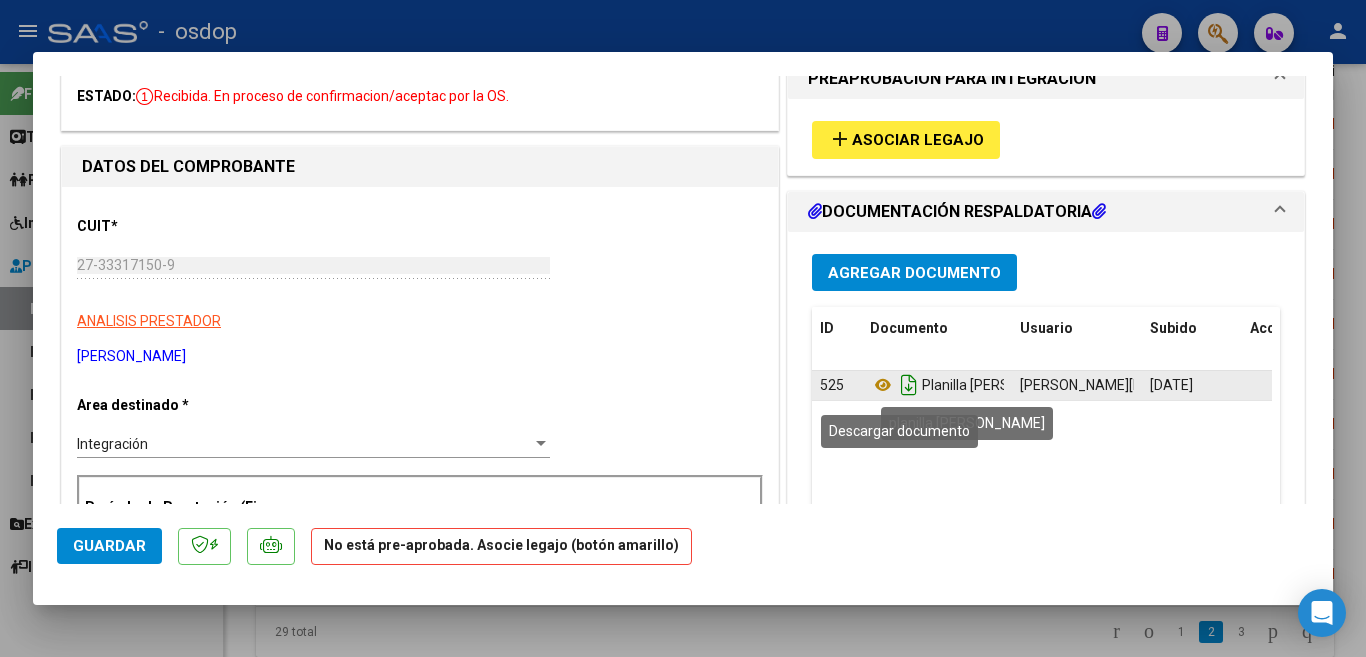 click 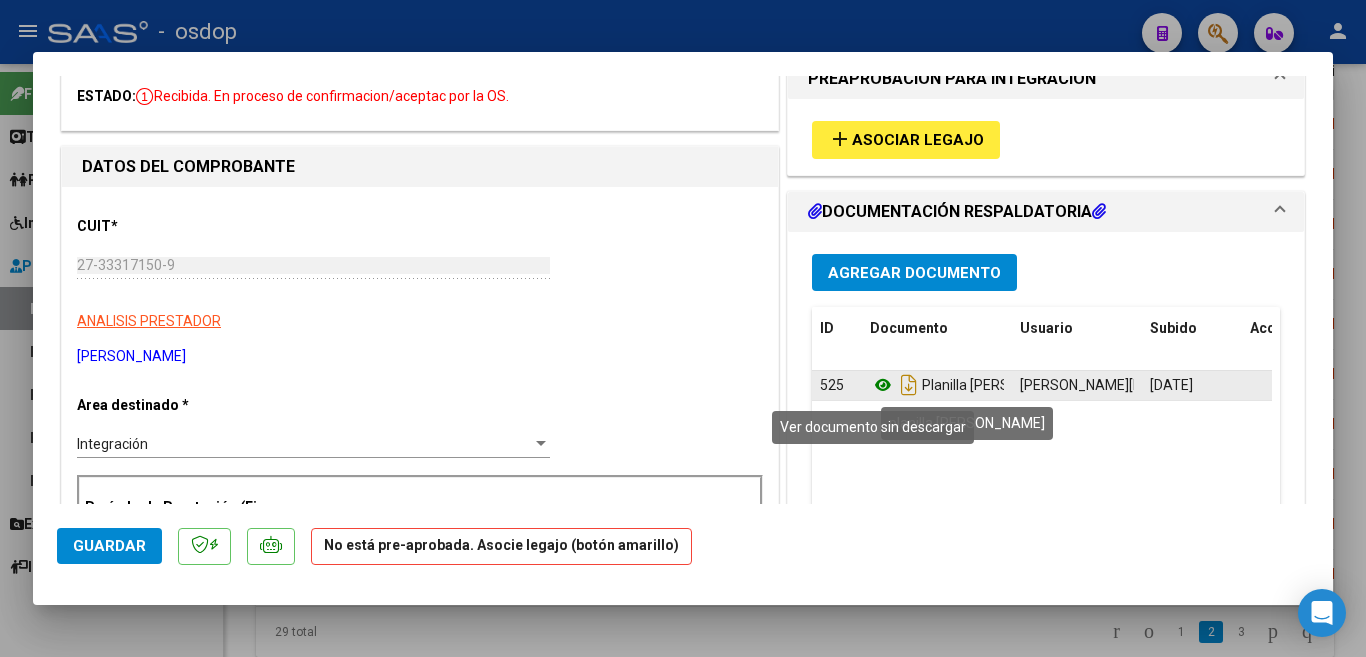 click 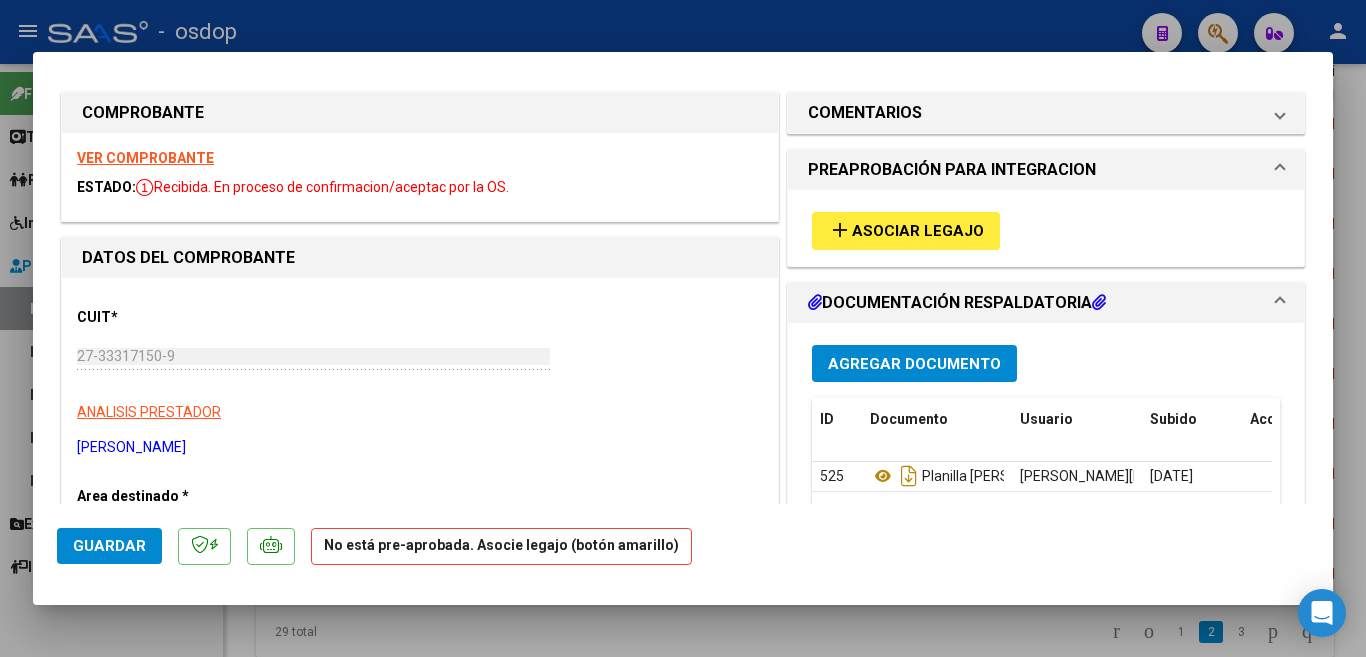 scroll, scrollTop: 0, scrollLeft: 0, axis: both 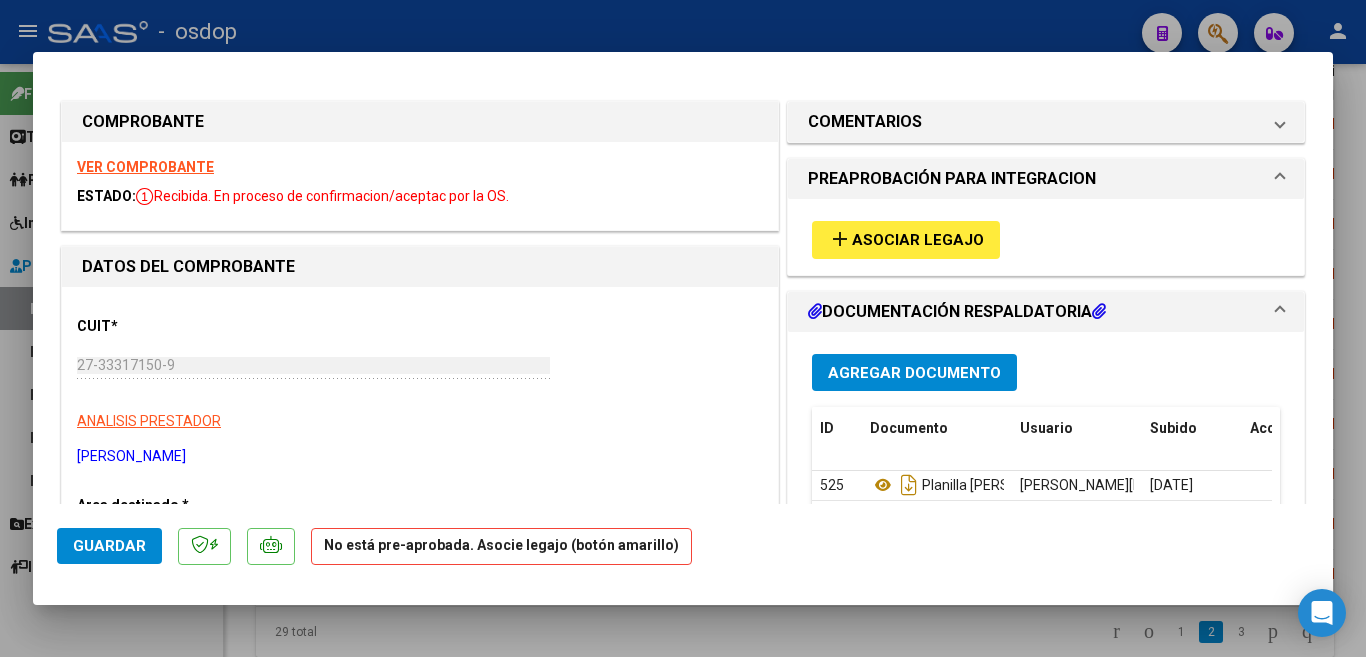 click on "Asociar Legajo" at bounding box center [918, 241] 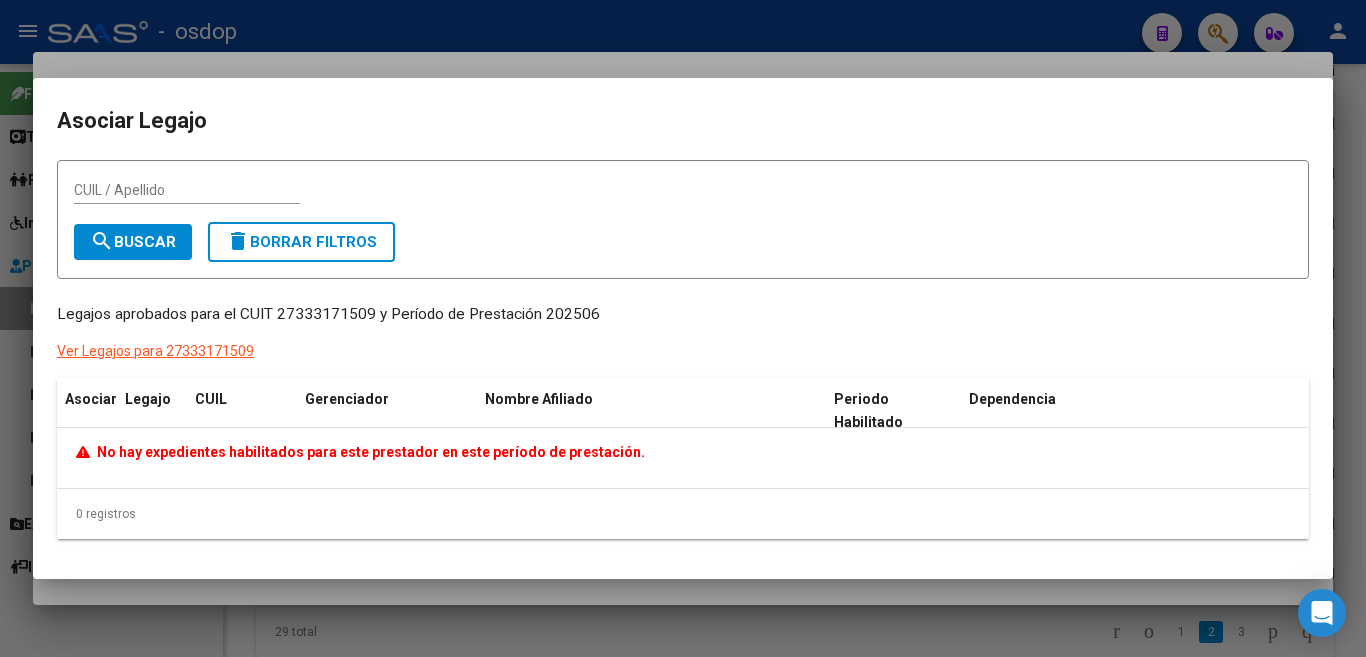 click at bounding box center (683, 328) 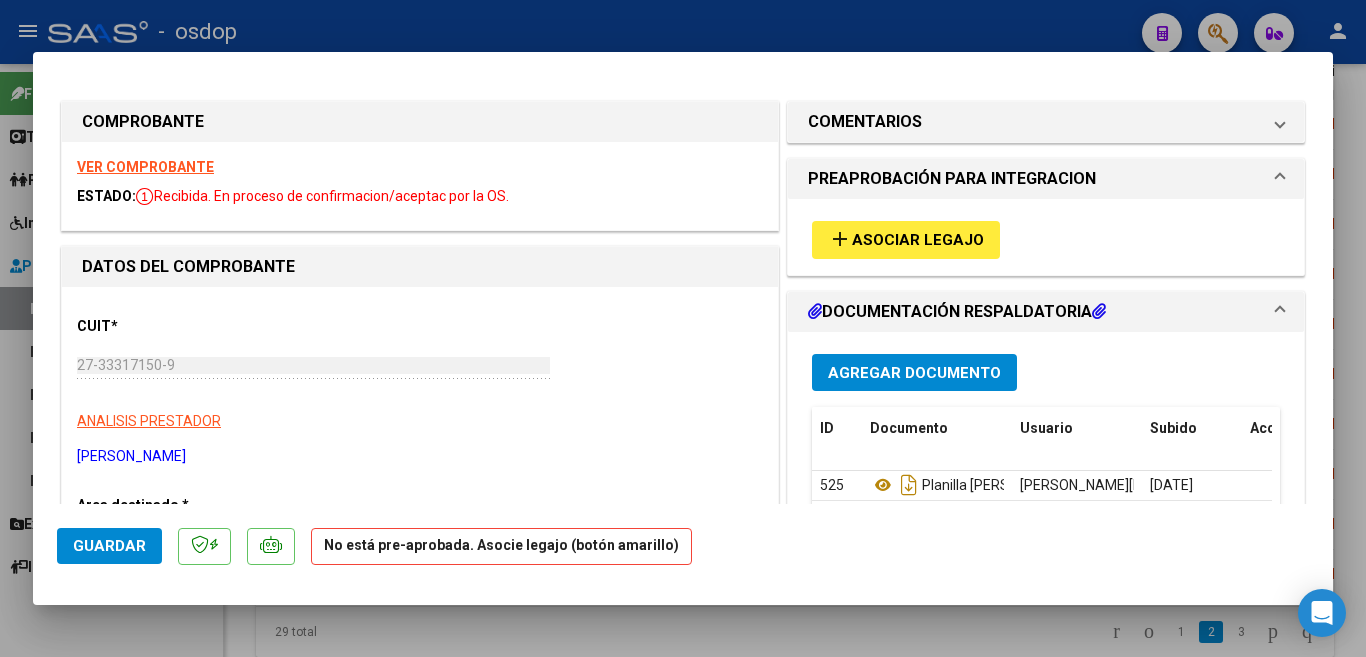 click at bounding box center (683, 328) 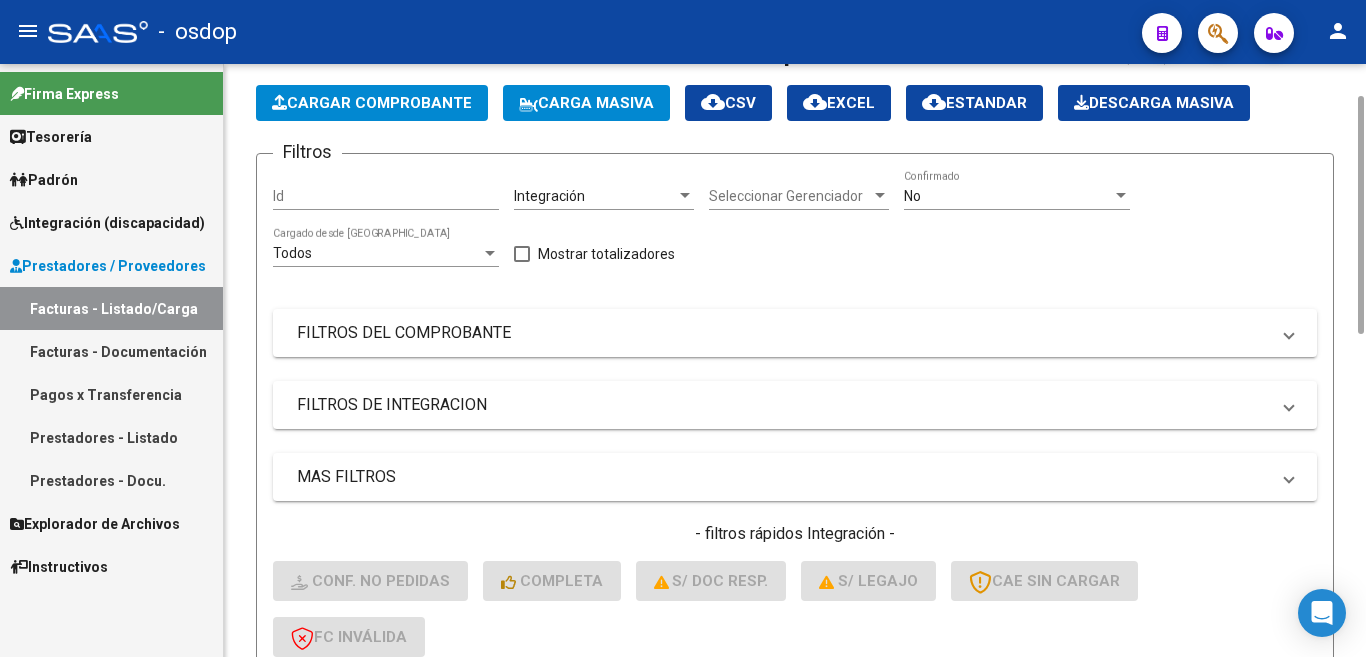 scroll, scrollTop: 0, scrollLeft: 0, axis: both 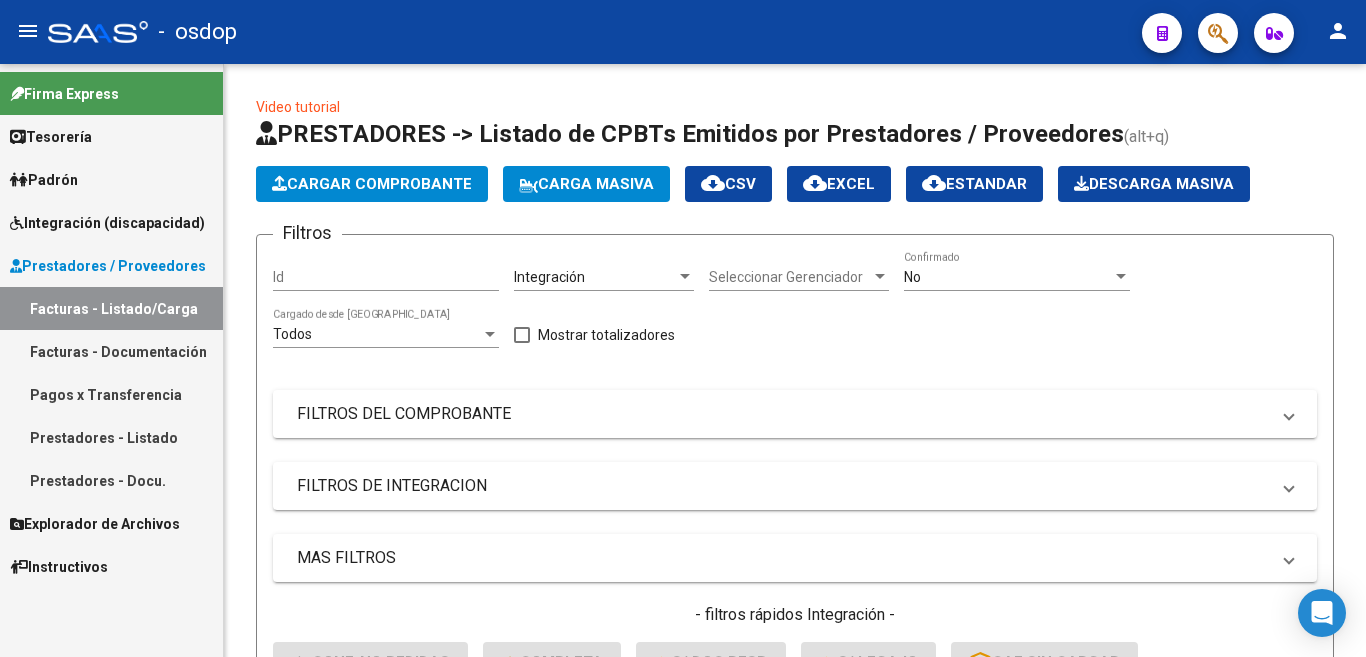 click on "Facturas - Documentación" at bounding box center [111, 351] 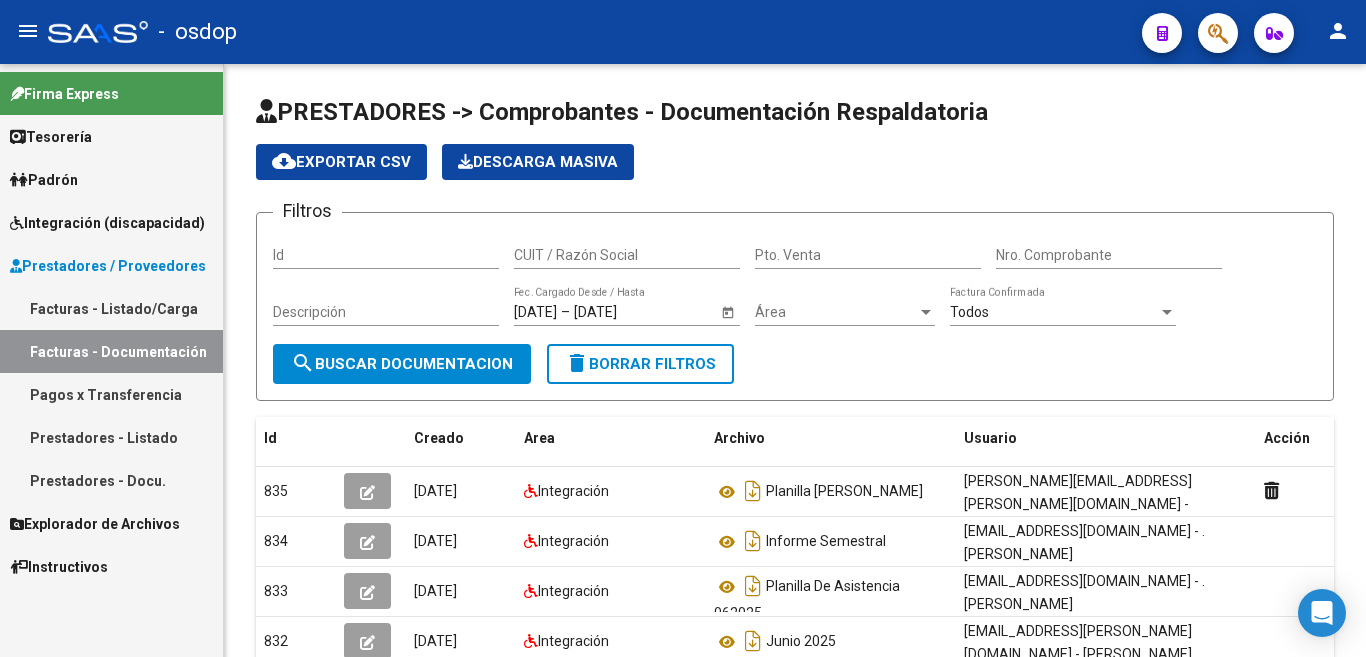 click on "Facturas - Listado/Carga" at bounding box center [111, 308] 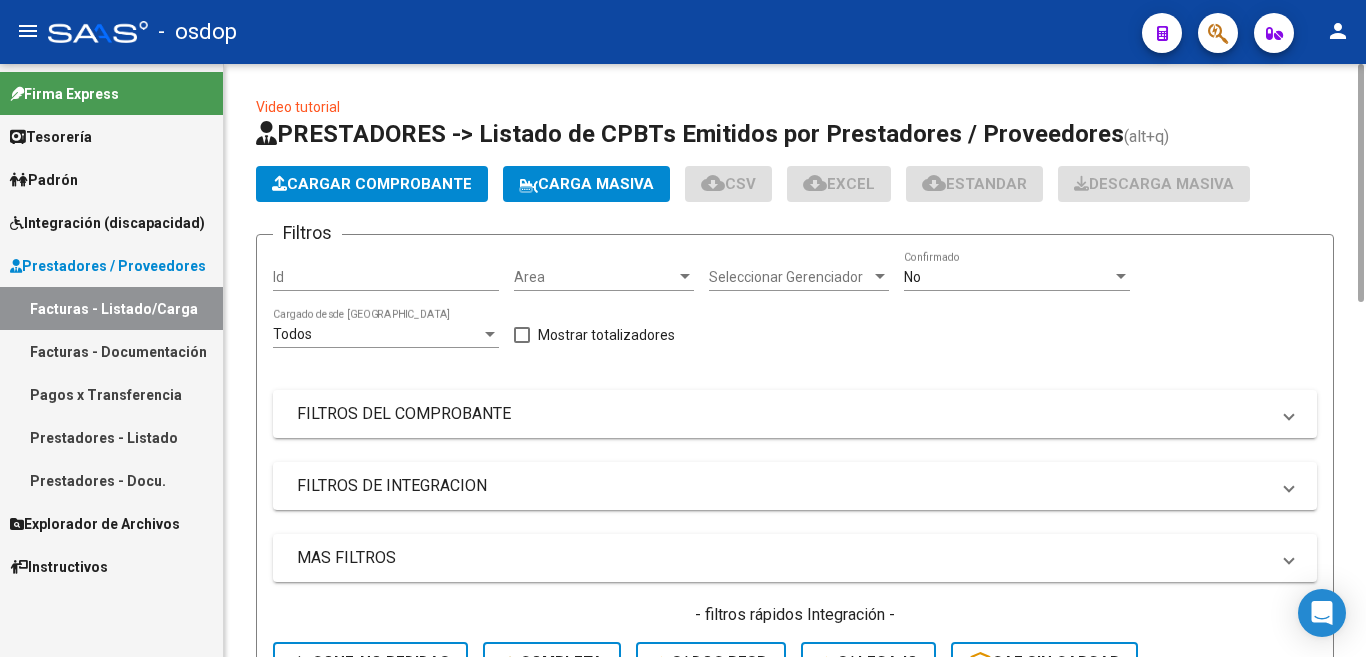 click on "Cargar Comprobante" 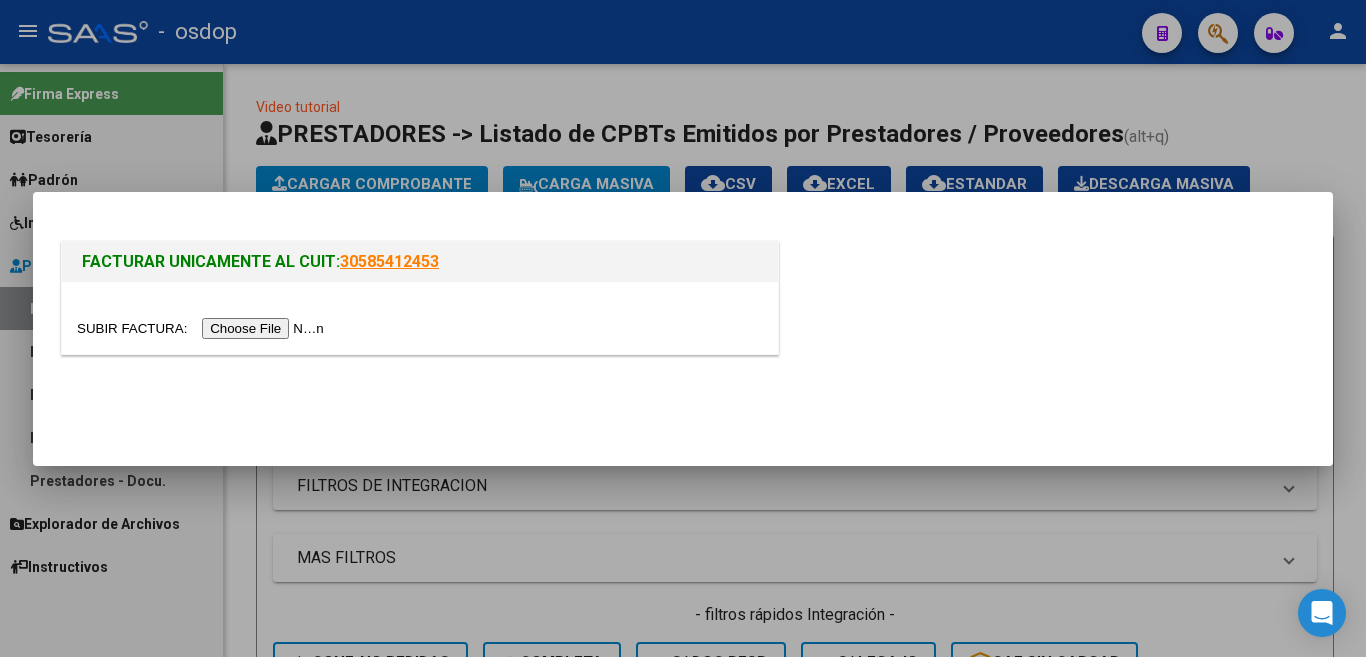 click at bounding box center [203, 328] 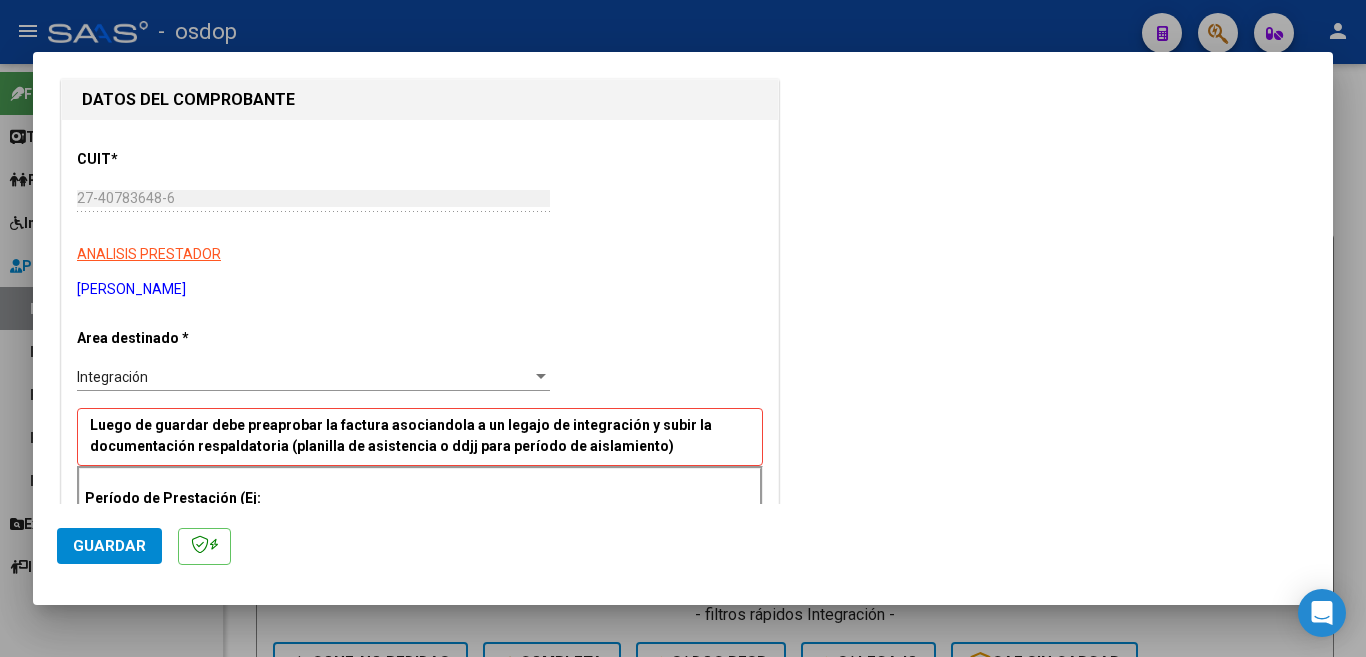 scroll, scrollTop: 400, scrollLeft: 0, axis: vertical 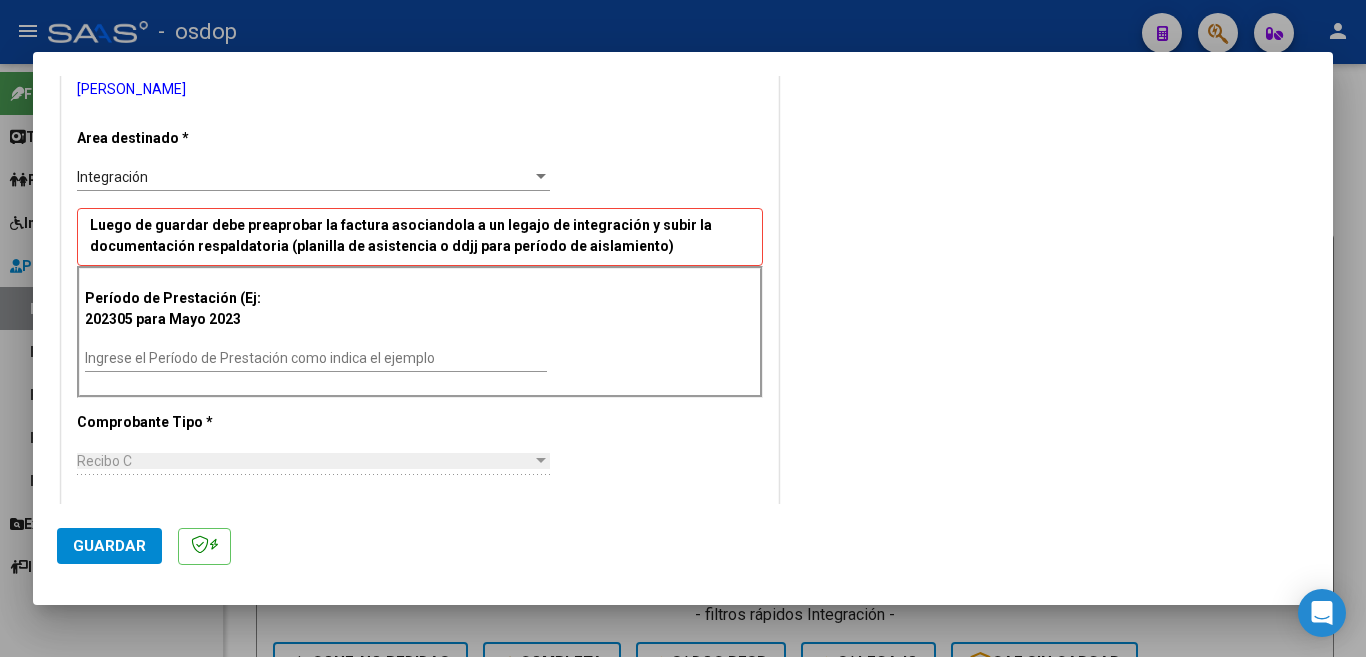 click on "Ingrese el Período de Prestación como indica el ejemplo" at bounding box center (316, 358) 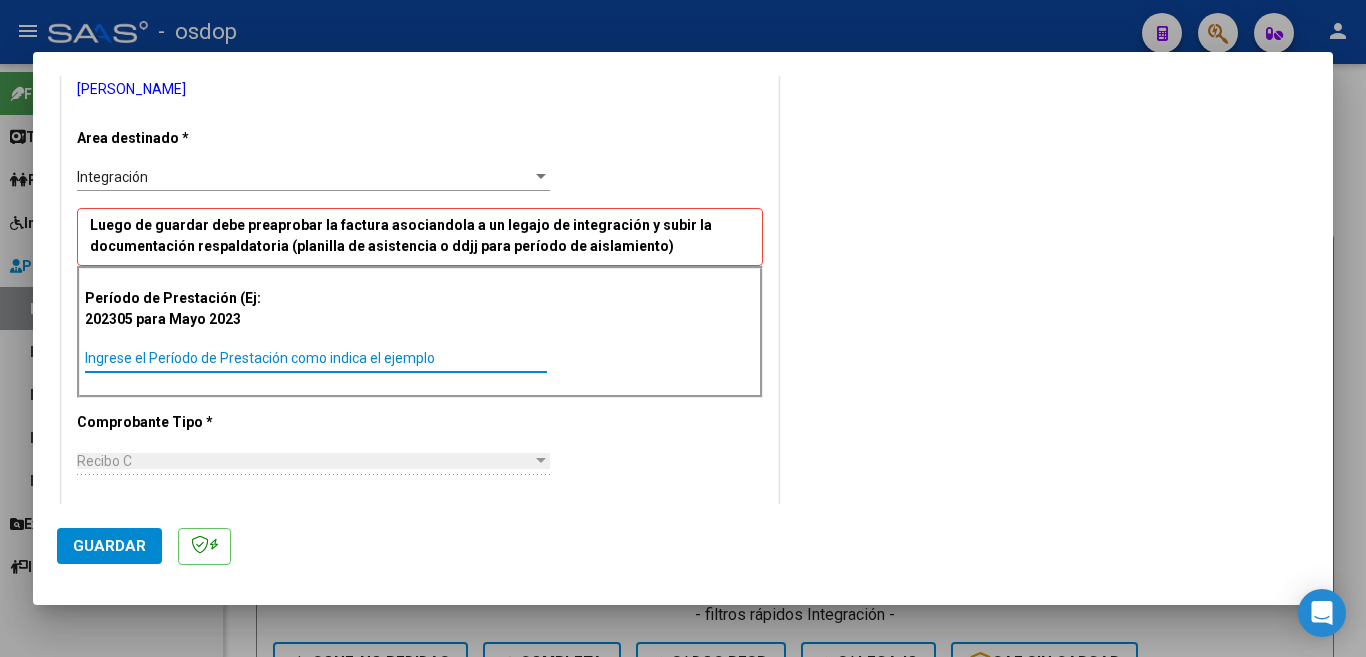 click on "Ingrese el Período de Prestación como indica el ejemplo" at bounding box center (316, 358) 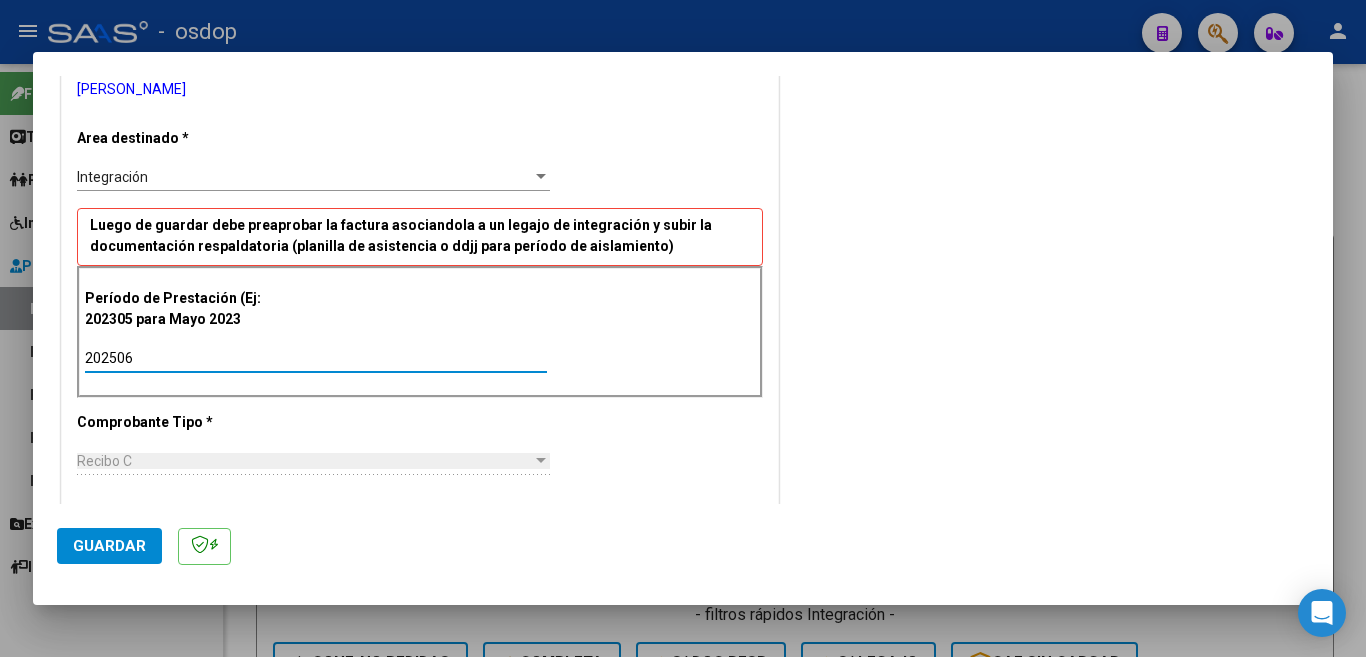 type on "202506" 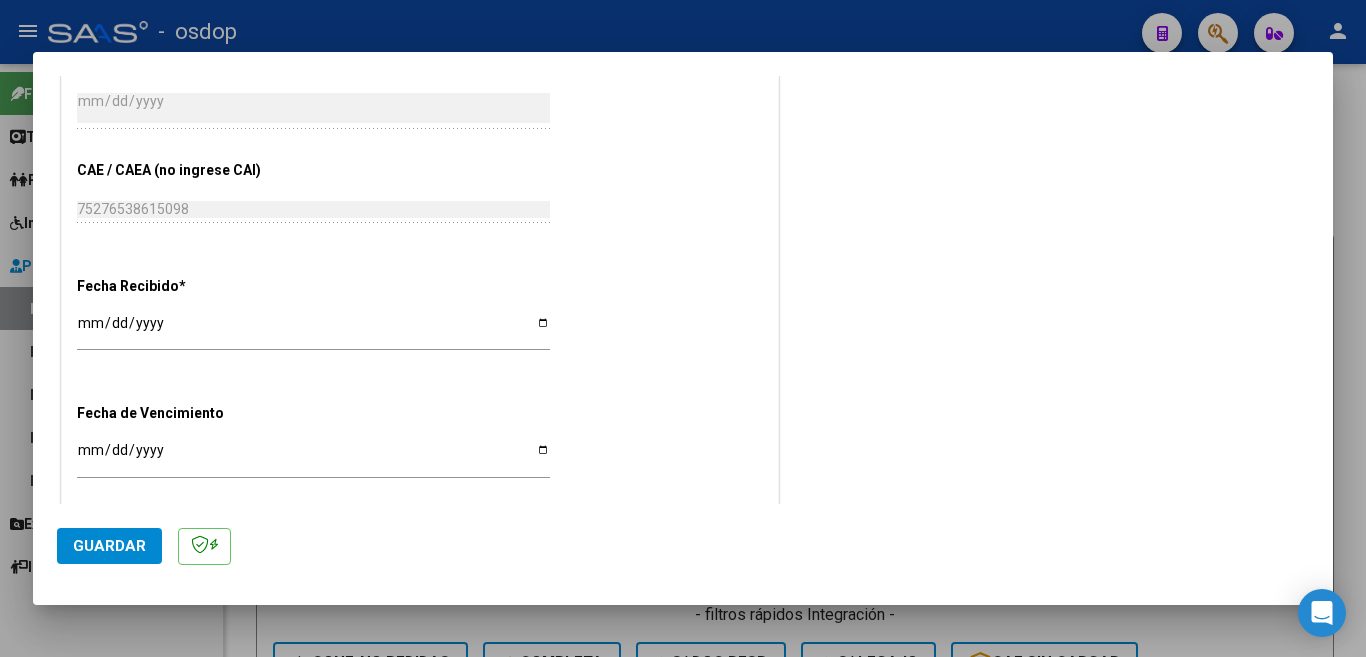 scroll, scrollTop: 1200, scrollLeft: 0, axis: vertical 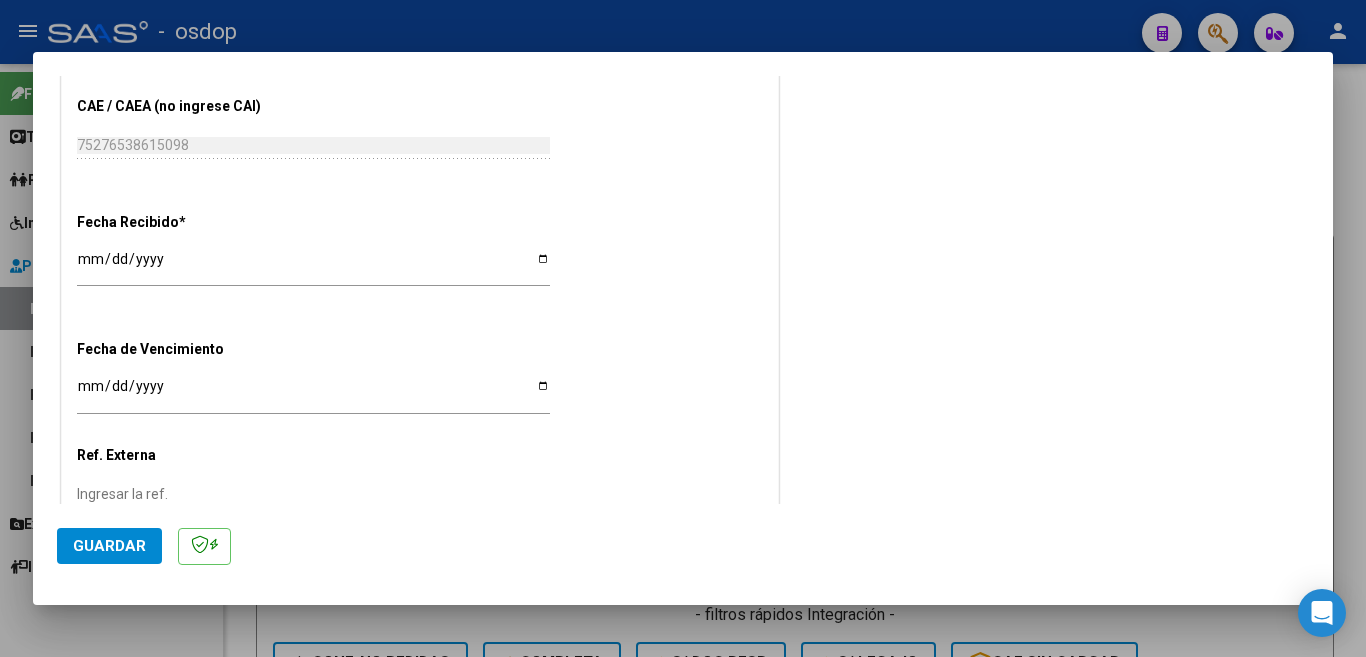 click on "Ingresar la fecha" 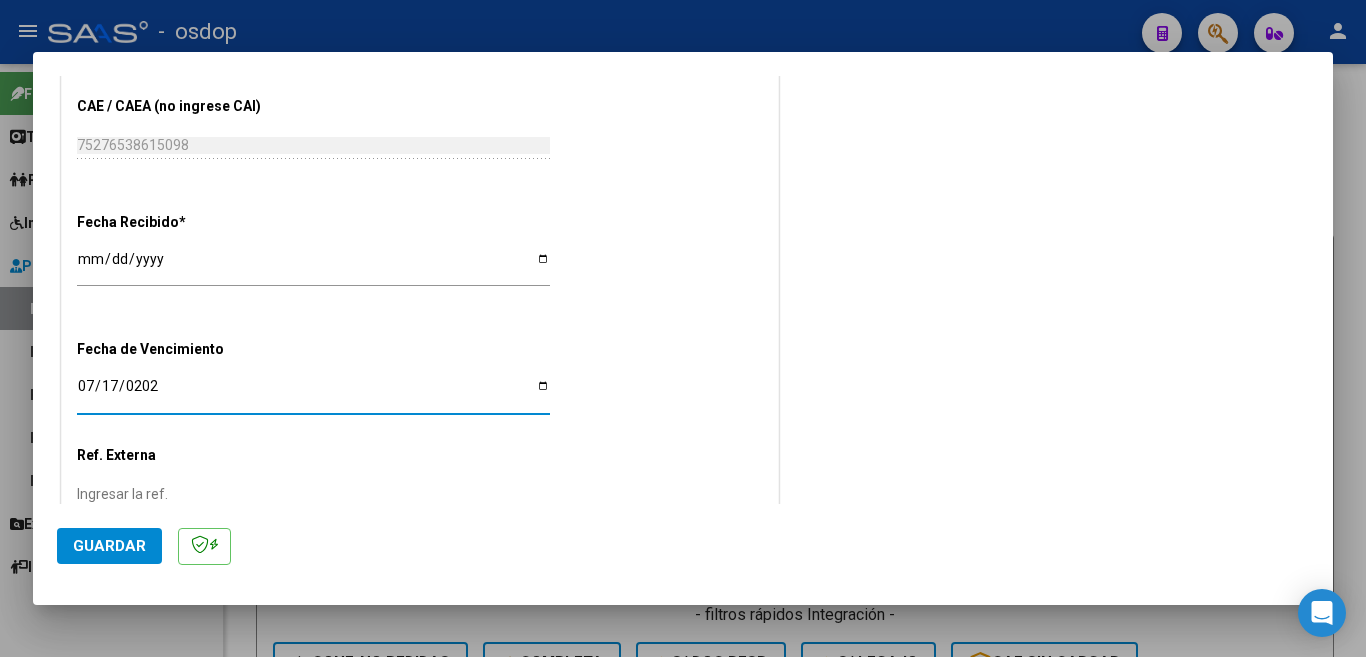 type on "[DATE]" 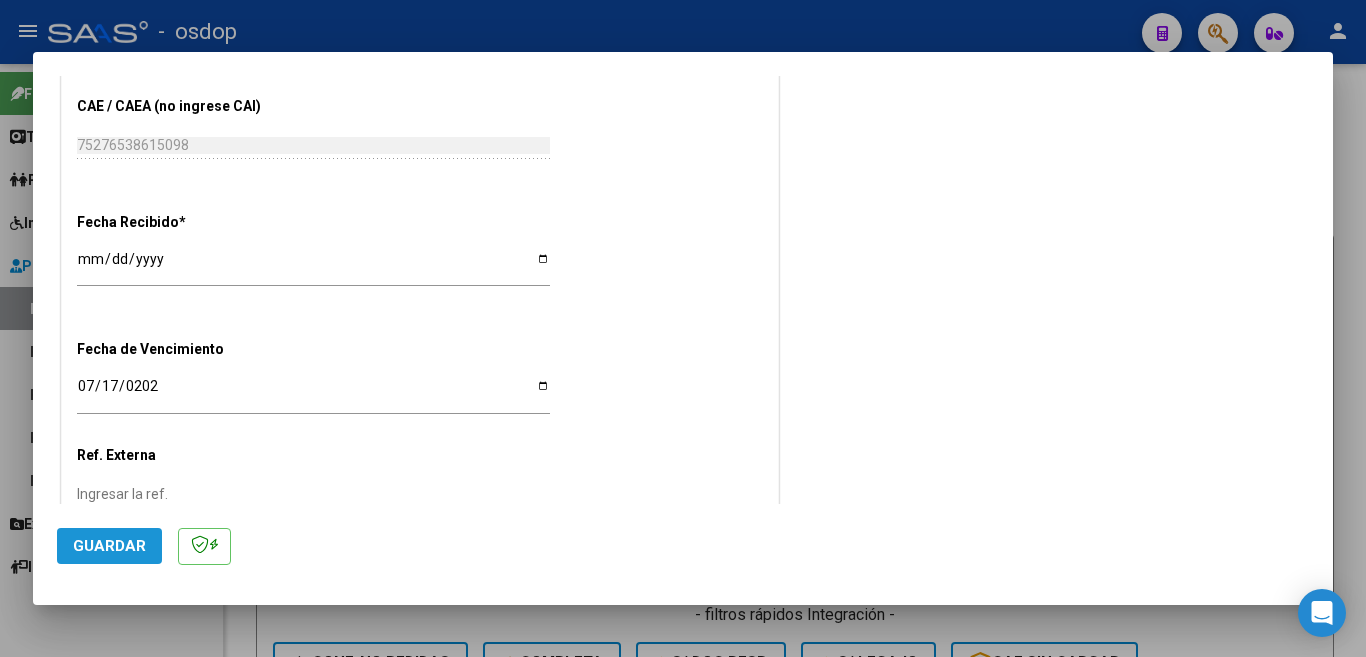 click on "Guardar" 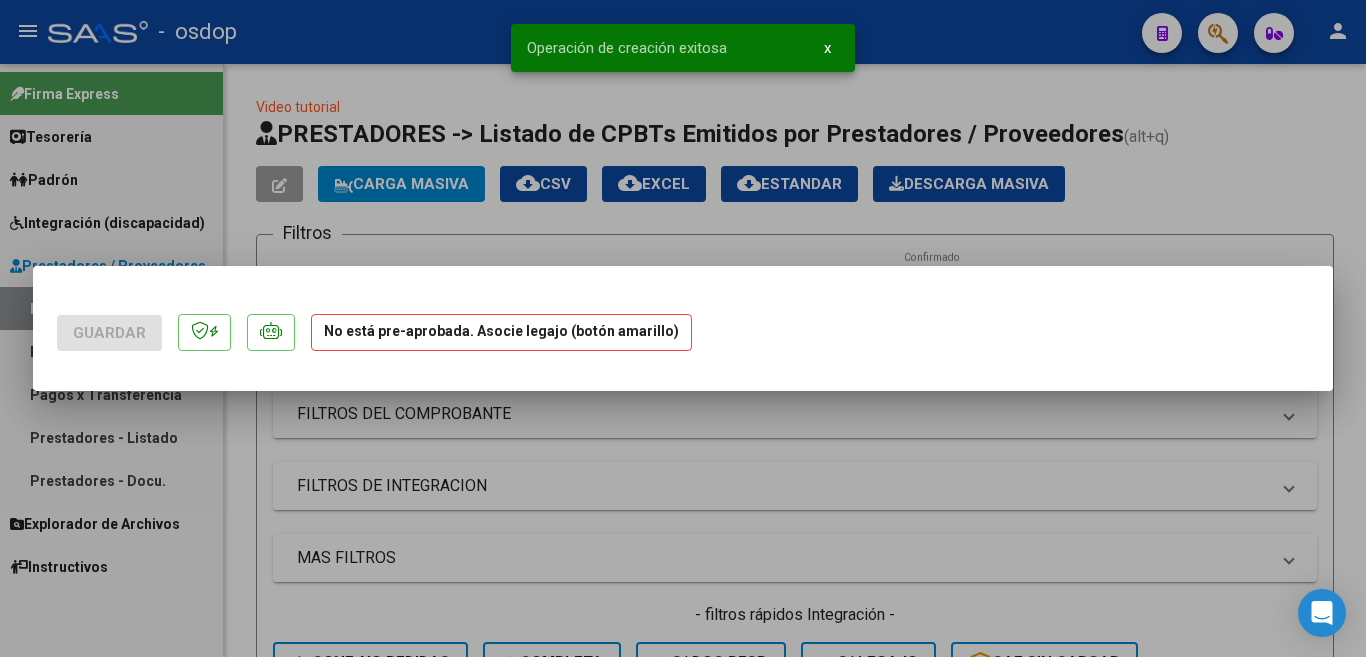 scroll, scrollTop: 0, scrollLeft: 0, axis: both 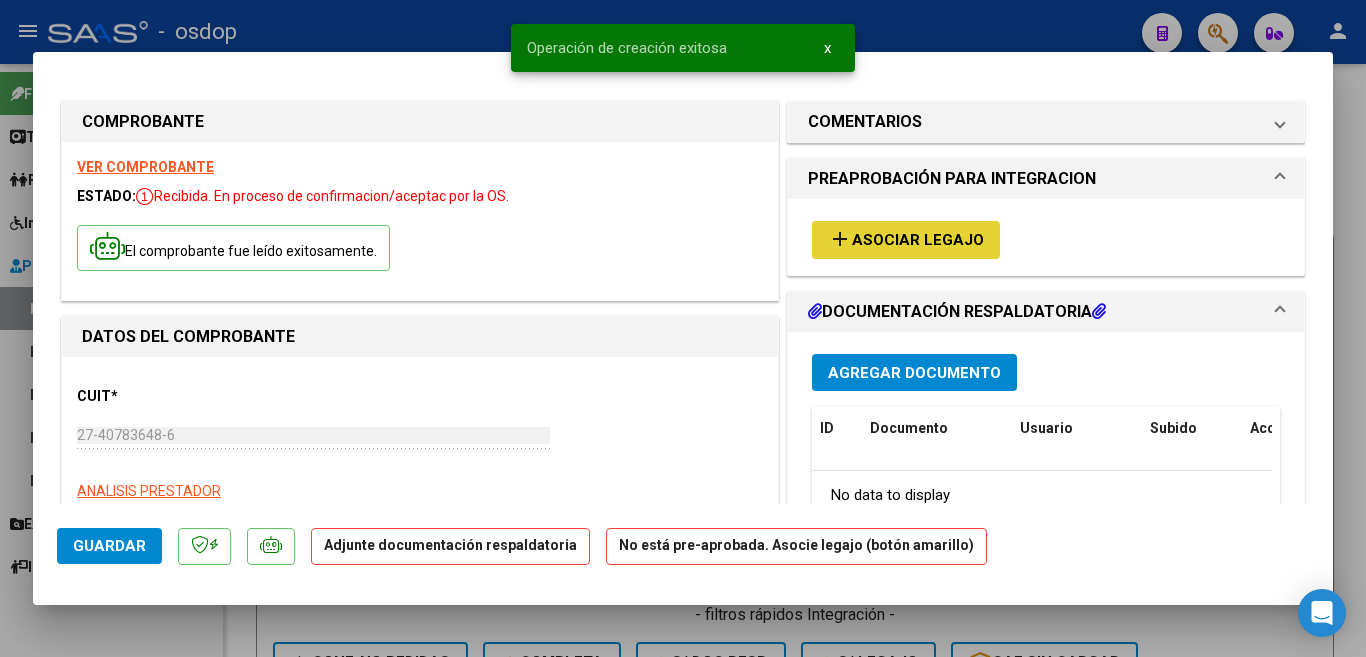 click on "add Asociar Legajo" at bounding box center (906, 239) 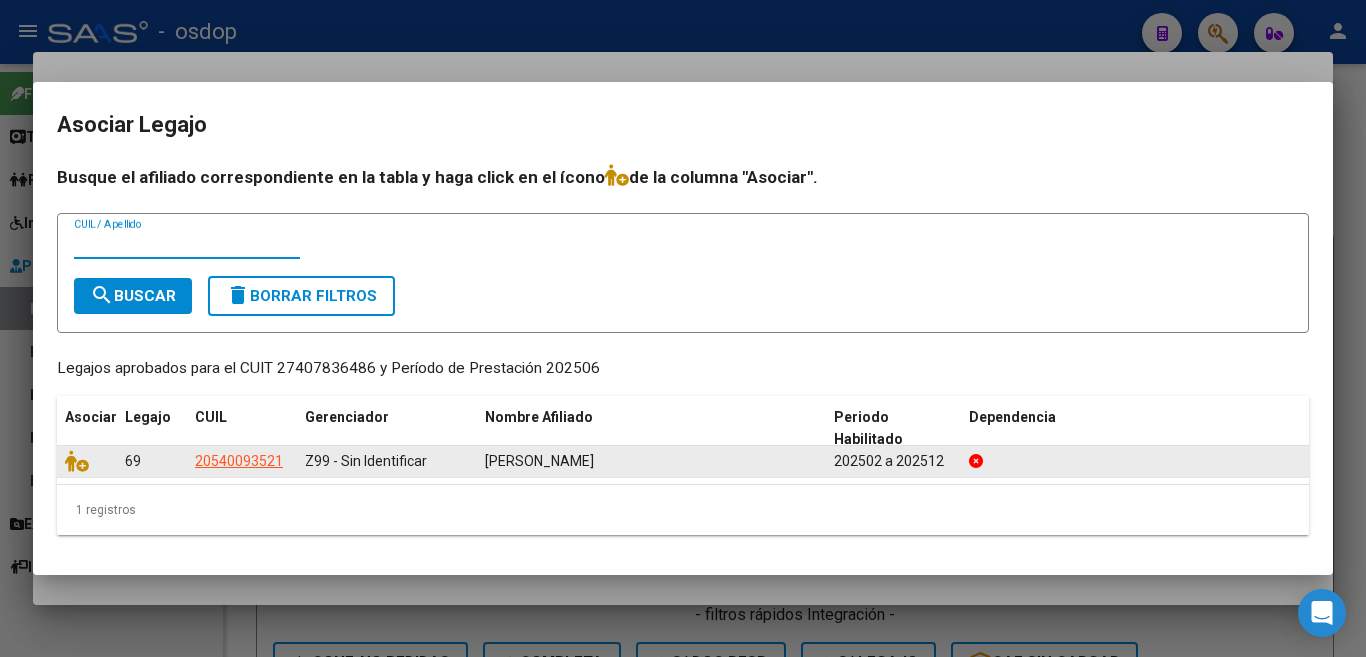 click 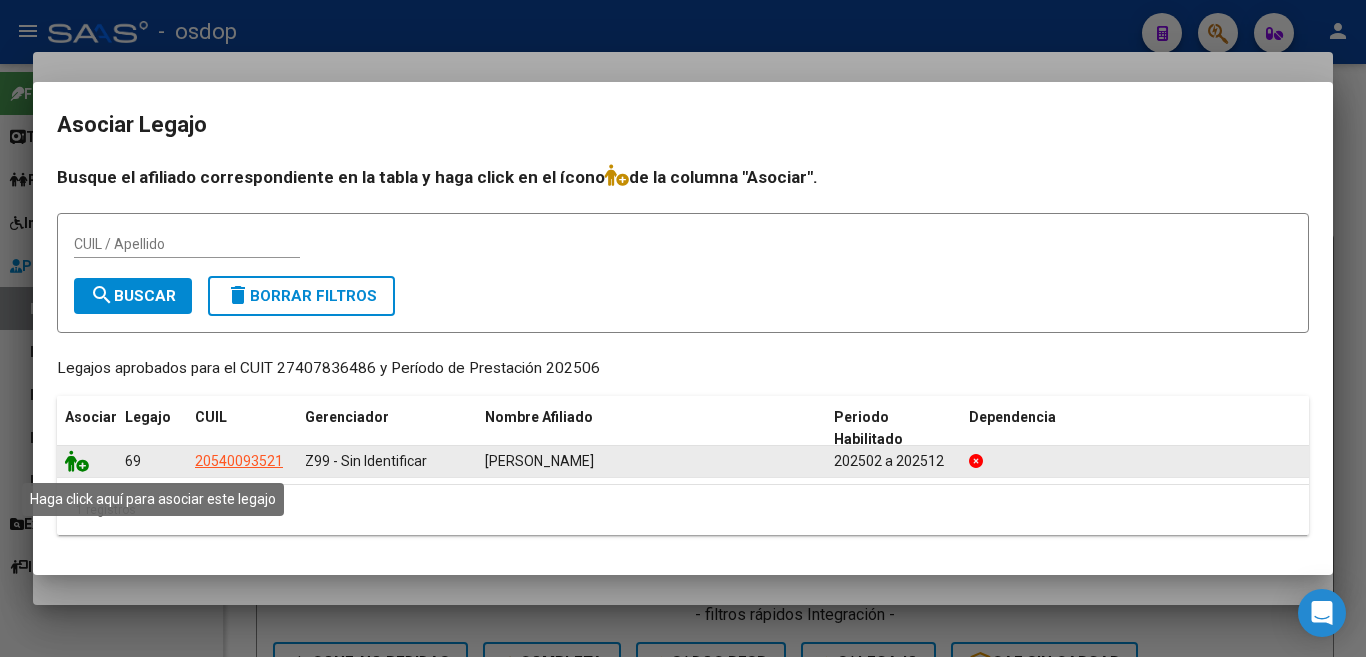 click 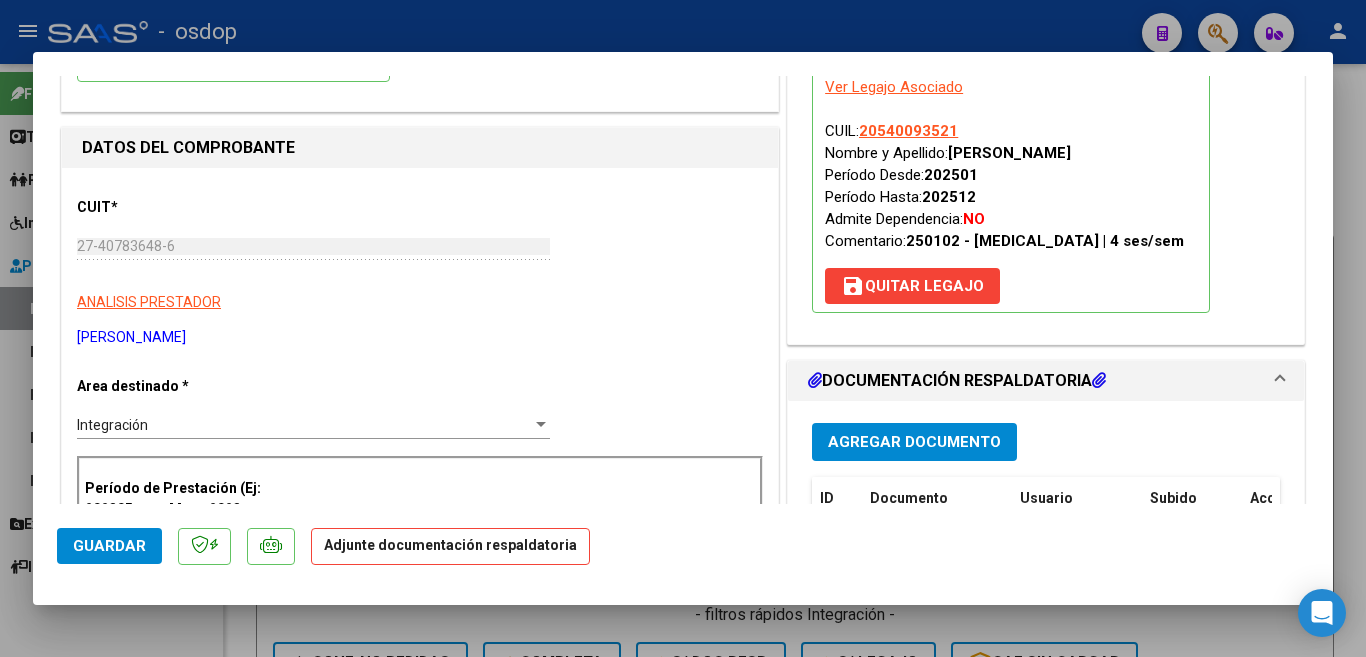 scroll, scrollTop: 300, scrollLeft: 0, axis: vertical 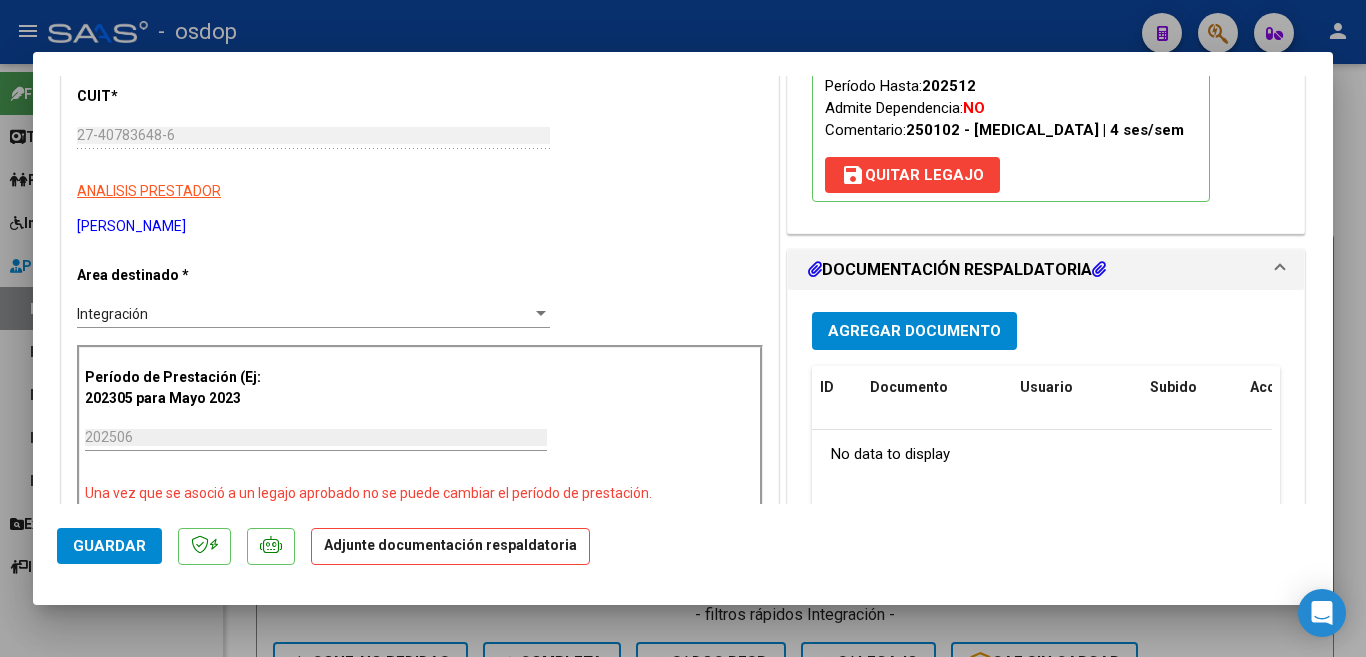 click on "Agregar Documento" at bounding box center (914, 332) 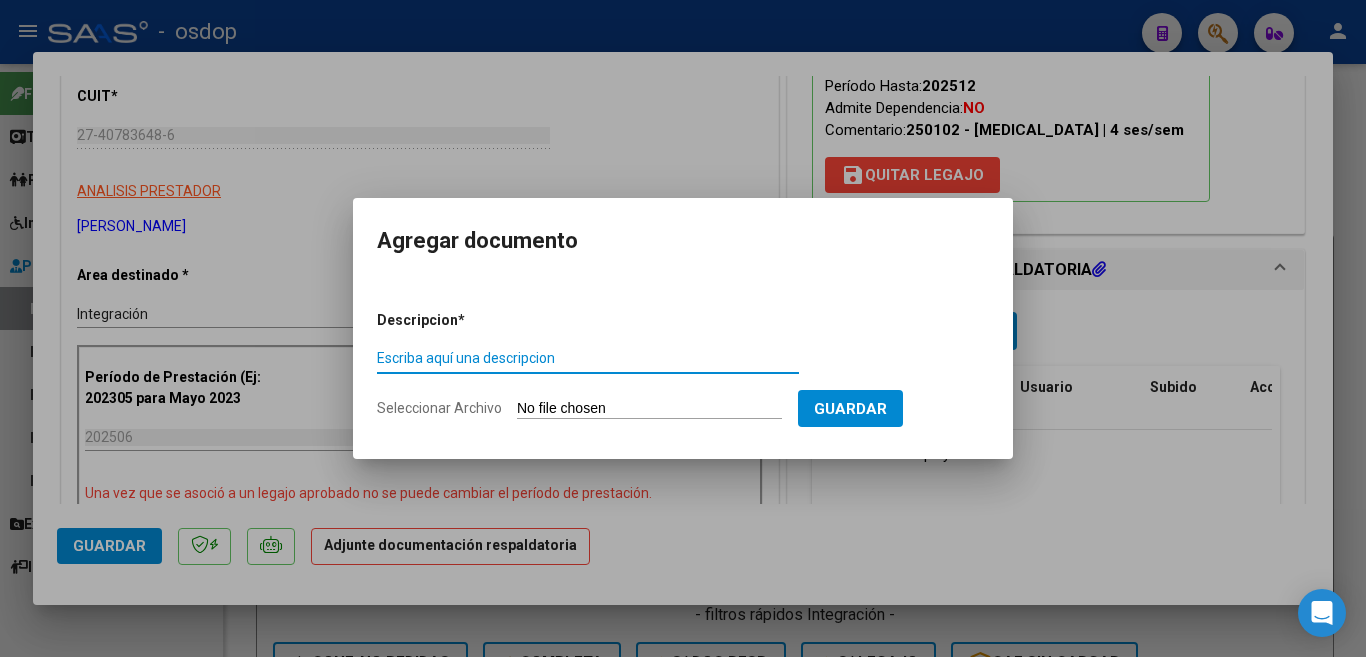 click on "Escriba aquí una descripcion" at bounding box center [588, 358] 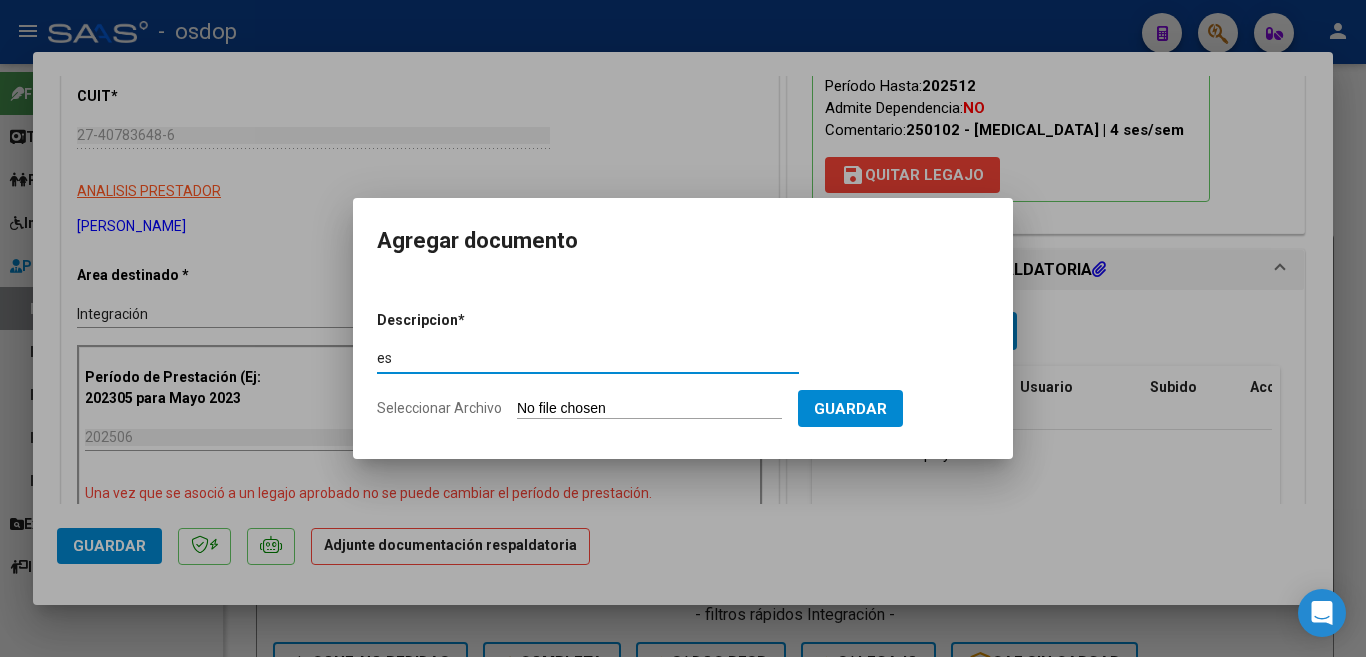 type on "e" 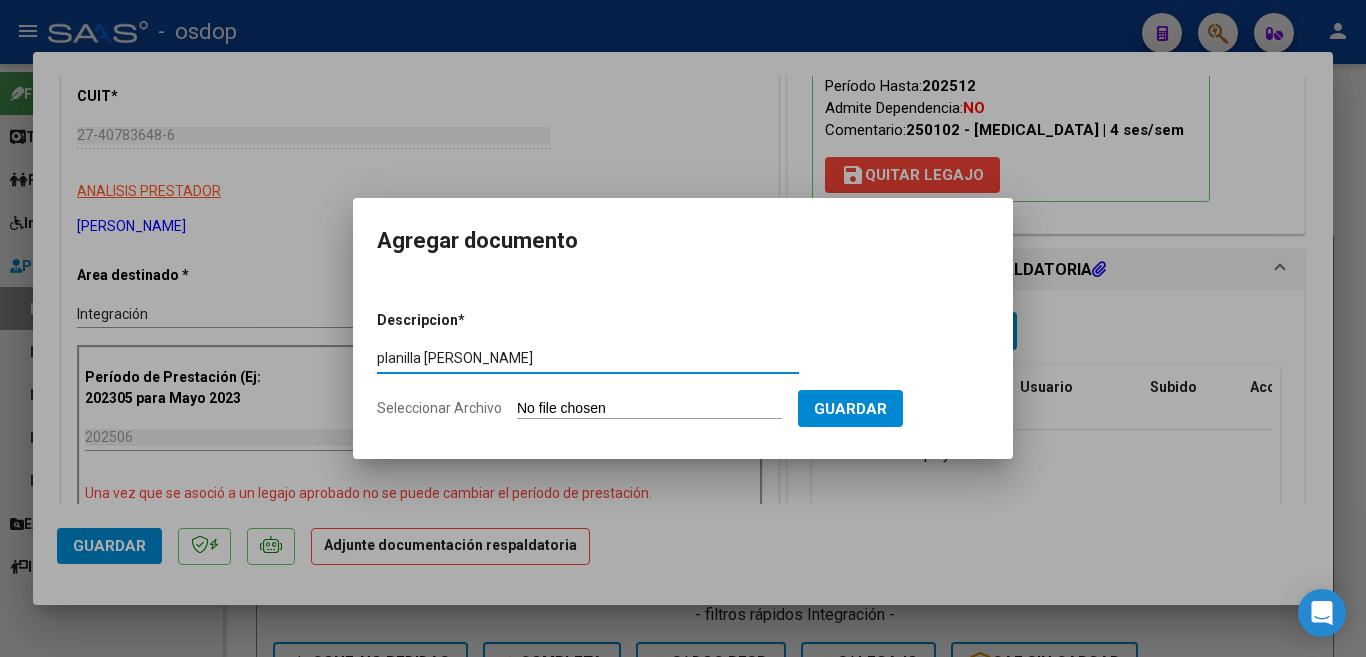 type on "planilla [PERSON_NAME]" 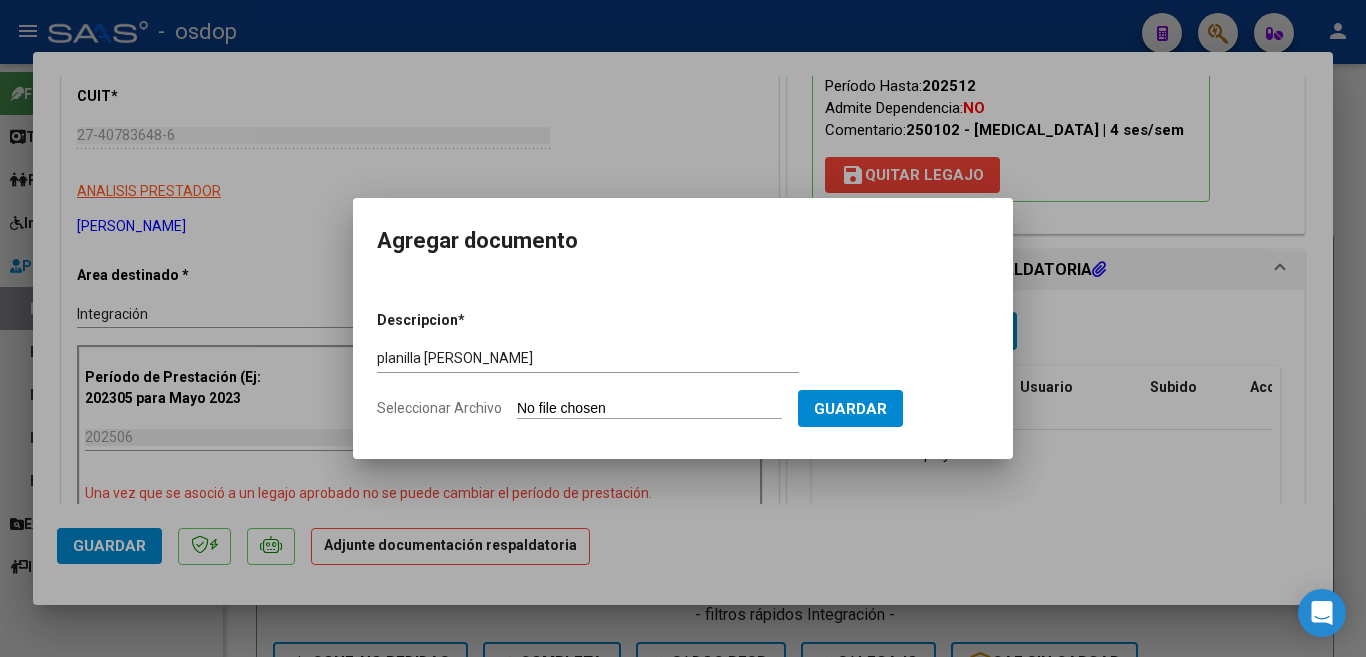 type on "C:\fakepath\planilla [PERSON_NAME].pdf" 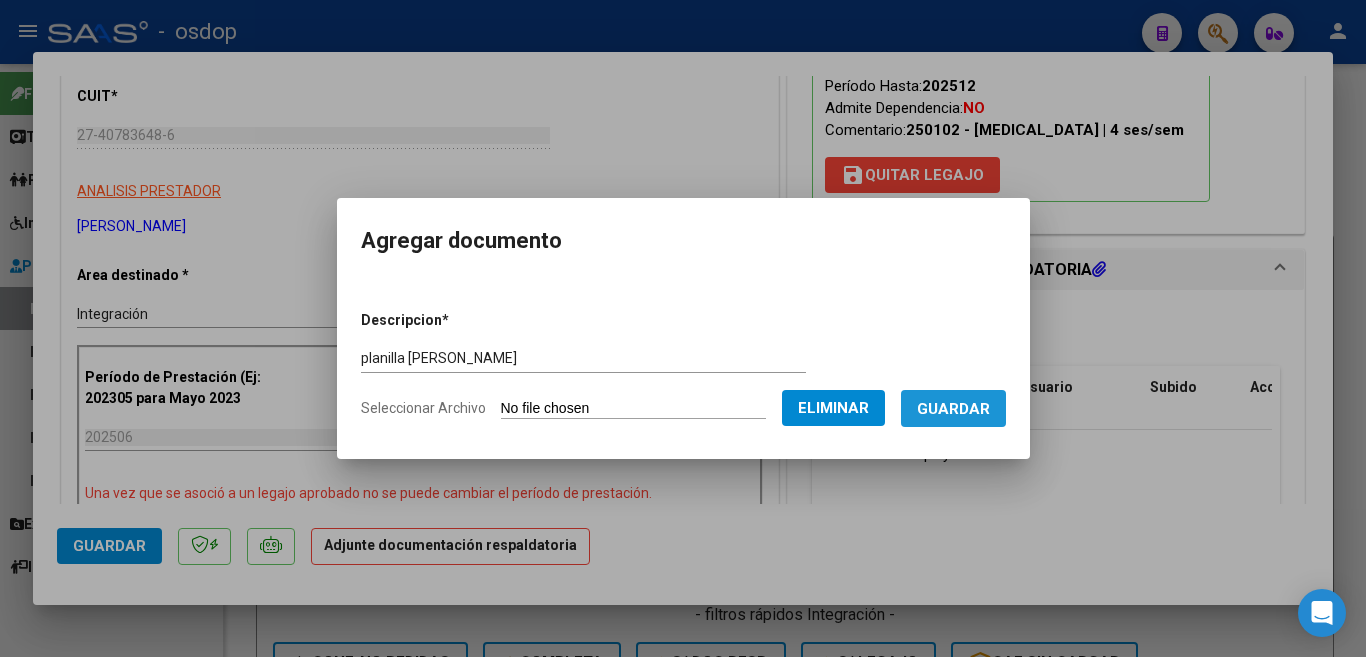 click on "Guardar" at bounding box center (953, 408) 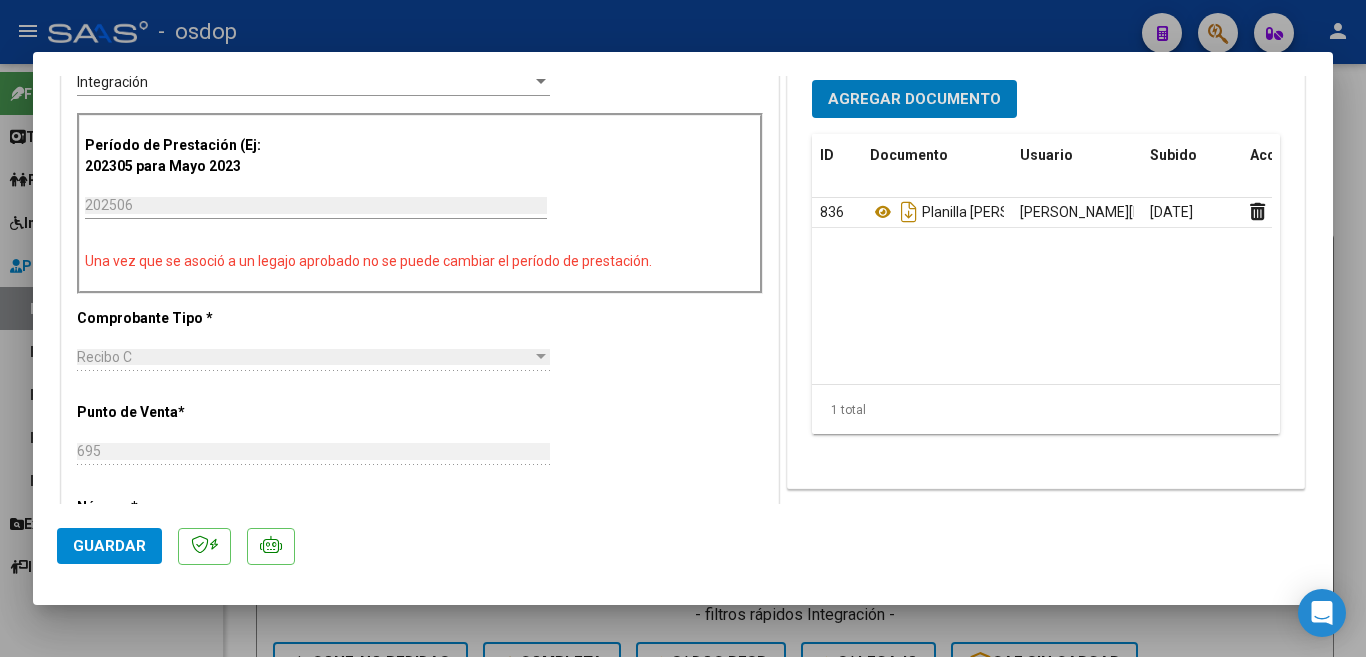 scroll, scrollTop: 600, scrollLeft: 0, axis: vertical 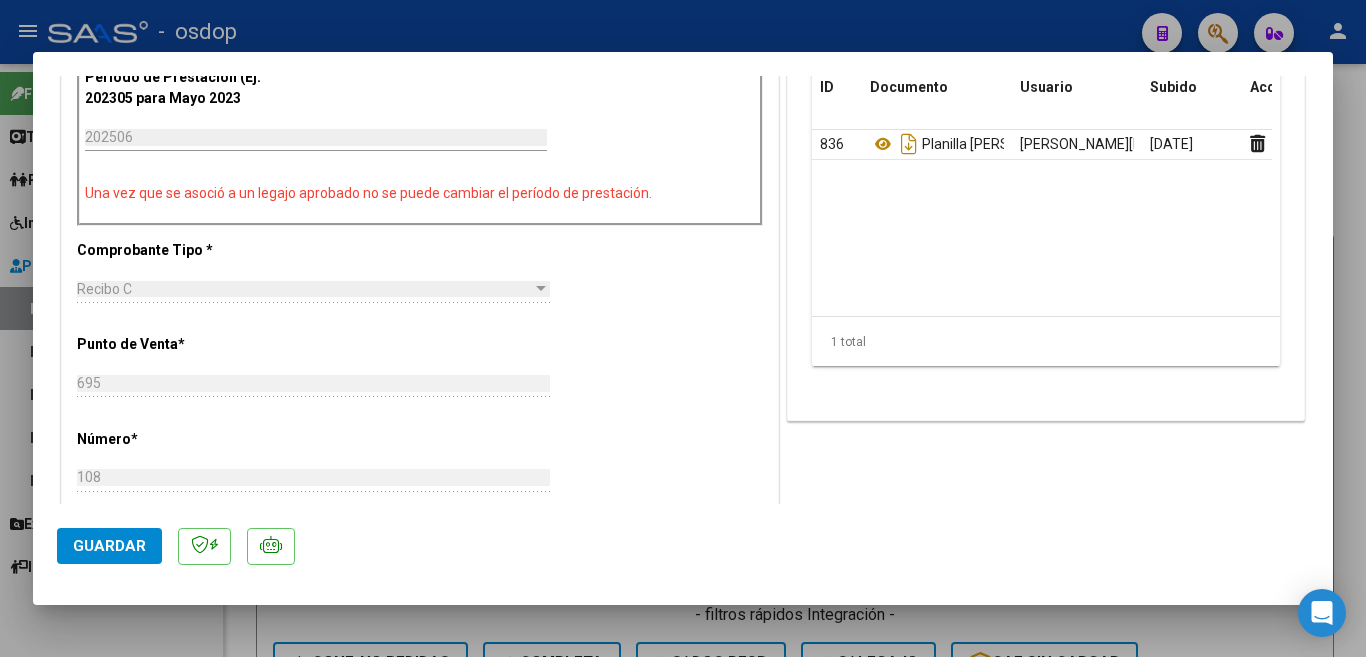 click on "Guardar" 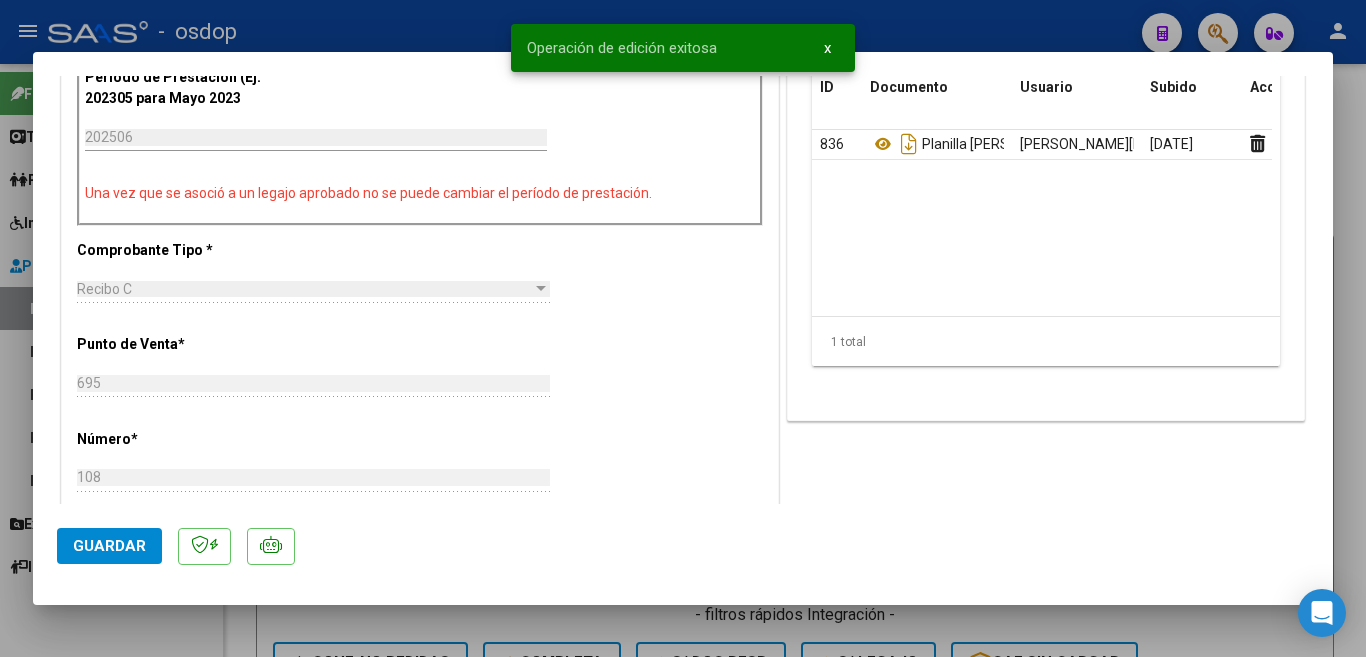 click at bounding box center (683, 328) 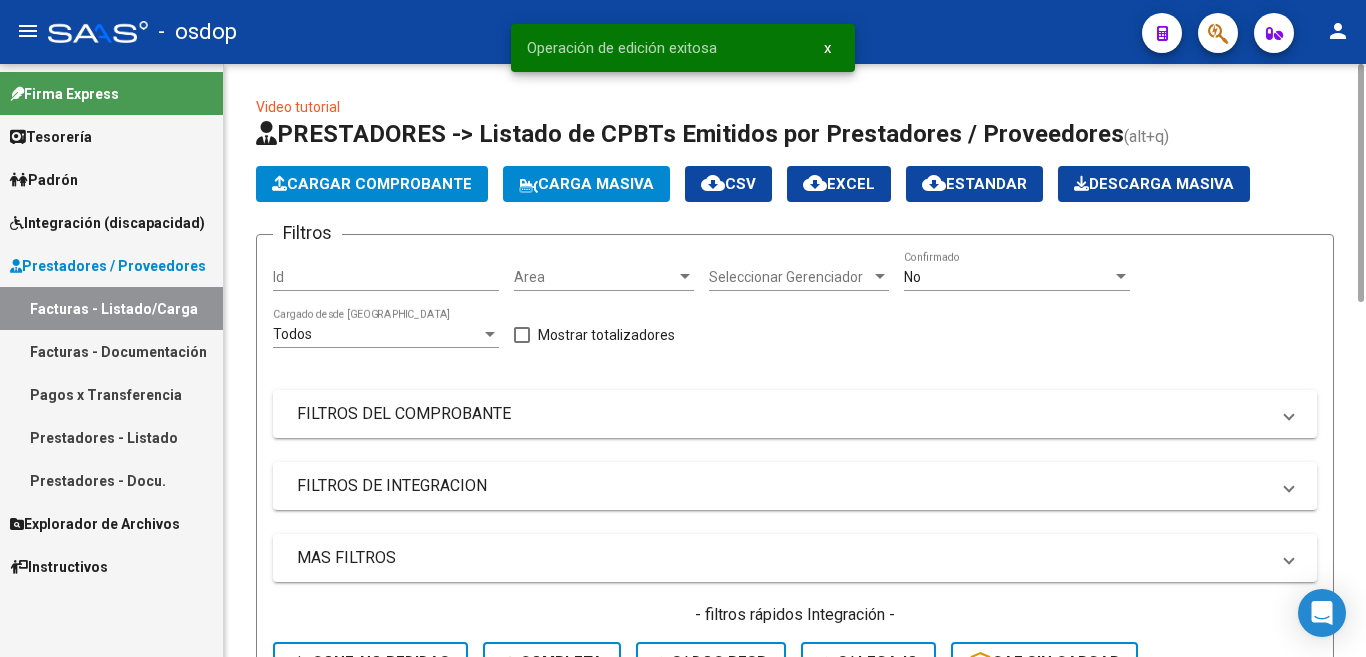 scroll, scrollTop: 600, scrollLeft: 0, axis: vertical 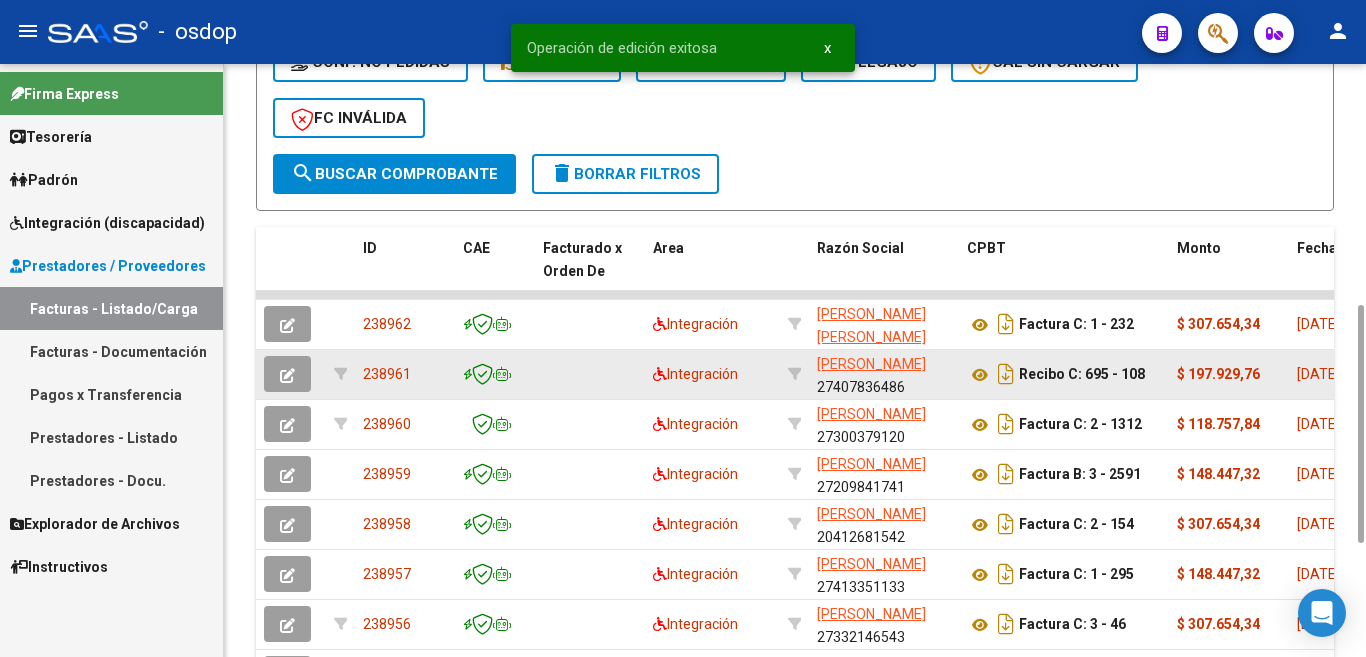 click on "238961" 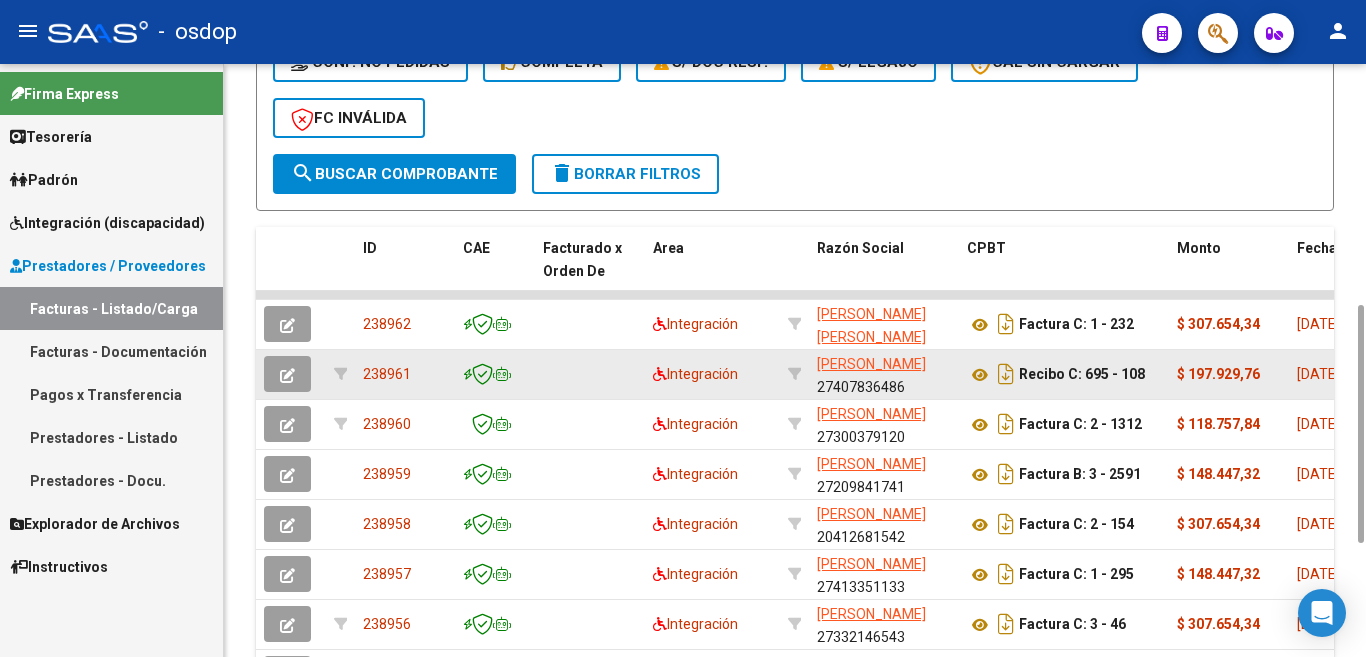 copy on "238961" 